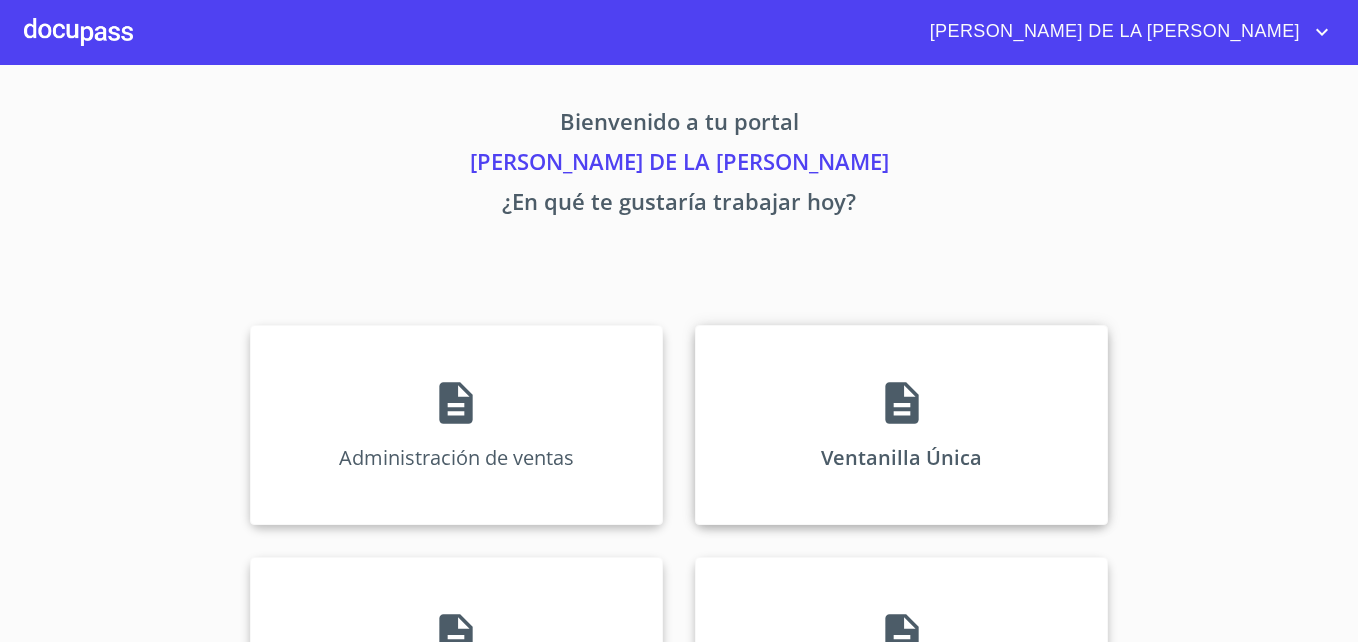 scroll, scrollTop: 0, scrollLeft: 0, axis: both 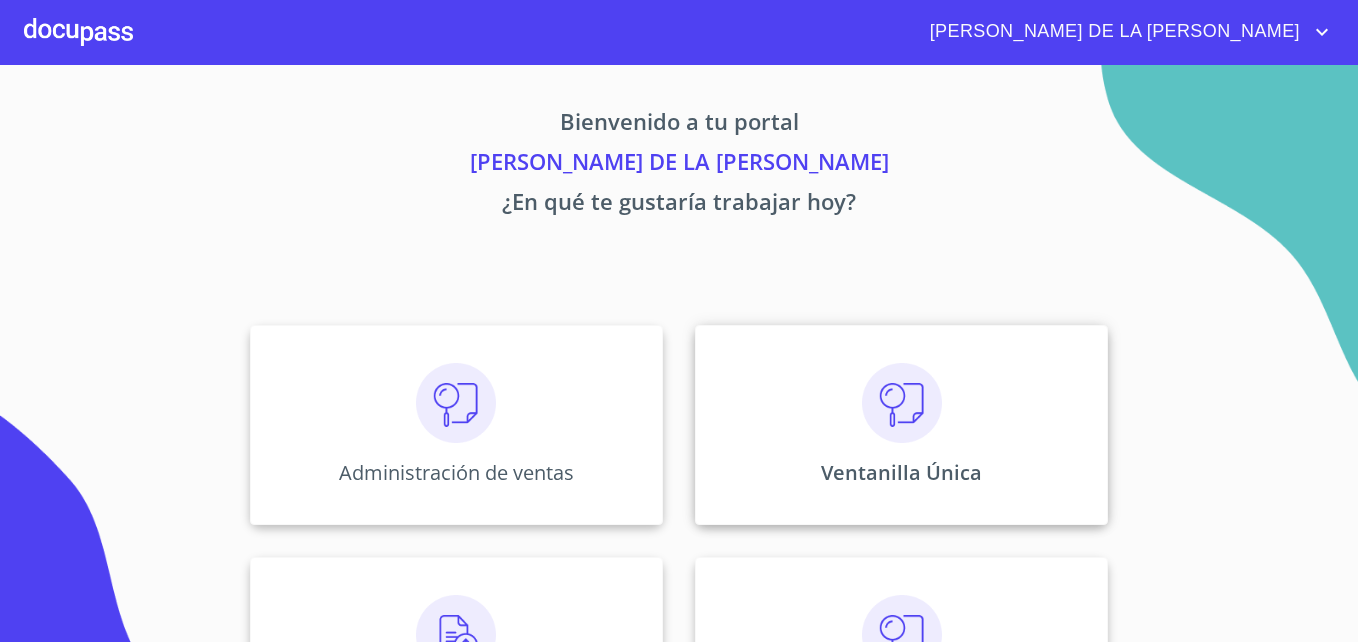 click on "Ventanilla Única" at bounding box center (901, 425) 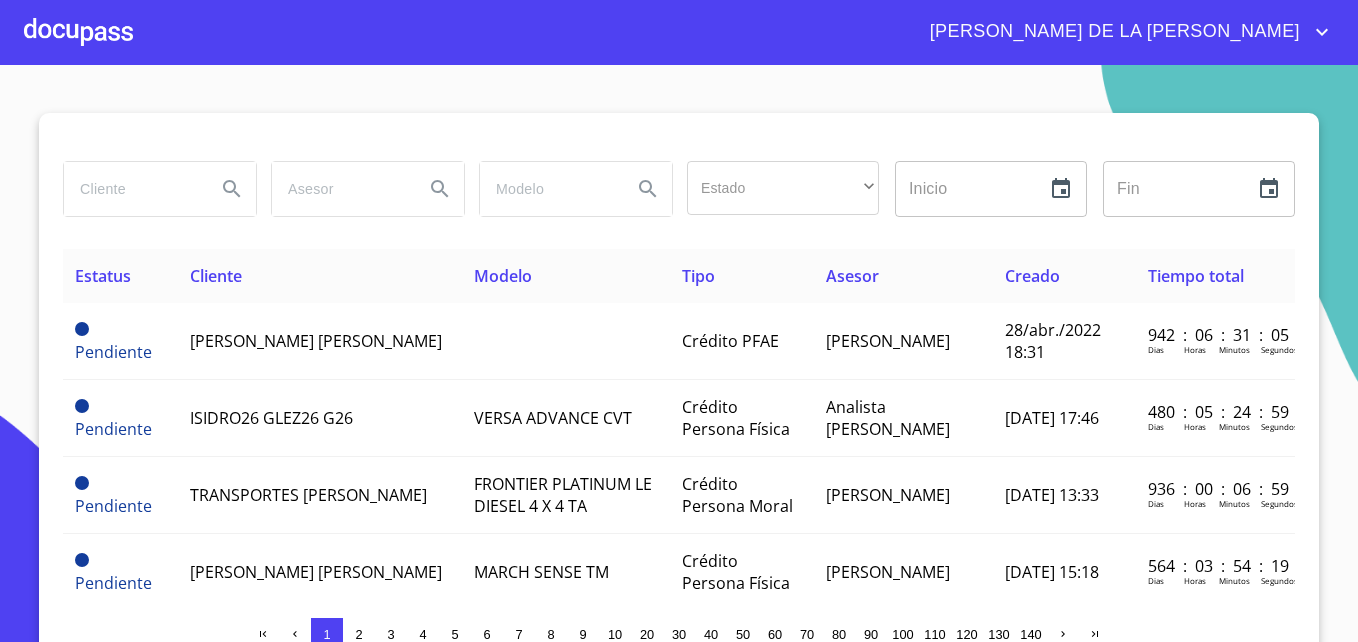 click at bounding box center [132, 189] 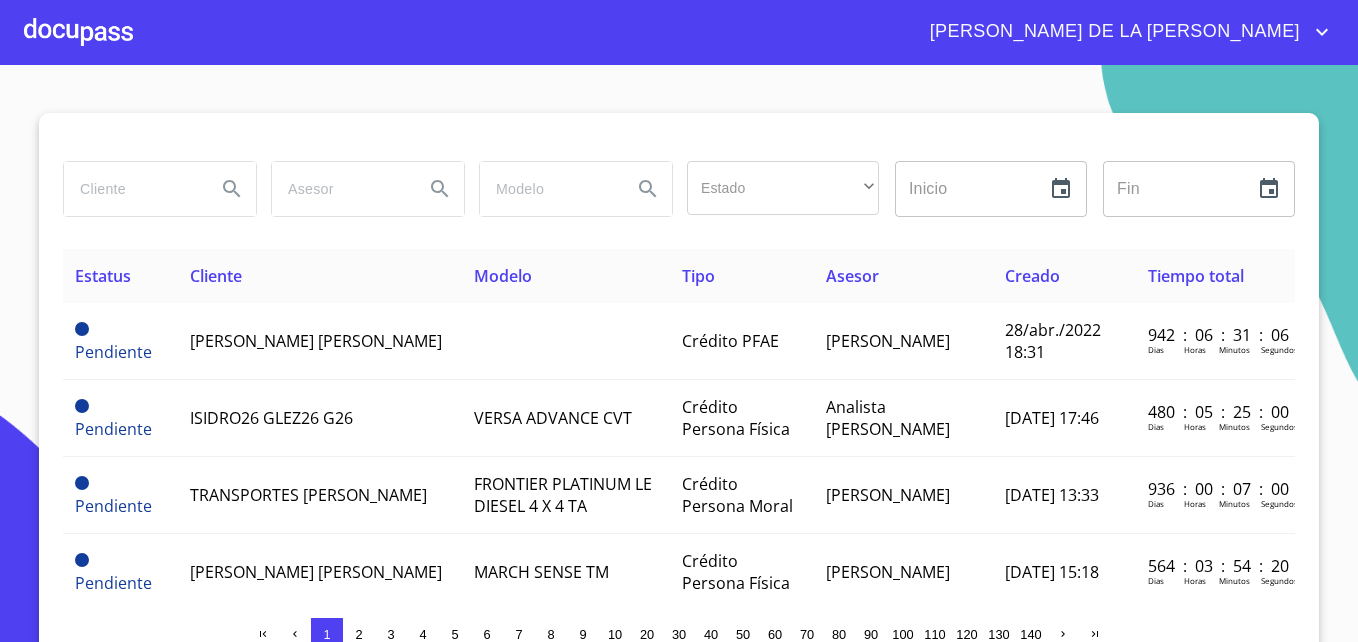 paste on "[PERSON_NAME]" 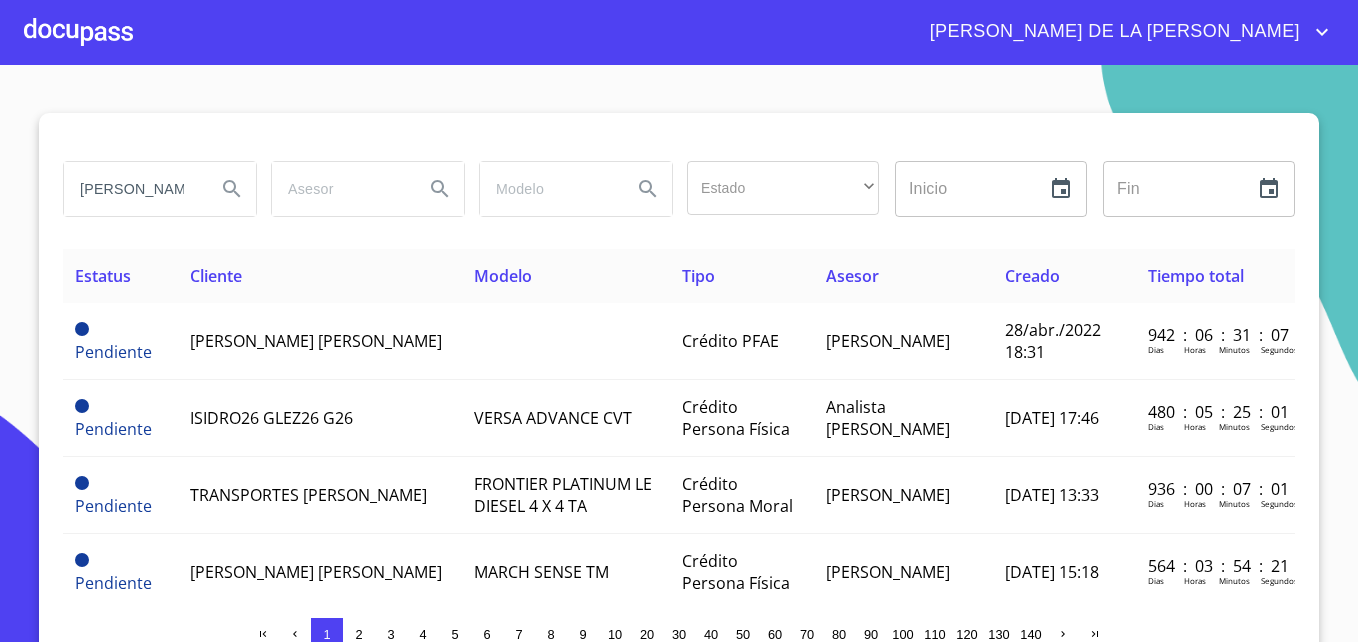 type on "[PERSON_NAME]" 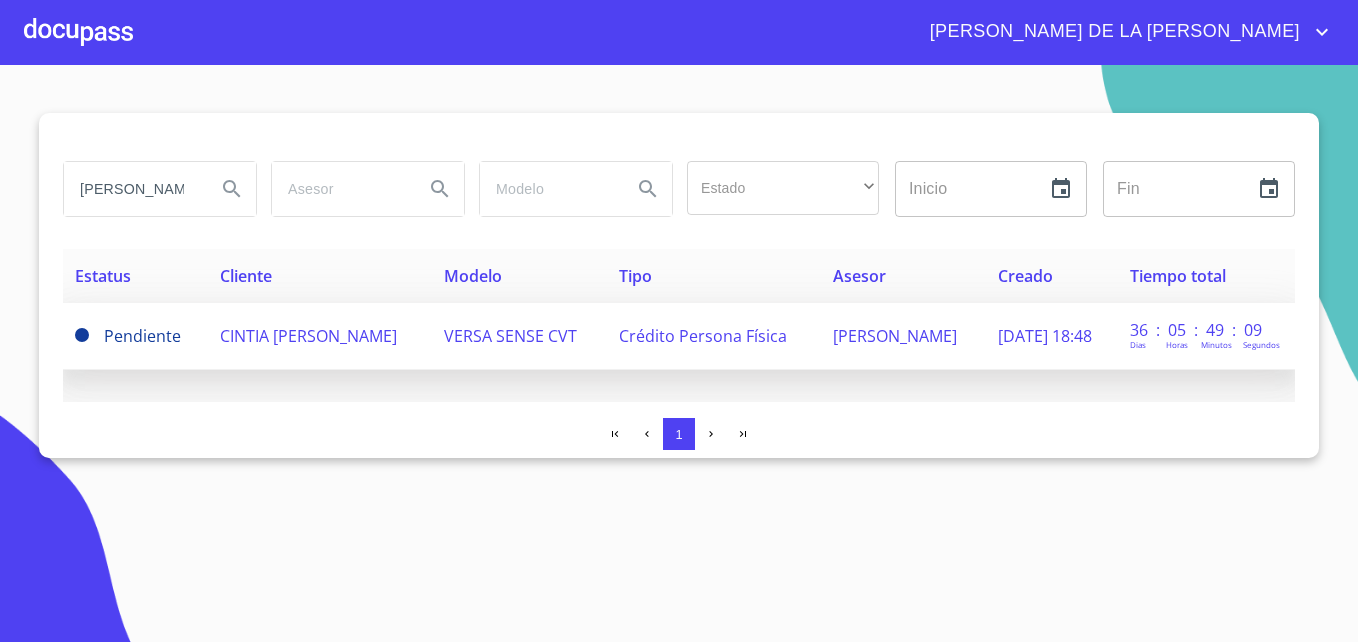 click on "CINTIA [PERSON_NAME]" at bounding box center (308, 336) 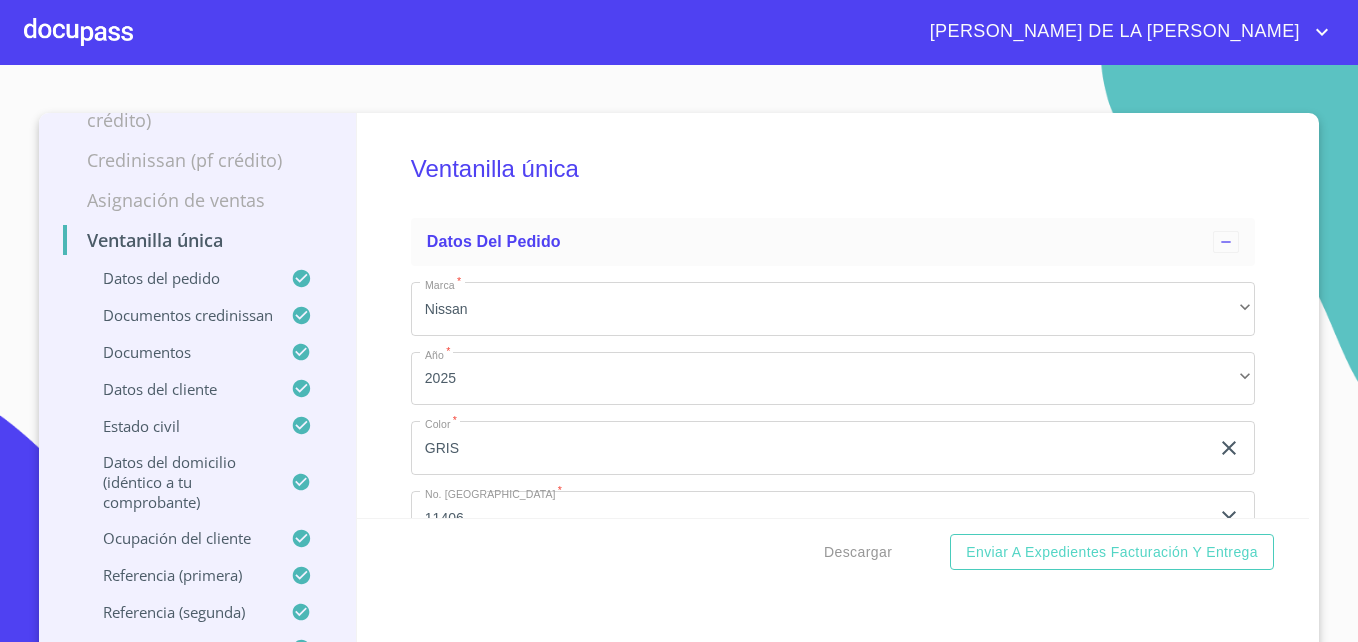 scroll, scrollTop: 174, scrollLeft: 0, axis: vertical 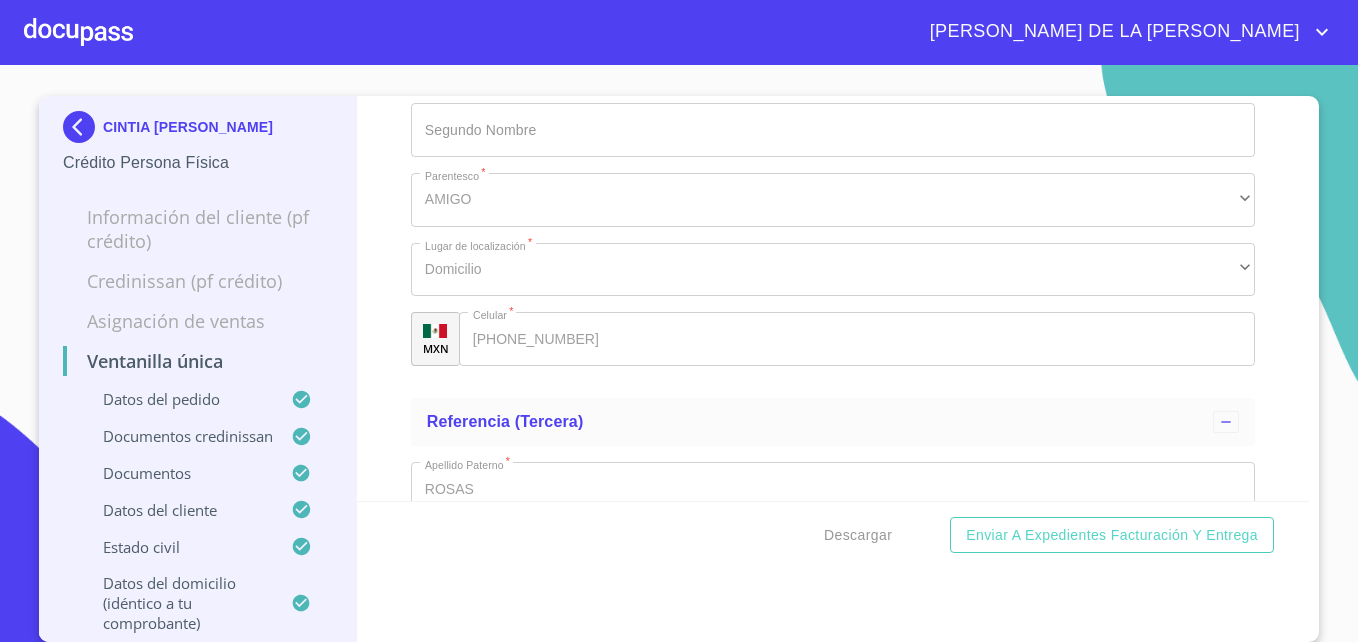 click at bounding box center (83, 127) 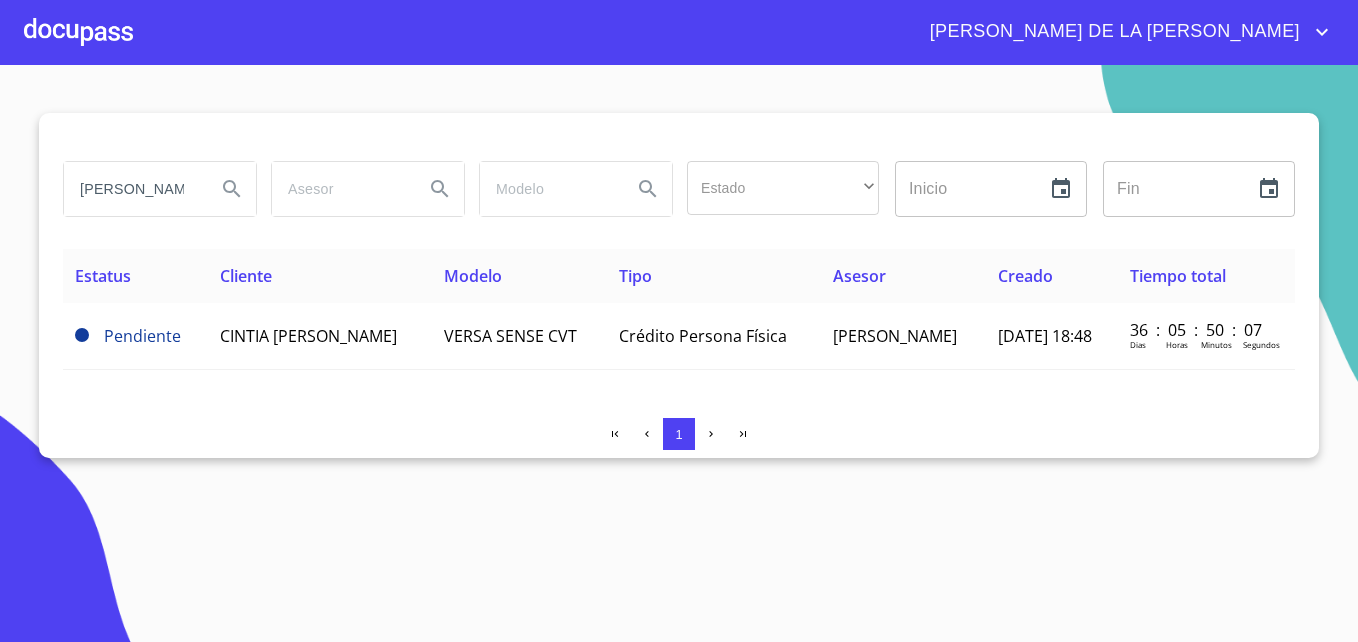 drag, startPoint x: 179, startPoint y: 184, endPoint x: 0, endPoint y: 140, distance: 184.3285 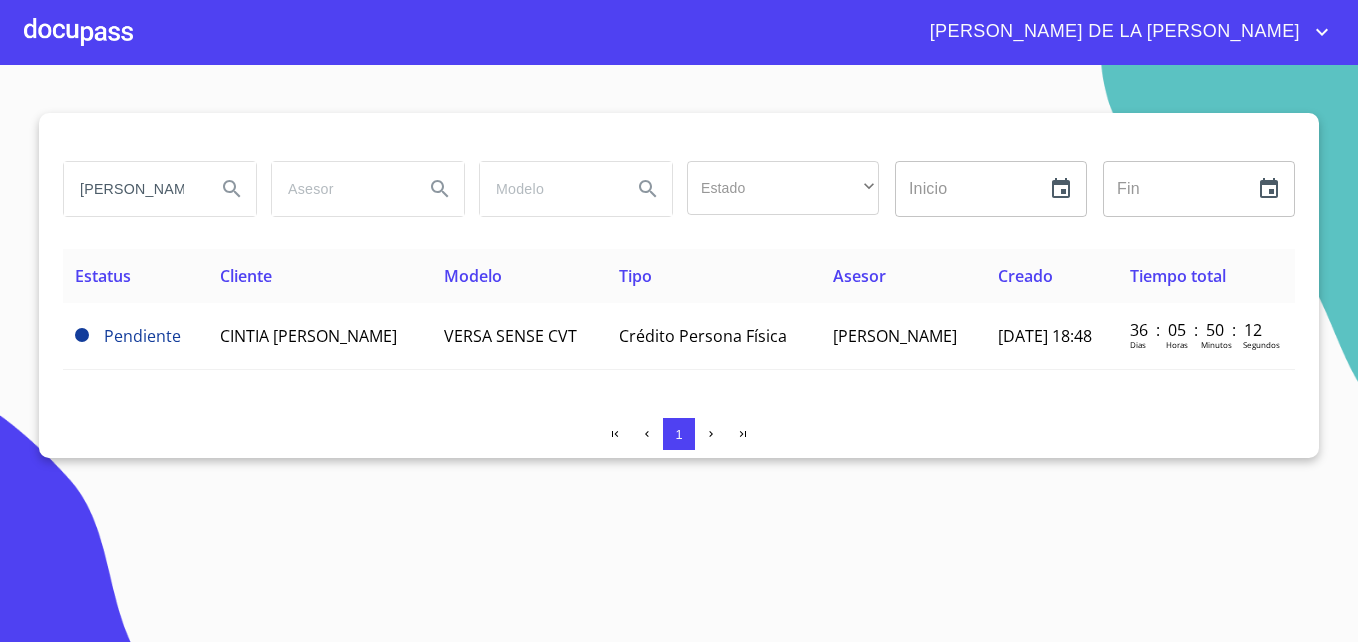 type on "[PERSON_NAME]" 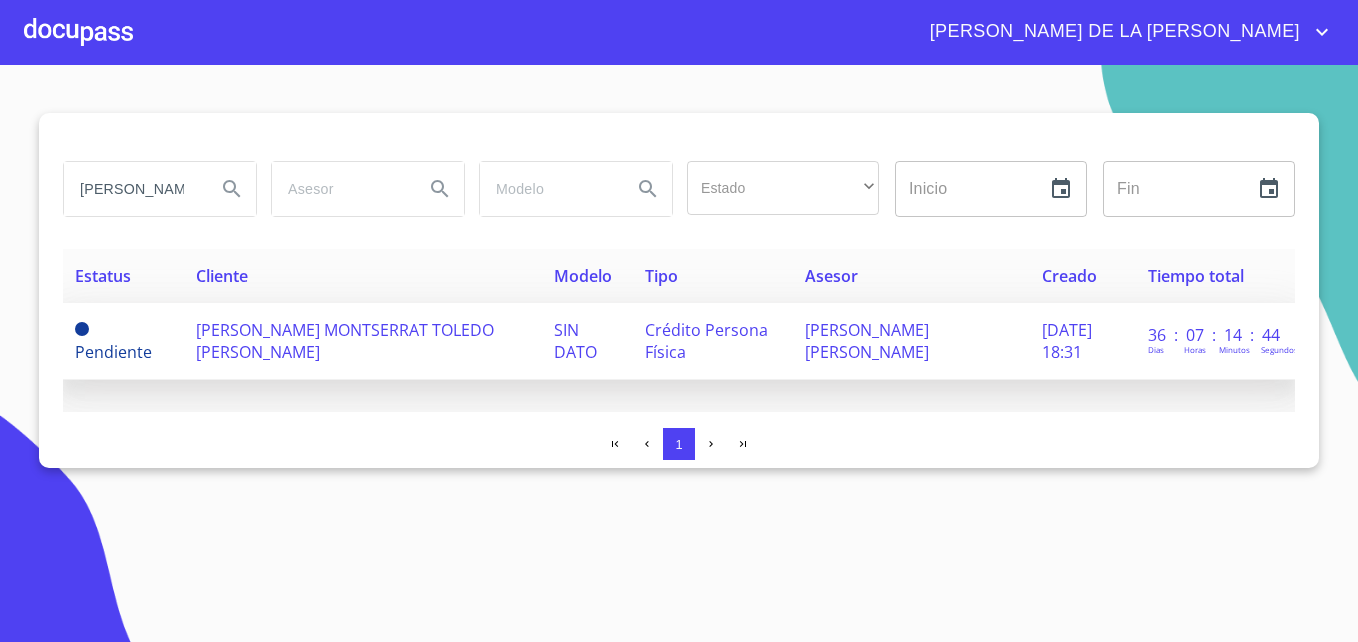 click on "[PERSON_NAME] MONTSERRAT TOLEDO [PERSON_NAME]" at bounding box center (345, 341) 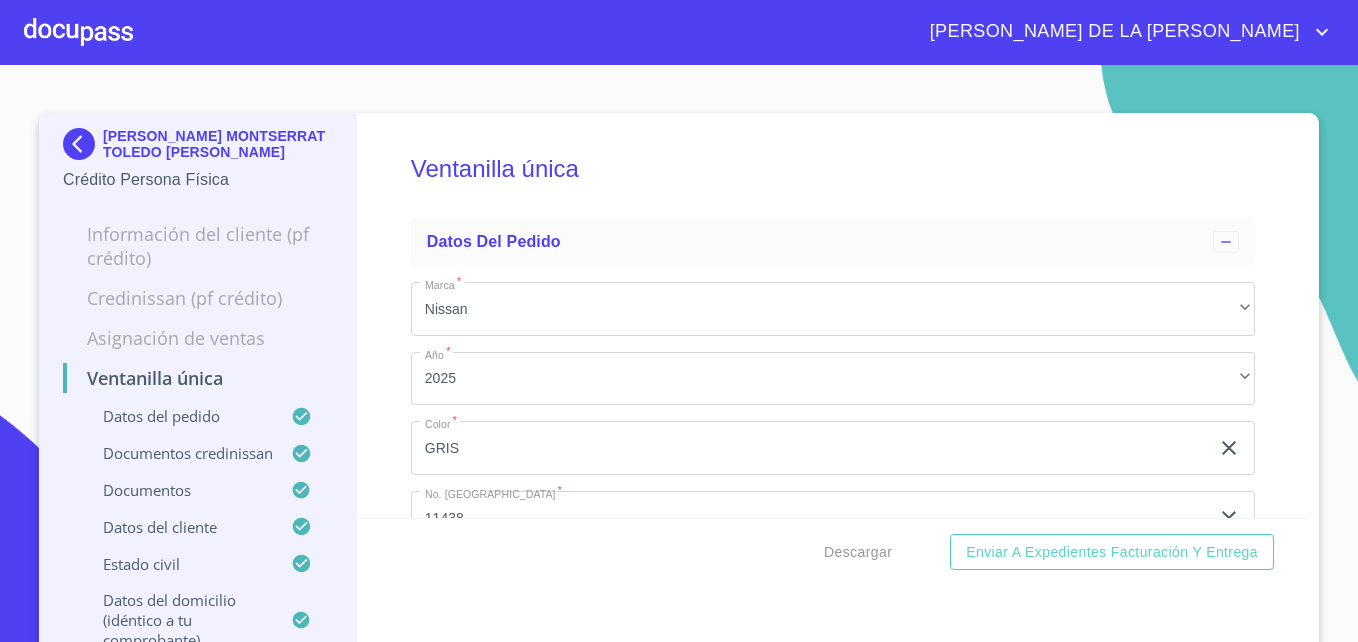 scroll, scrollTop: 0, scrollLeft: 0, axis: both 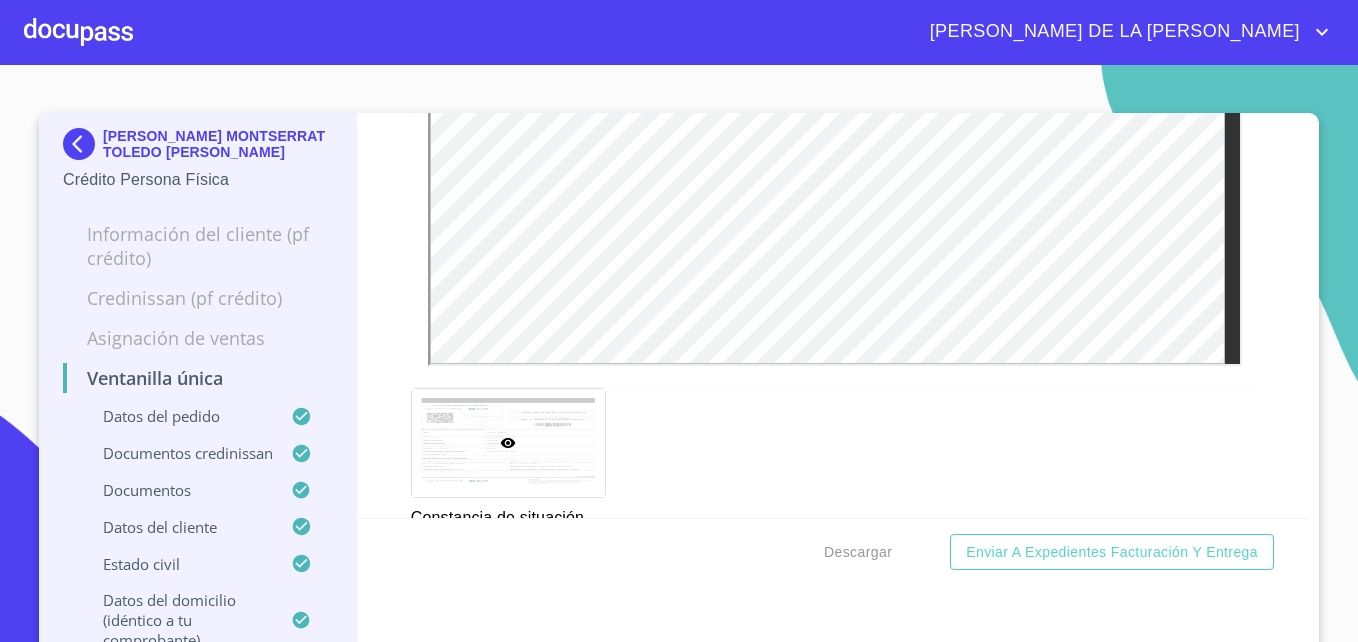 click at bounding box center [83, 144] 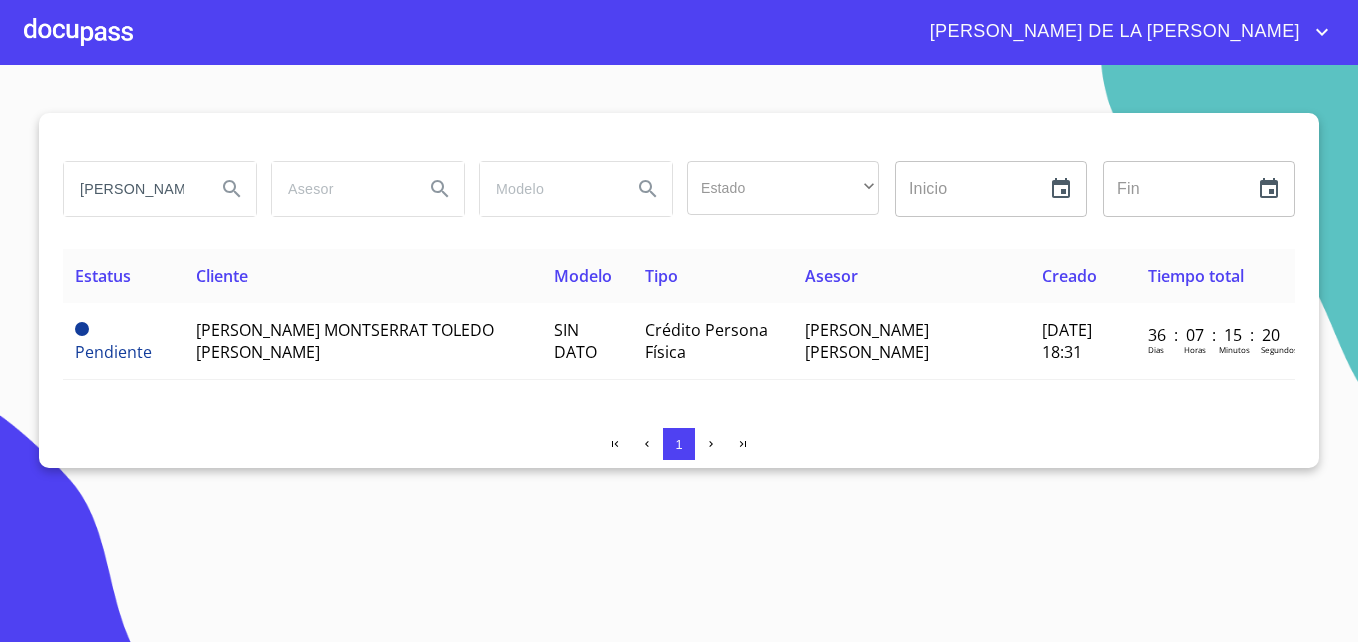 drag, startPoint x: 185, startPoint y: 188, endPoint x: -4, endPoint y: 188, distance: 189 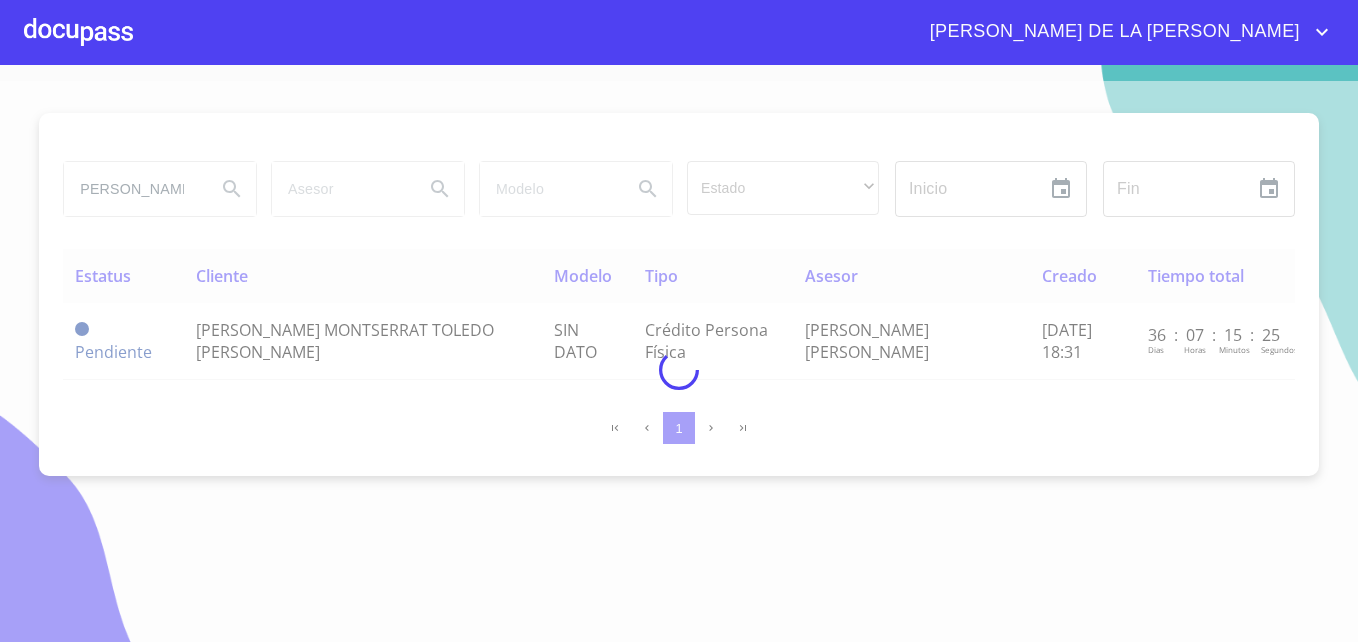 scroll, scrollTop: 0, scrollLeft: 0, axis: both 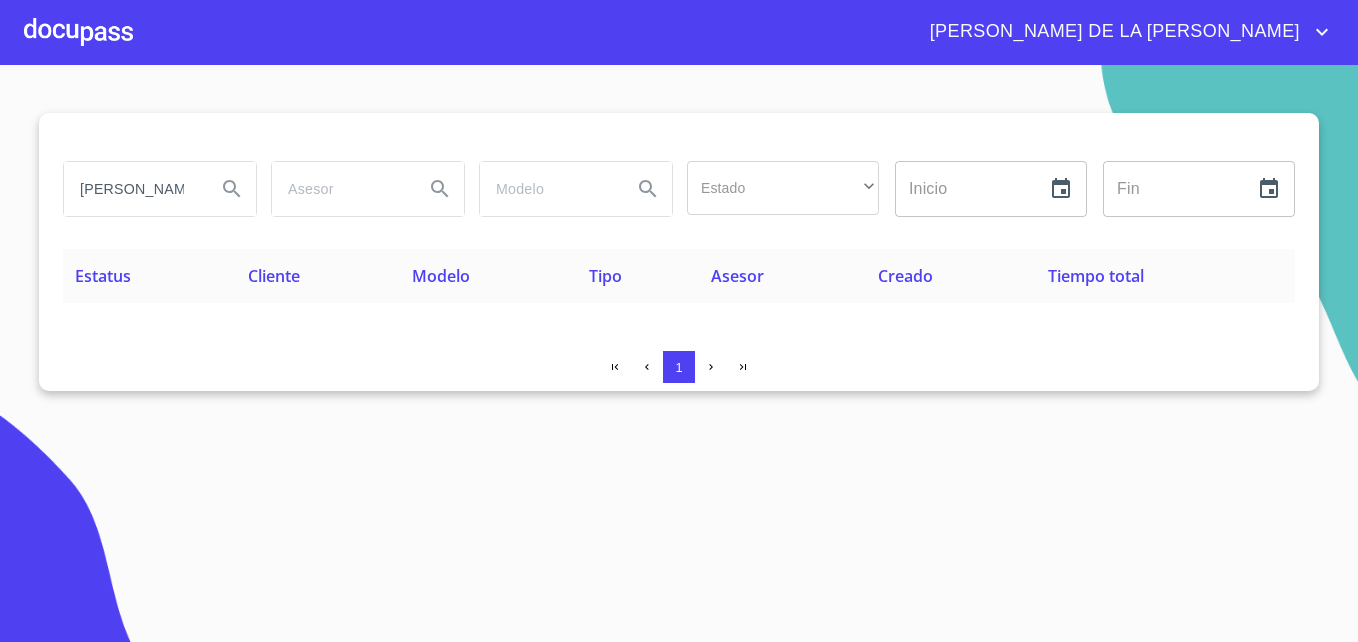 click on "[PERSON_NAME]" at bounding box center [132, 189] 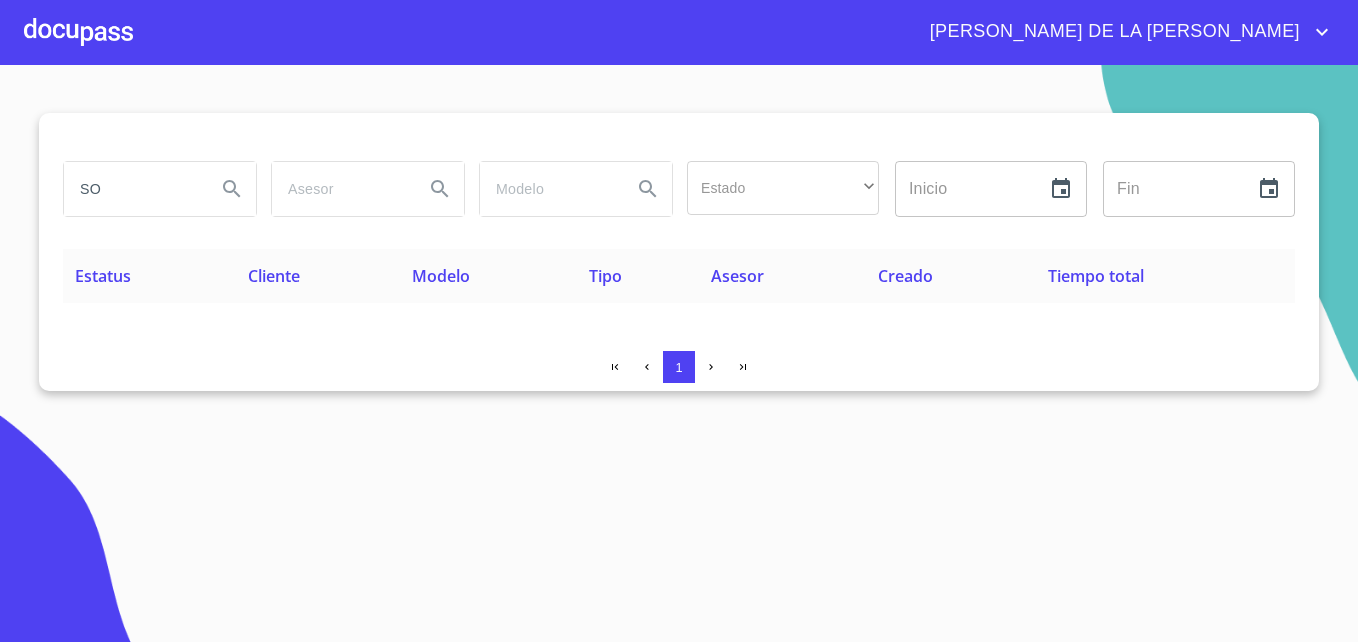 type on "O" 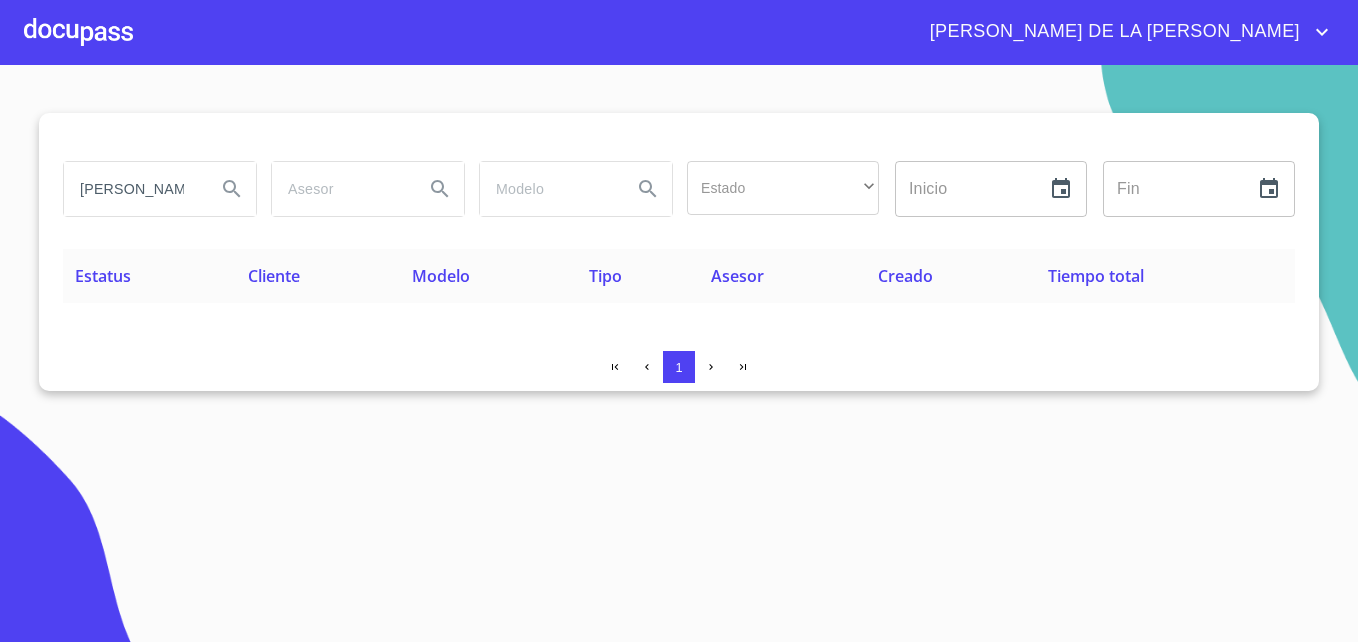 scroll, scrollTop: 0, scrollLeft: 8, axis: horizontal 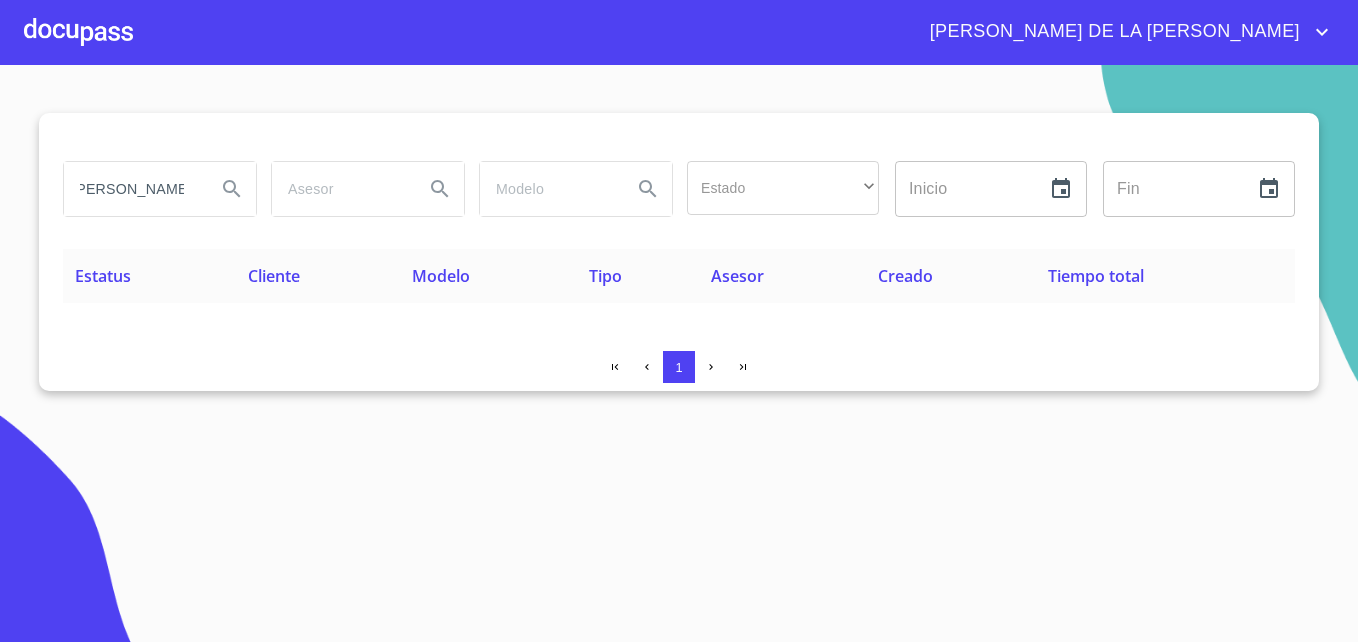 type on "[PERSON_NAME]" 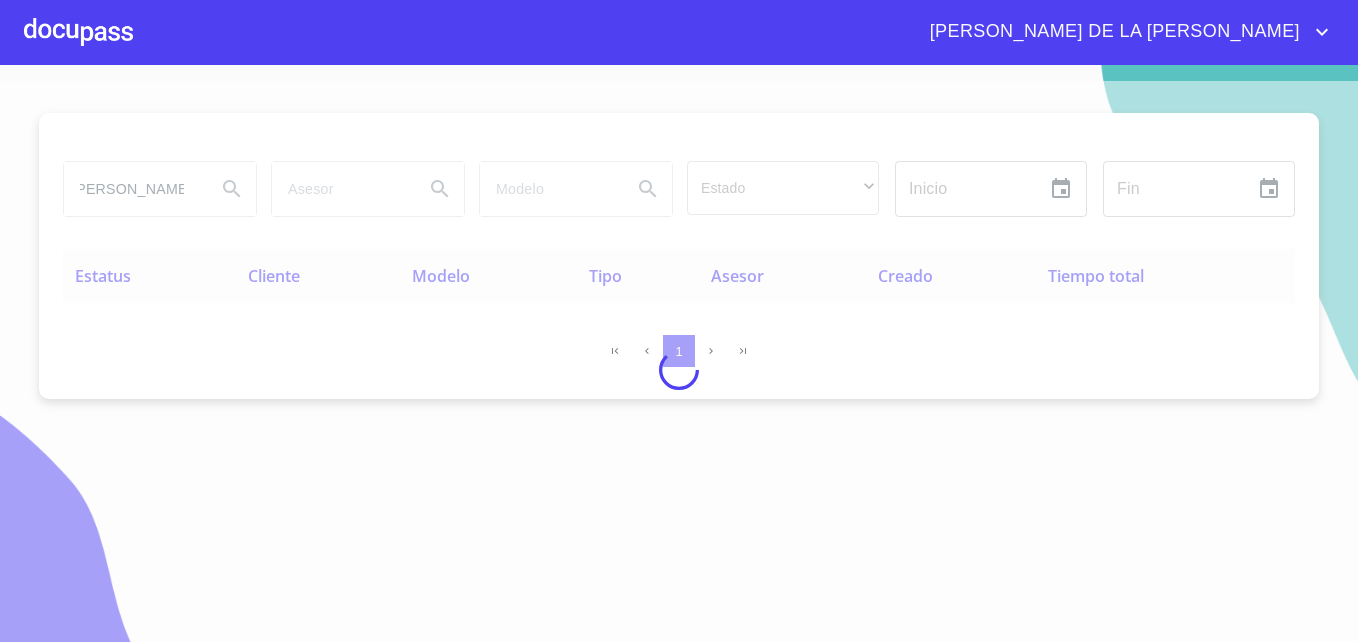 scroll, scrollTop: 0, scrollLeft: 0, axis: both 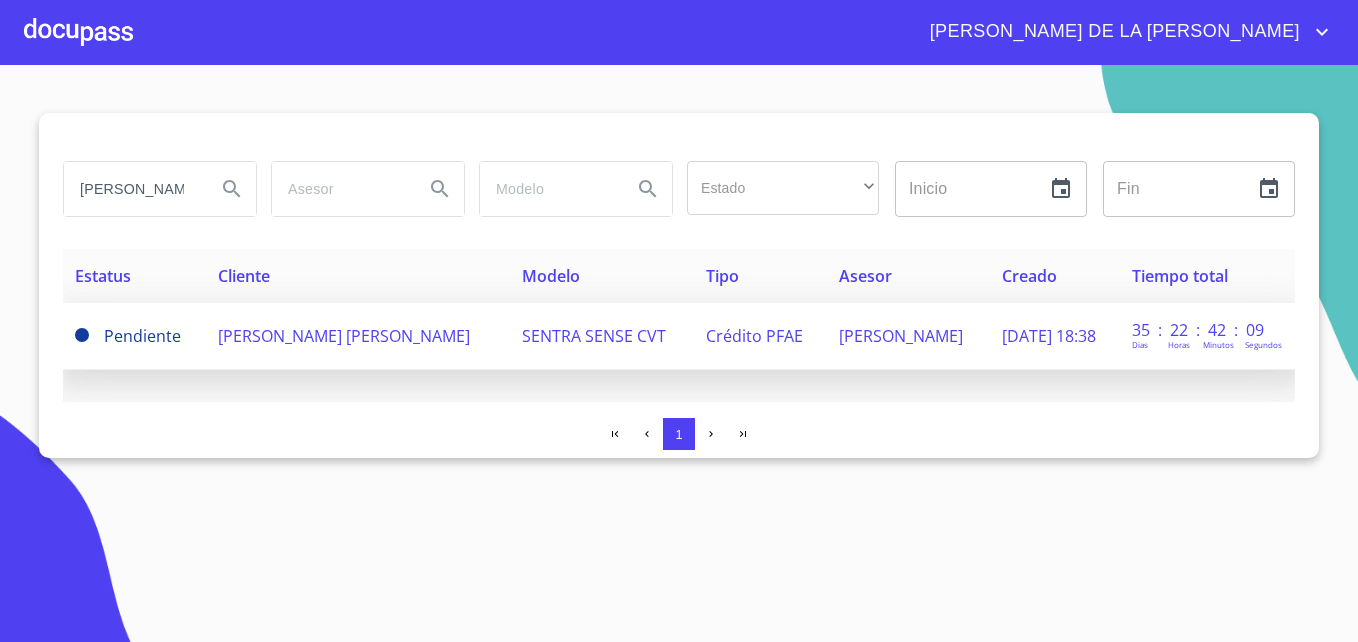 click on "[PERSON_NAME]  [PERSON_NAME]" at bounding box center (344, 336) 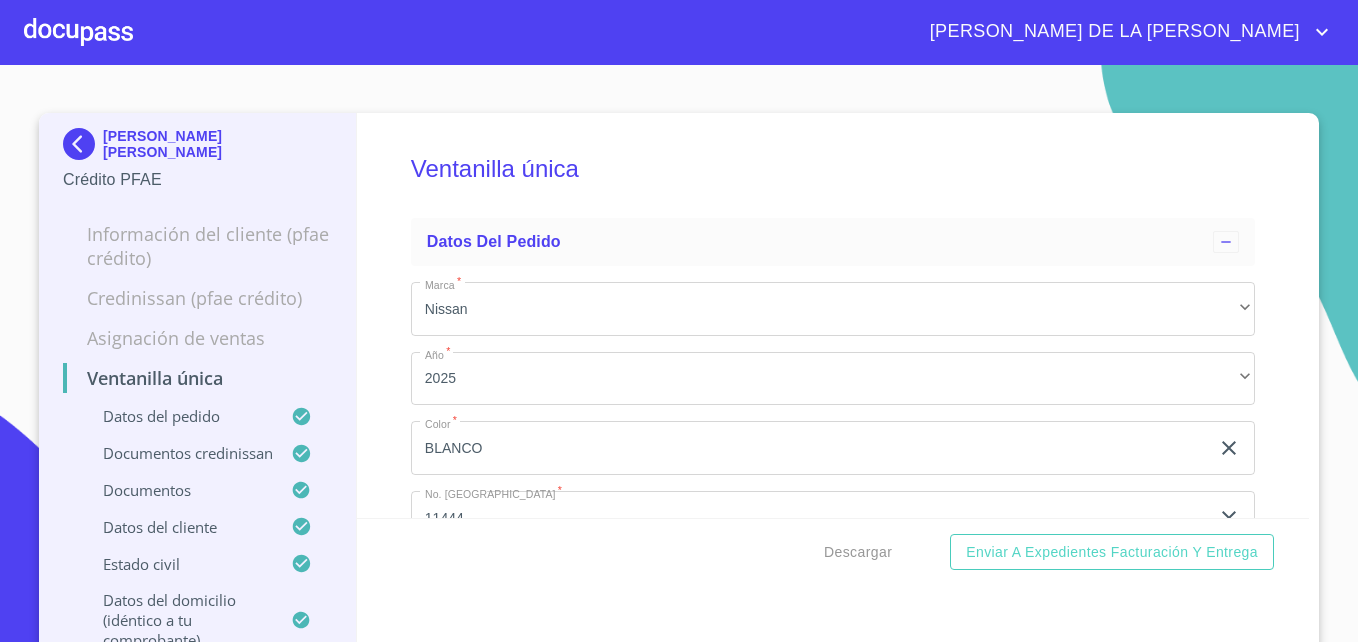 scroll, scrollTop: 0, scrollLeft: 0, axis: both 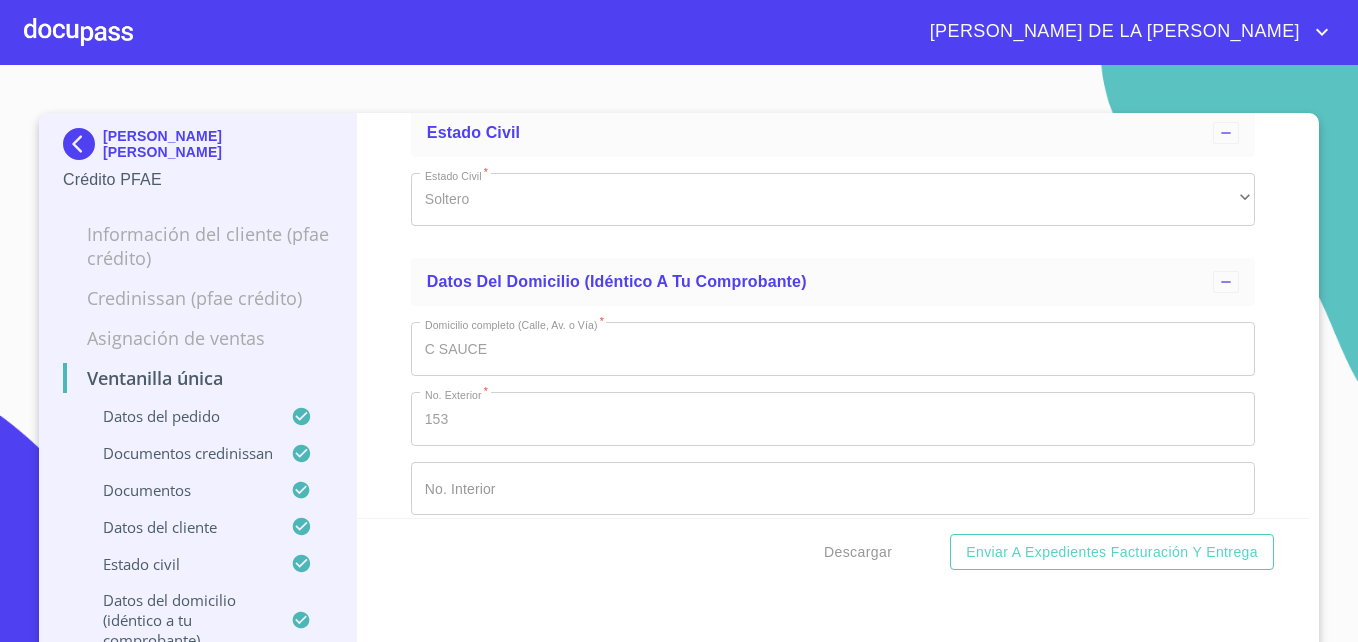 click at bounding box center [83, 144] 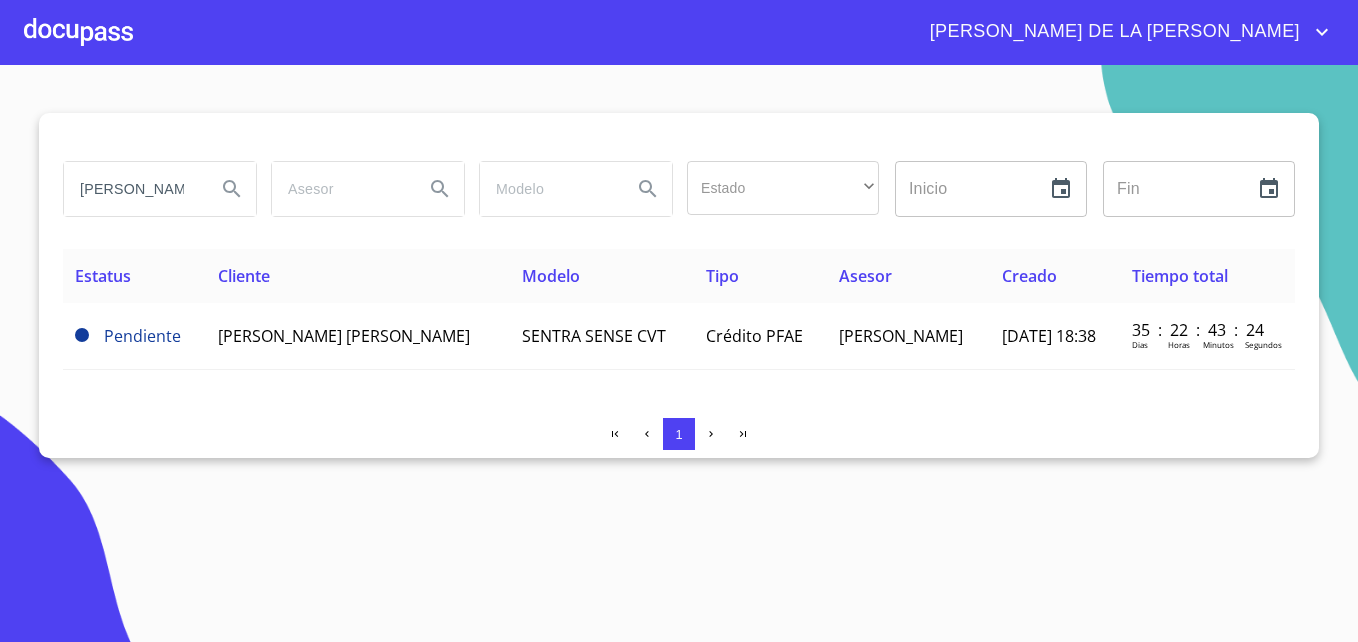scroll, scrollTop: 0, scrollLeft: 0, axis: both 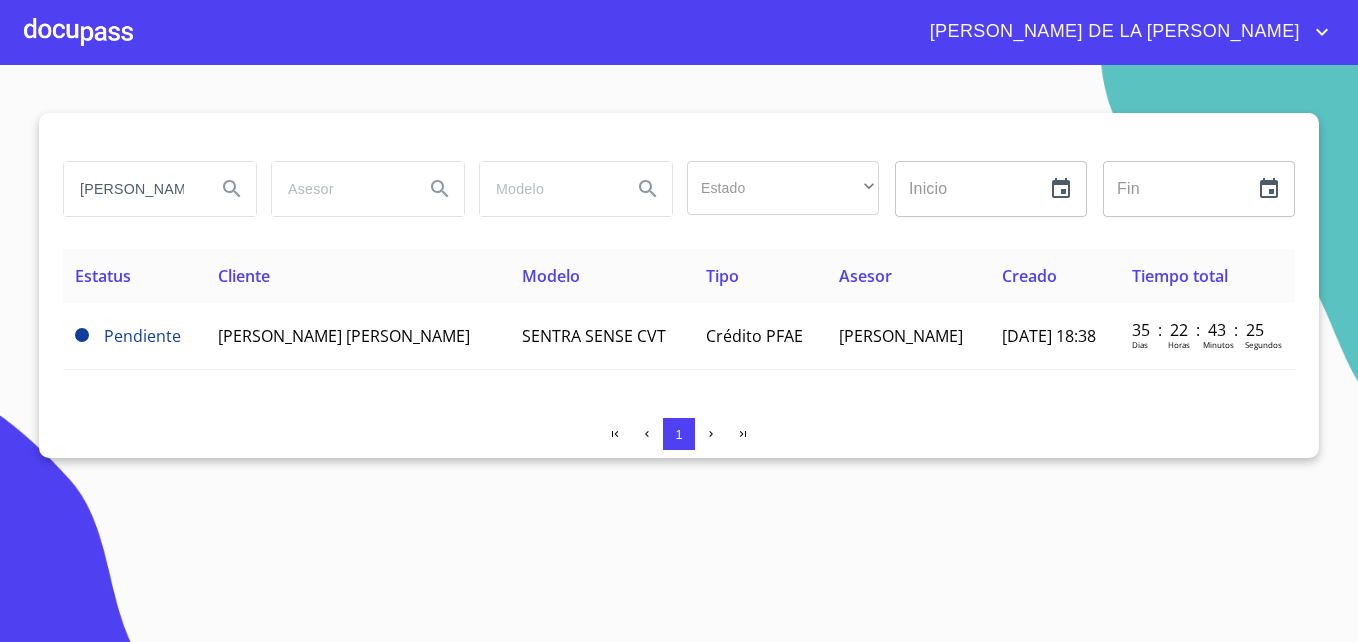 type on "O" 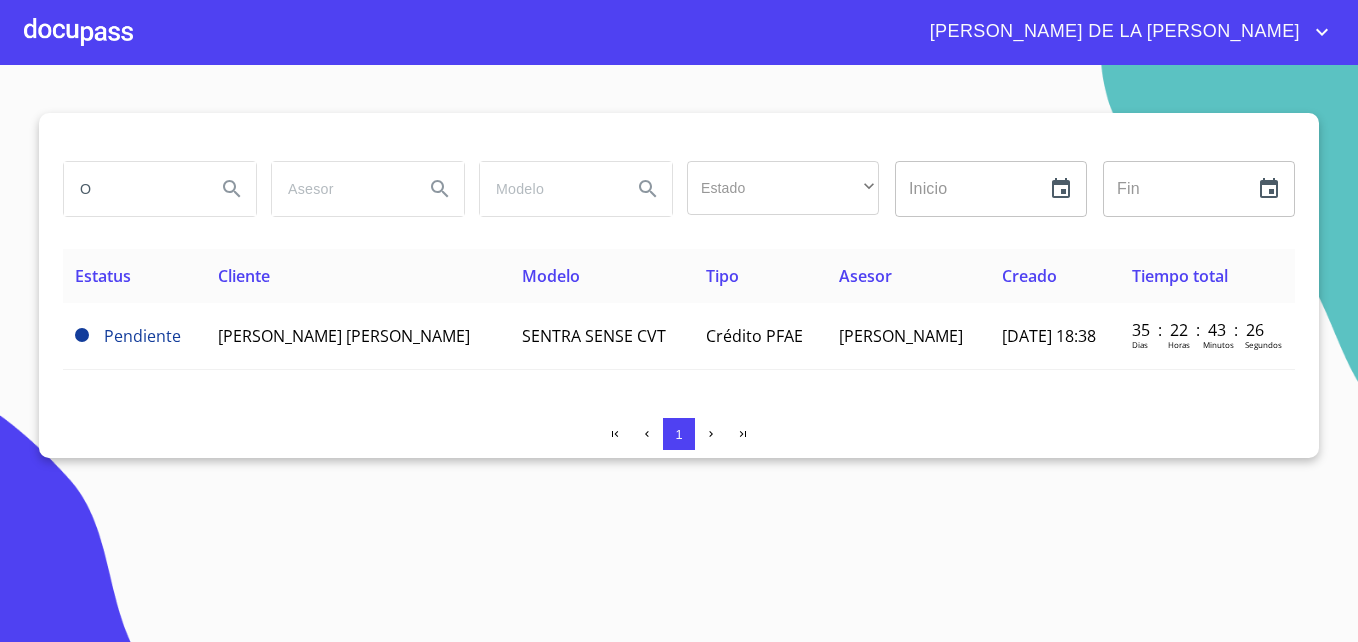 drag, startPoint x: 117, startPoint y: 187, endPoint x: -4, endPoint y: 151, distance: 126.24183 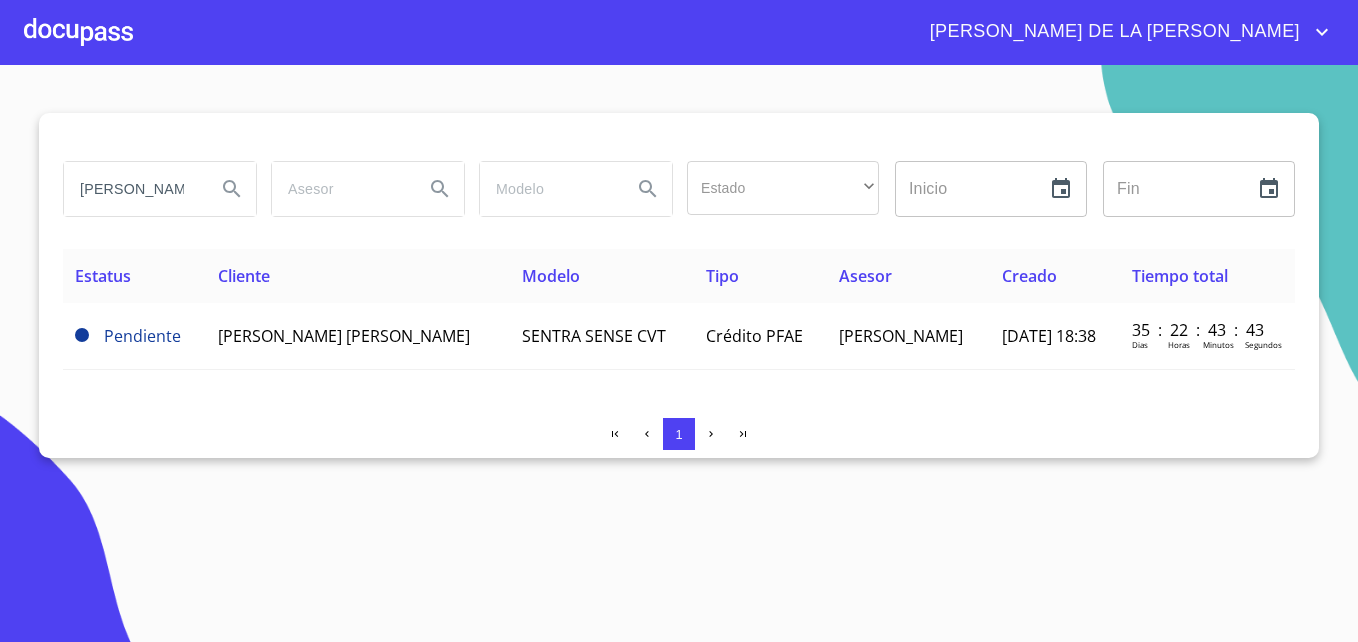 type on "[PERSON_NAME]" 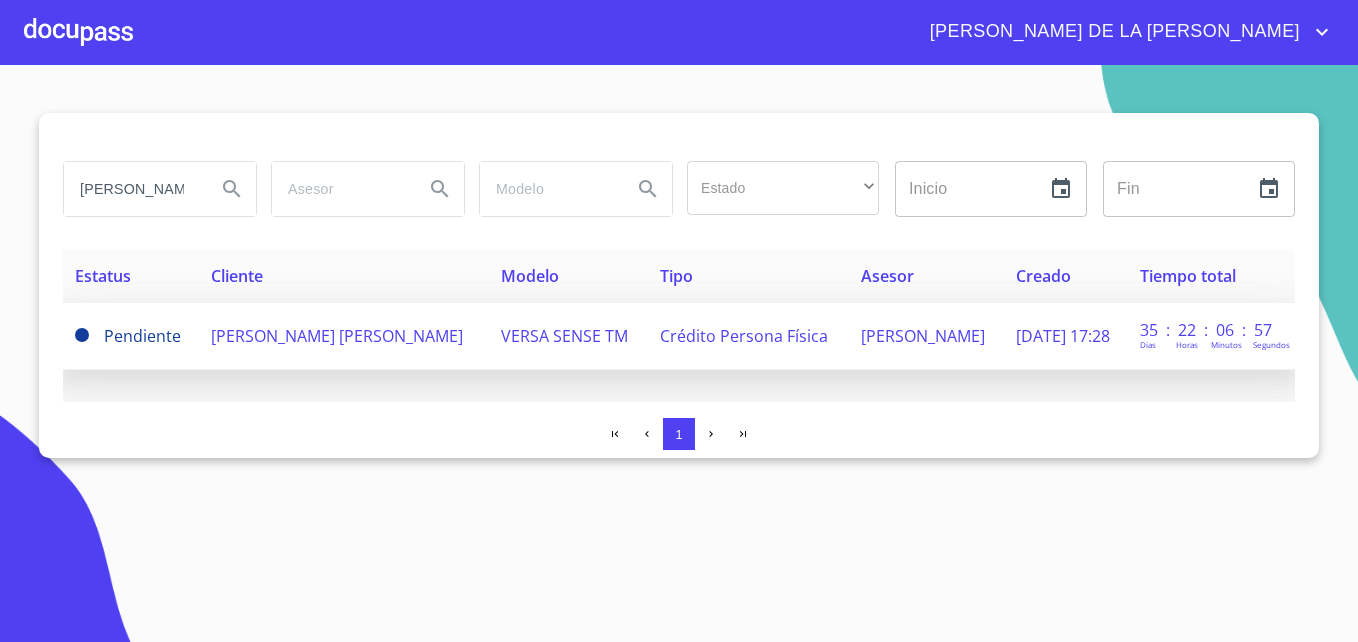 click on "[PERSON_NAME]  [PERSON_NAME]" at bounding box center (337, 336) 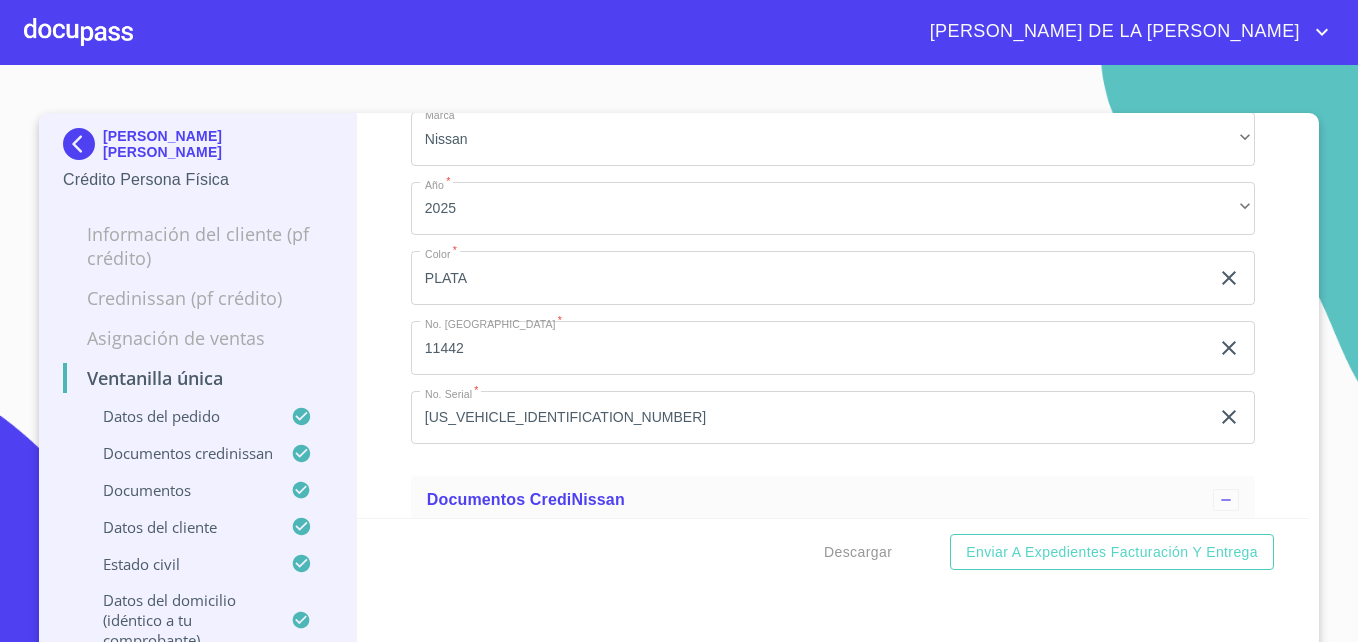 scroll, scrollTop: 400, scrollLeft: 0, axis: vertical 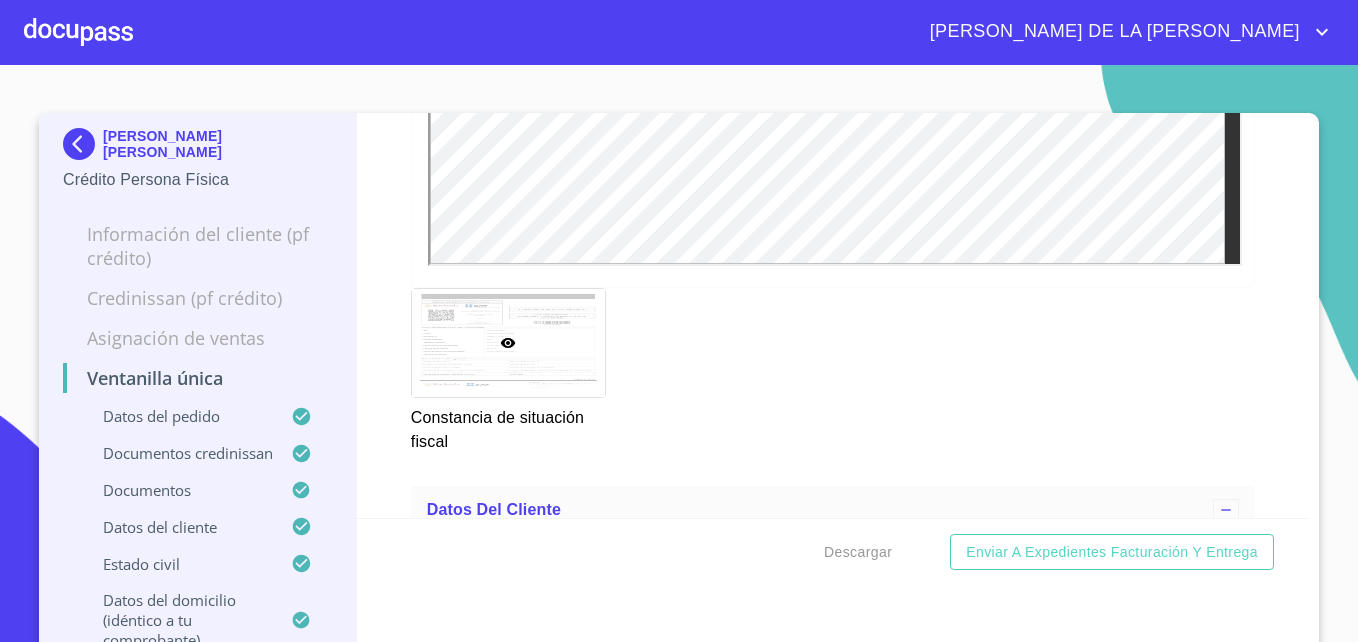 click at bounding box center (83, 144) 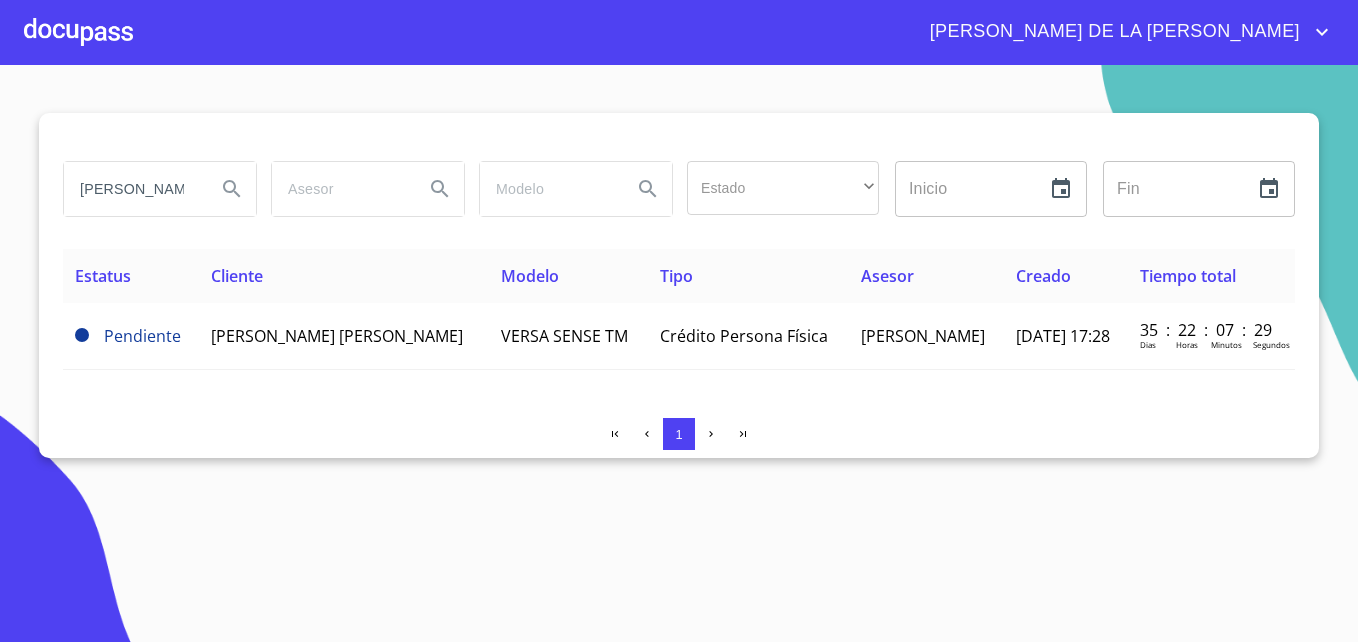 drag, startPoint x: 181, startPoint y: 186, endPoint x: -4, endPoint y: 183, distance: 185.02432 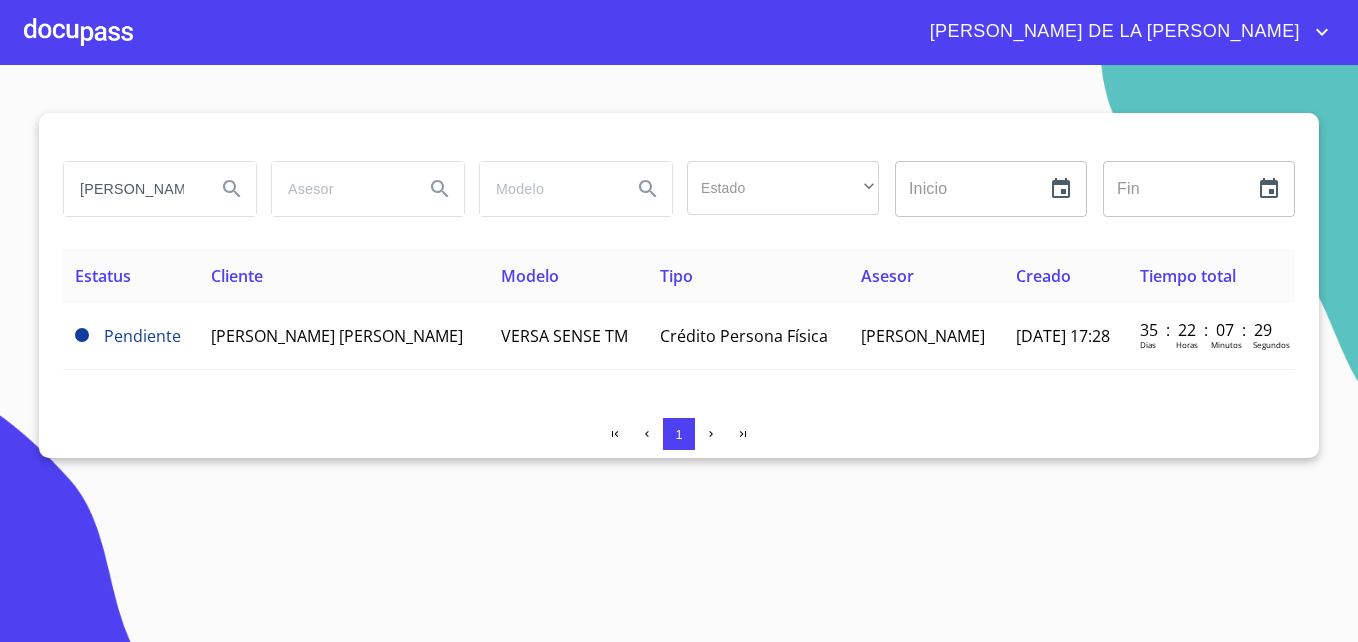 click on "[PERSON_NAME] DE LA [PERSON_NAME] [PERSON_NAME] Estado ​ ​ Inicio ​ Fin ​ Estatus   Cliente   Modelo   Tipo   Asesor   Creado   Tiempo total   Pendiente [PERSON_NAME]  [PERSON_NAME]  VERSA SENSE TM Crédito Persona Física [PERSON_NAME] [DATE] 17:28 35  :  22  :  07  :  29 [PERSON_NAME] Horas [PERSON_NAME] 1
Salir" at bounding box center [679, 321] 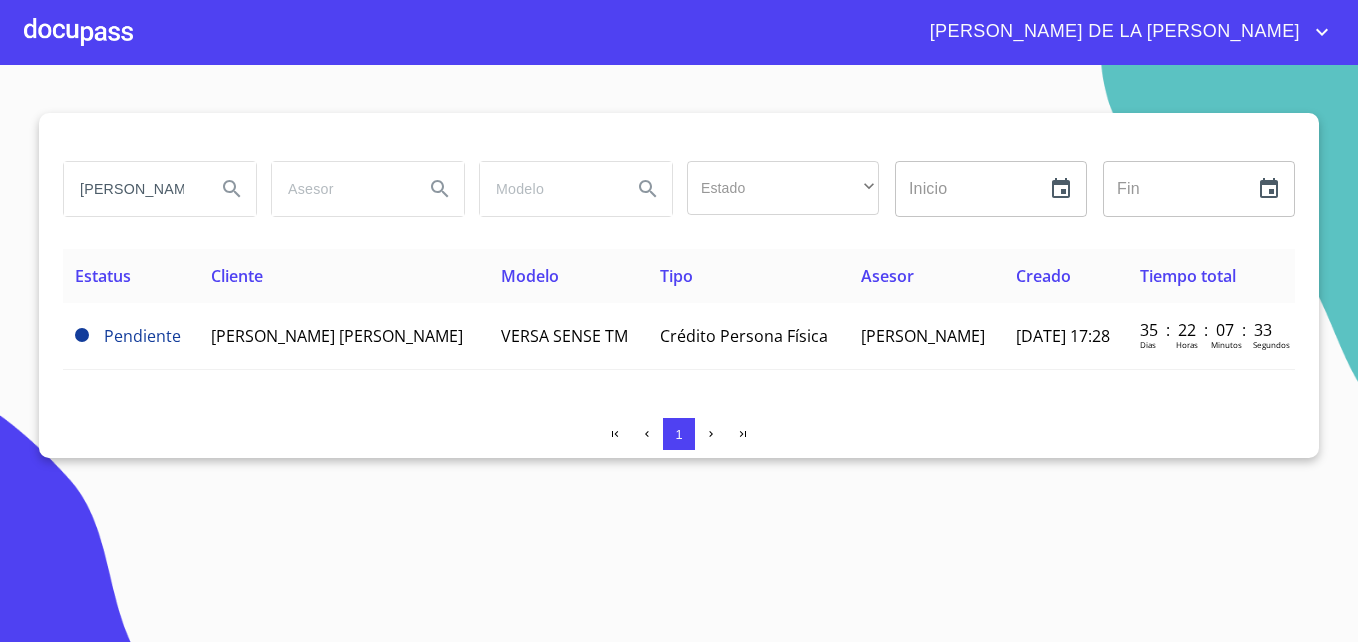 scroll, scrollTop: 0, scrollLeft: 7, axis: horizontal 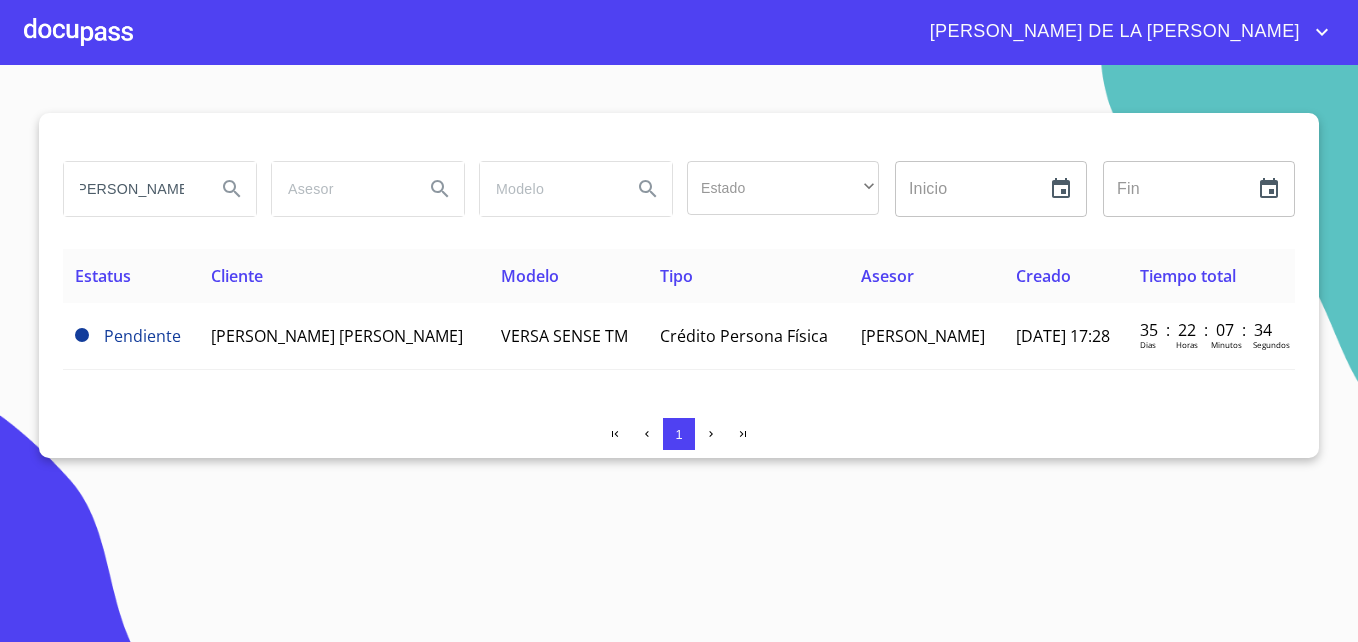 type on "[PERSON_NAME]" 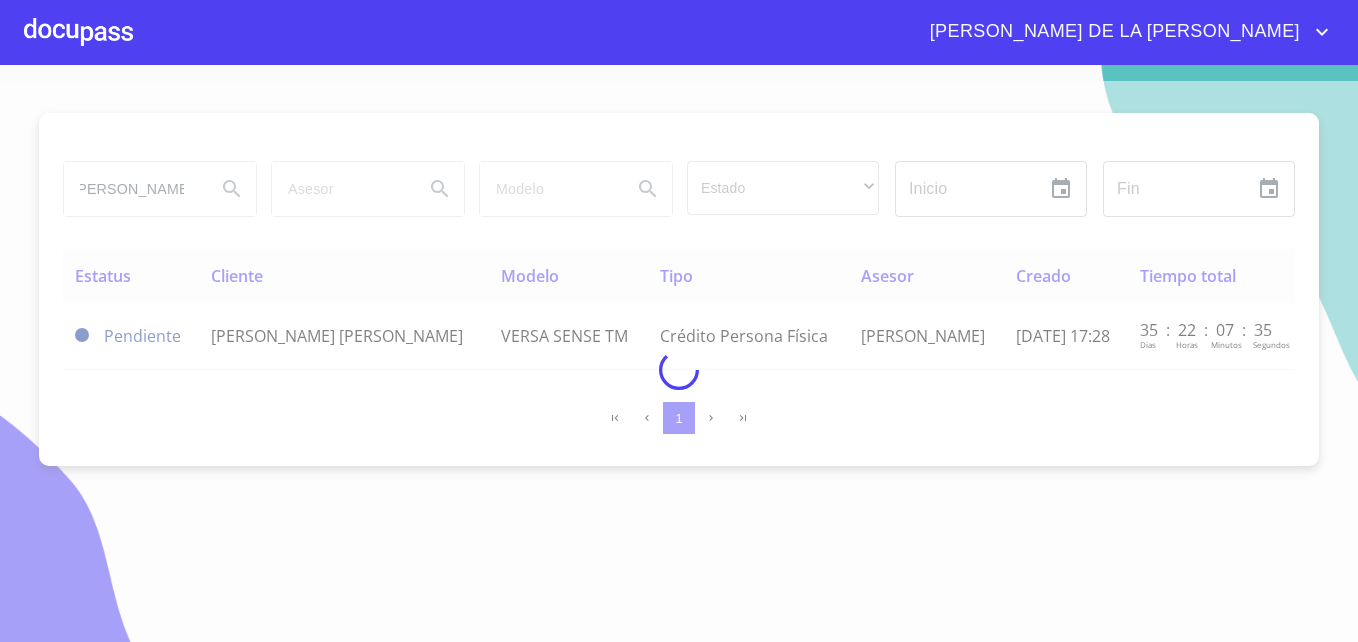 scroll, scrollTop: 0, scrollLeft: 0, axis: both 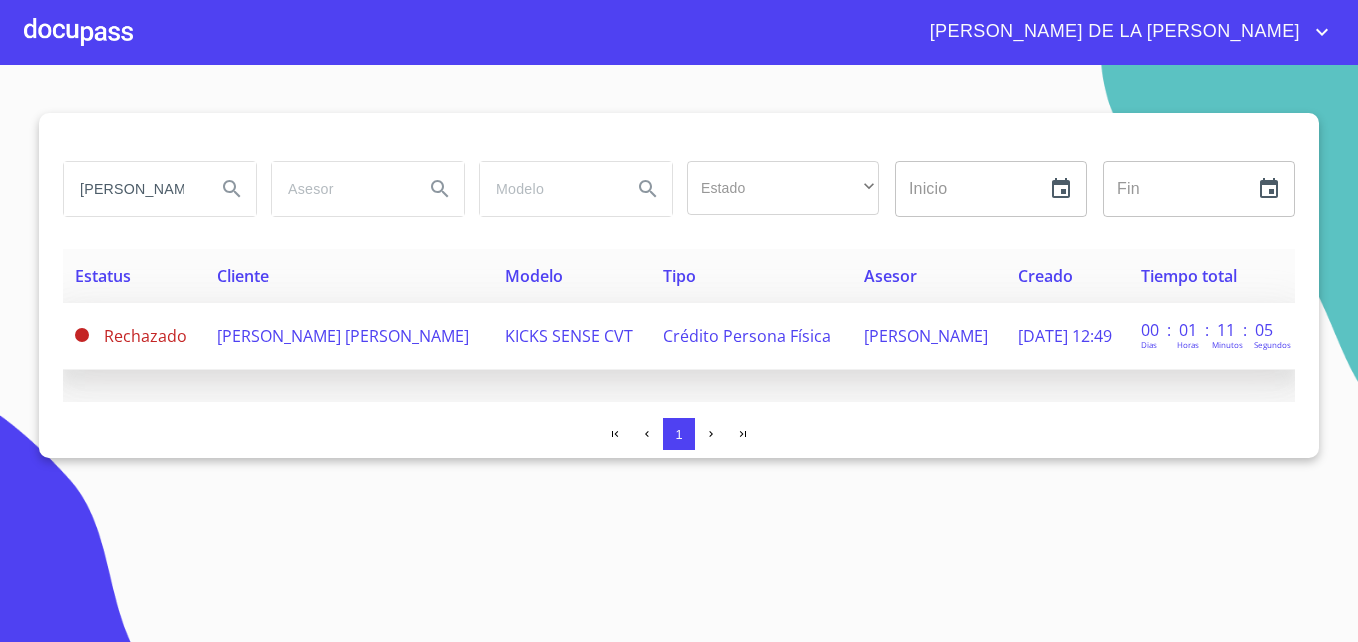 click on "[PERSON_NAME] [PERSON_NAME]" at bounding box center (343, 336) 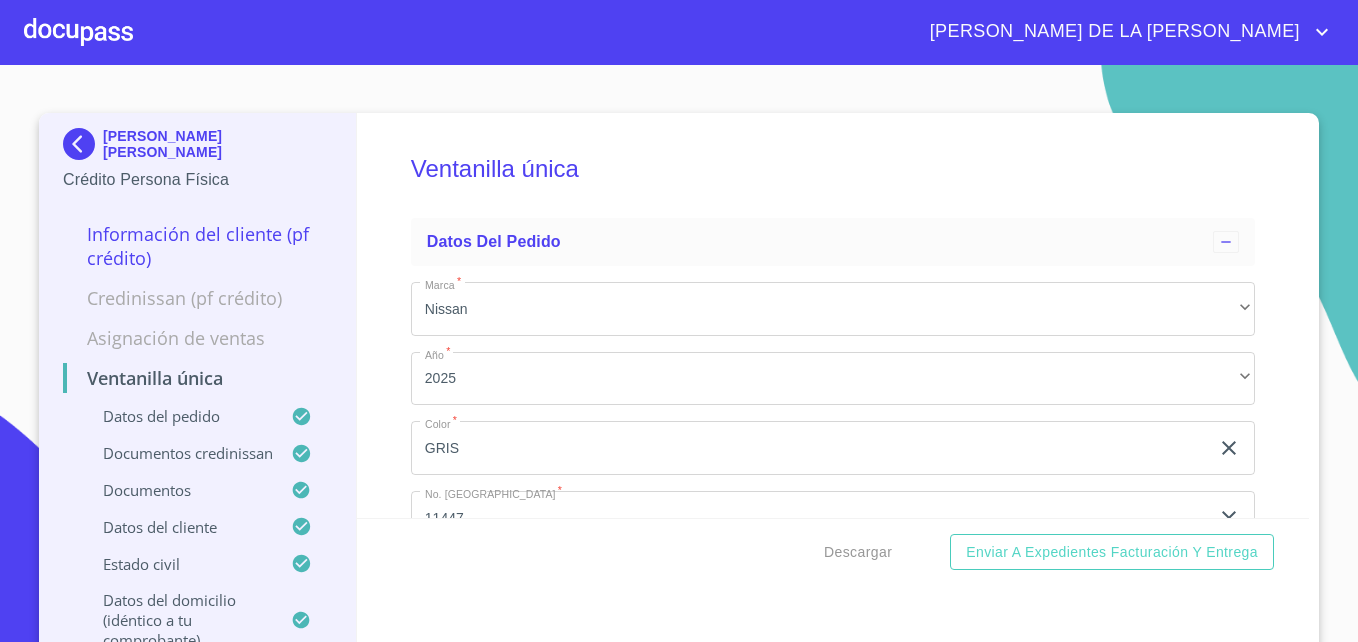 scroll, scrollTop: 406, scrollLeft: 0, axis: vertical 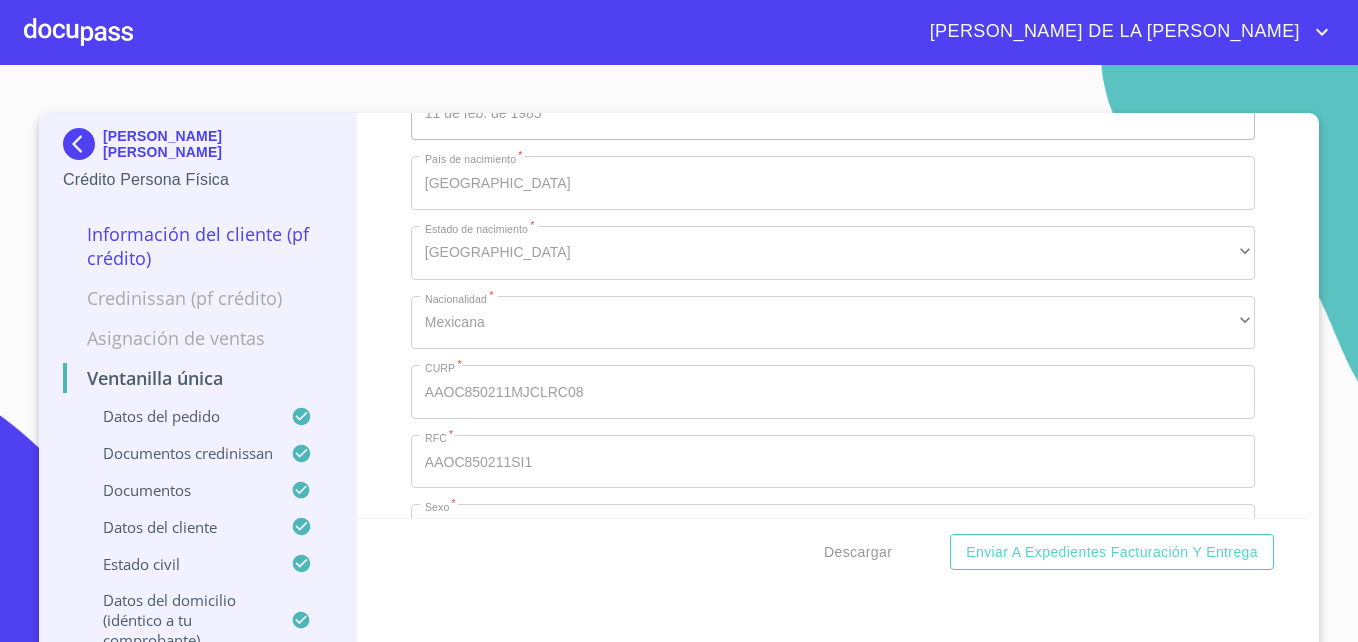 click at bounding box center (83, 144) 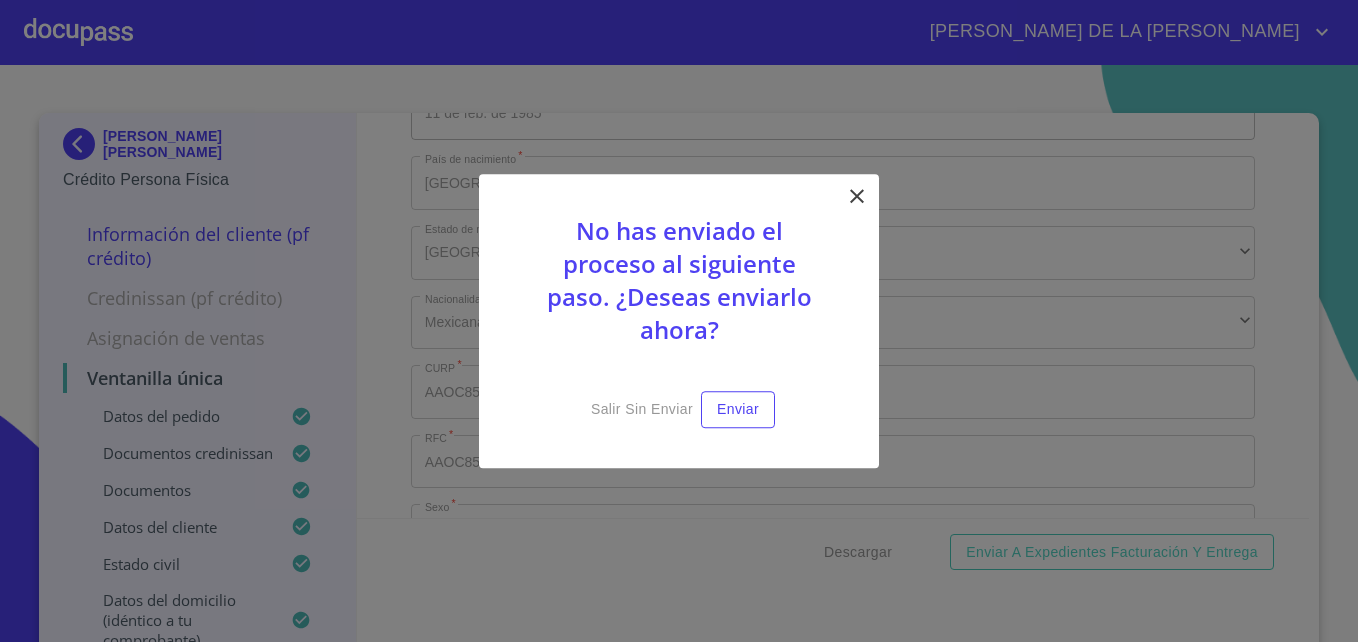 click 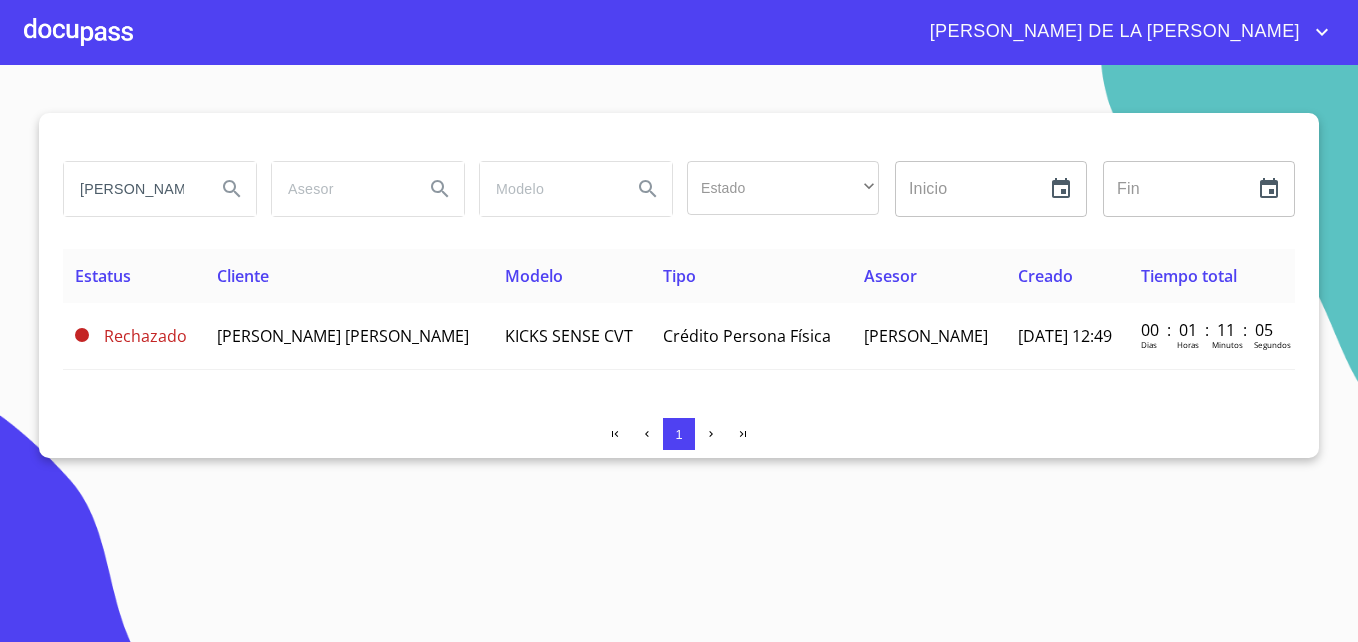 drag, startPoint x: 177, startPoint y: 190, endPoint x: -4, endPoint y: 190, distance: 181 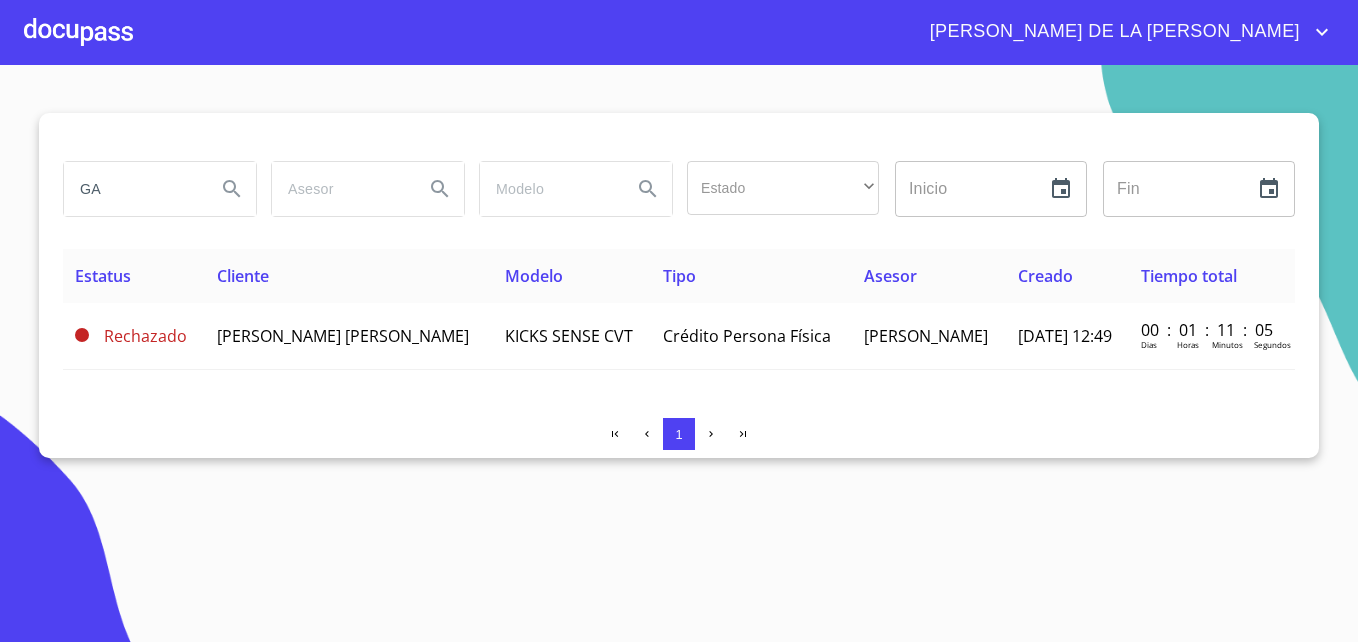 drag, startPoint x: 141, startPoint y: 199, endPoint x: -4, endPoint y: 182, distance: 145.99315 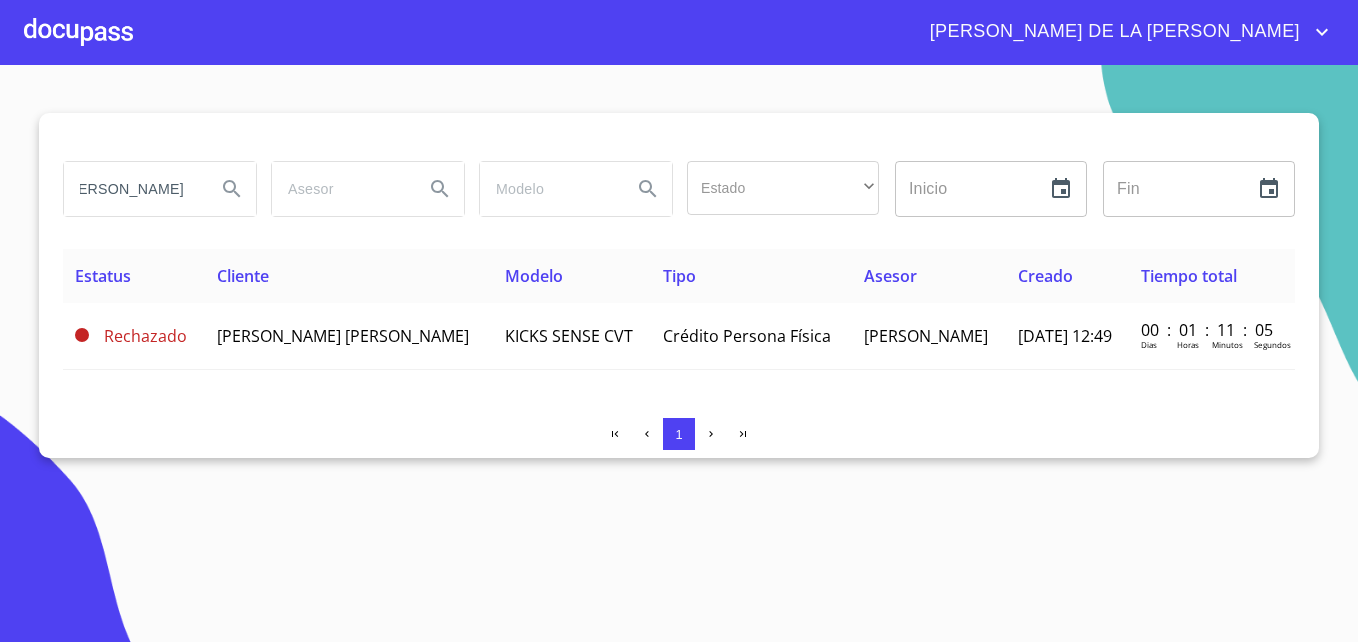 scroll, scrollTop: 0, scrollLeft: 37, axis: horizontal 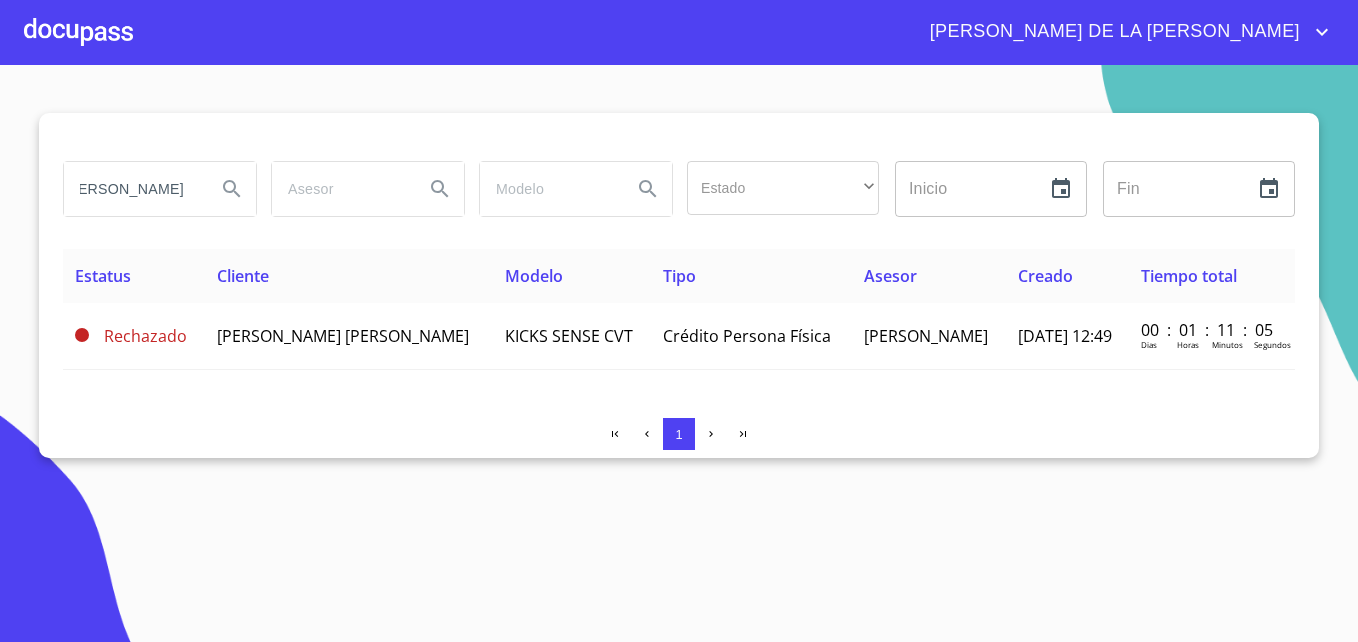 type on "[PERSON_NAME]" 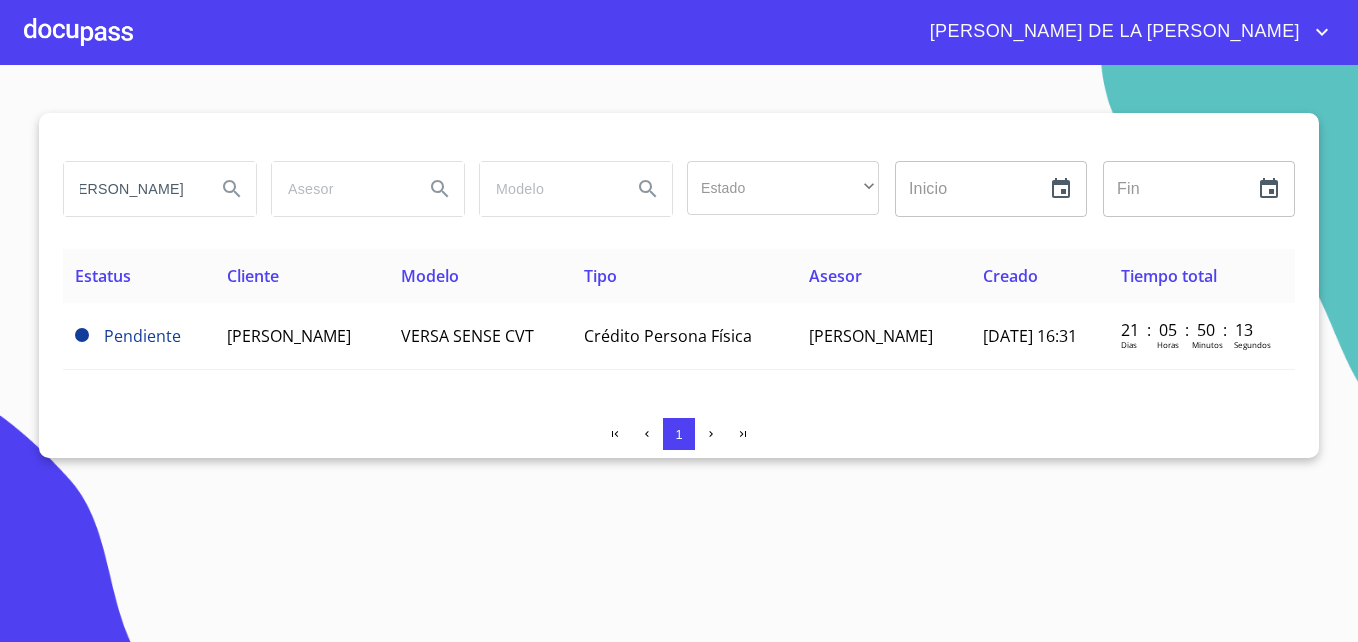 scroll, scrollTop: 0, scrollLeft: 0, axis: both 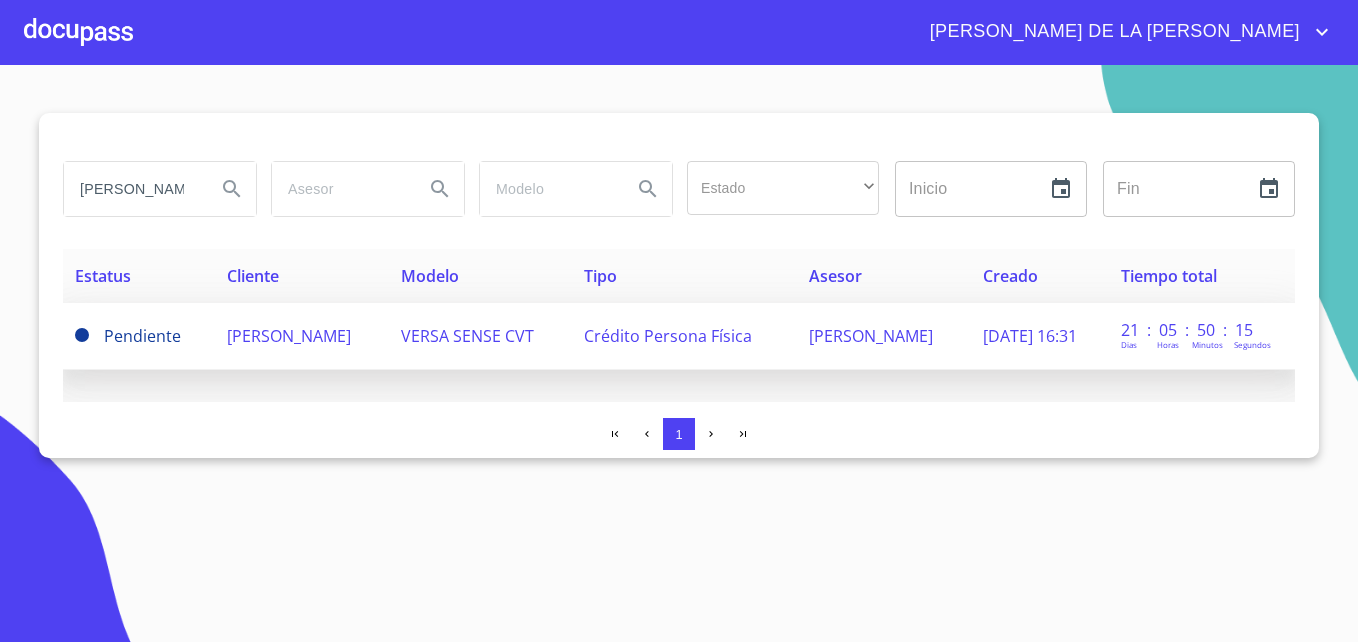 click on "[PERSON_NAME]" at bounding box center [289, 336] 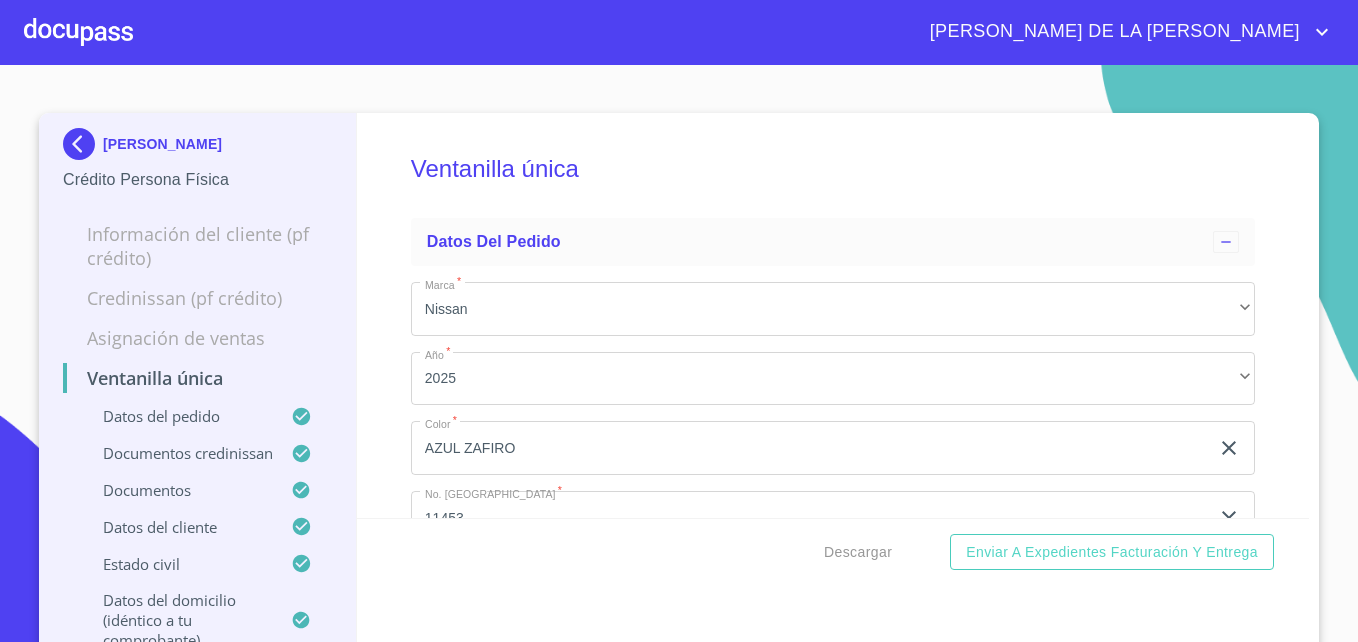 scroll, scrollTop: 500, scrollLeft: 0, axis: vertical 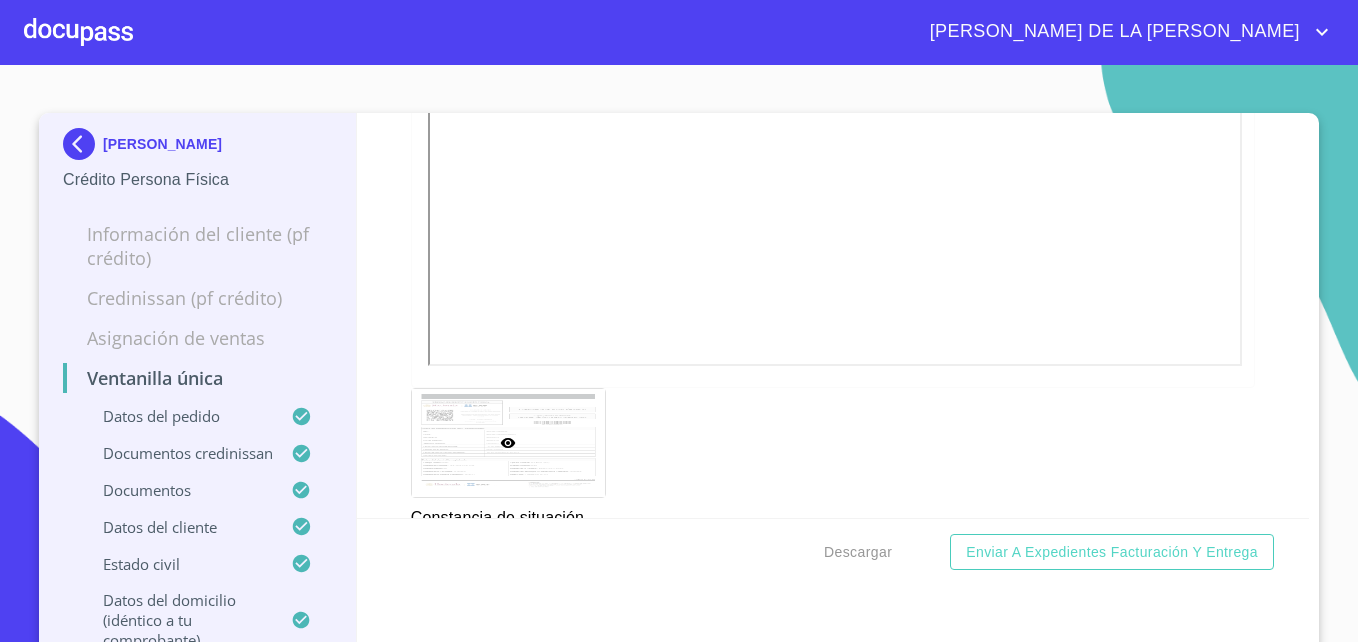 click at bounding box center [83, 144] 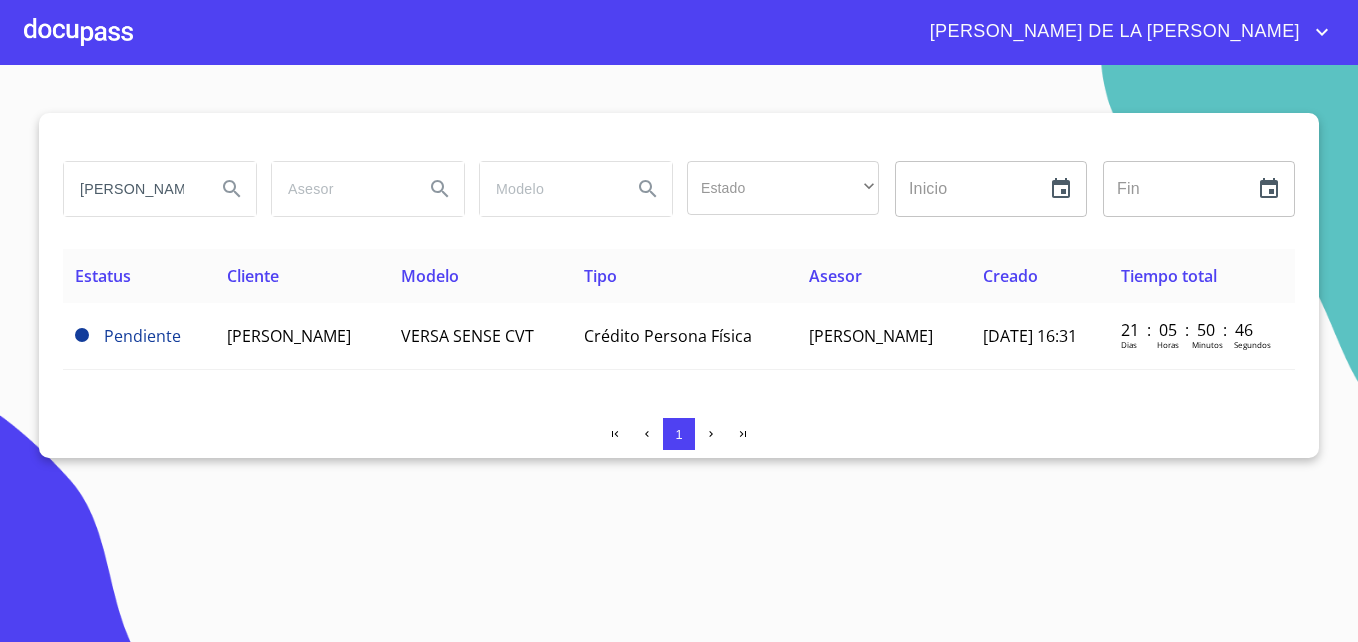 drag, startPoint x: 187, startPoint y: 192, endPoint x: -4, endPoint y: 163, distance: 193.18903 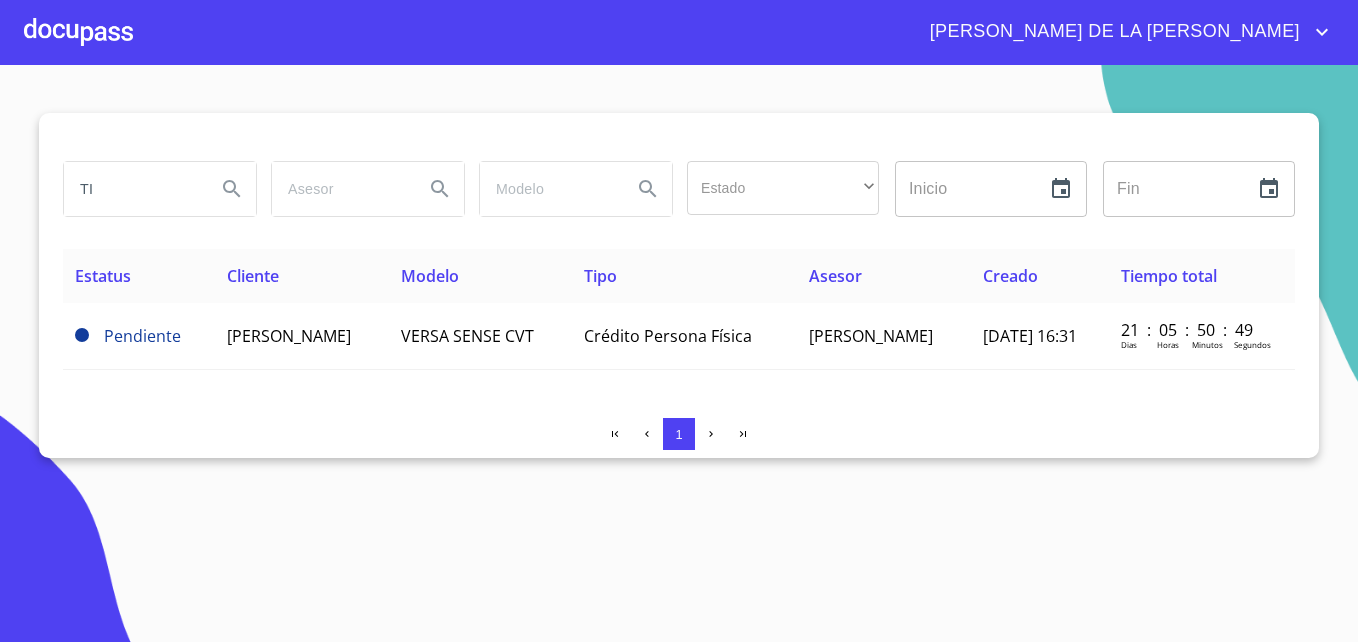 type on "T" 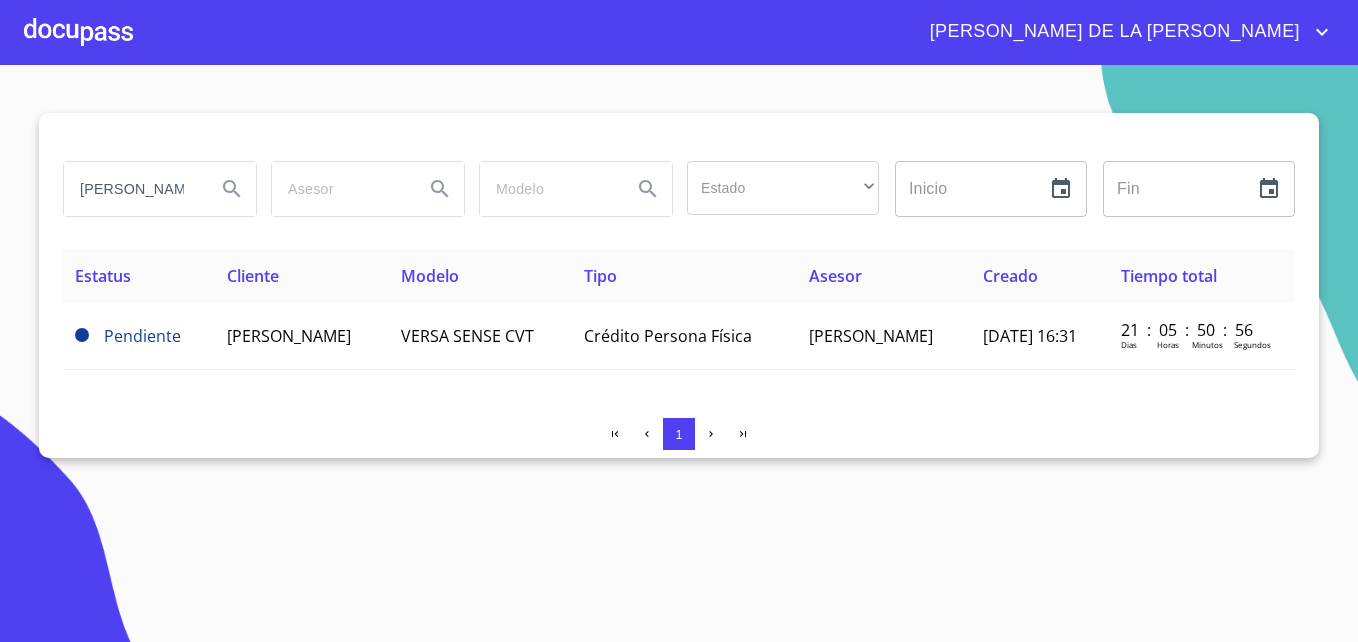 type on "LEAÑOS SOLIS" 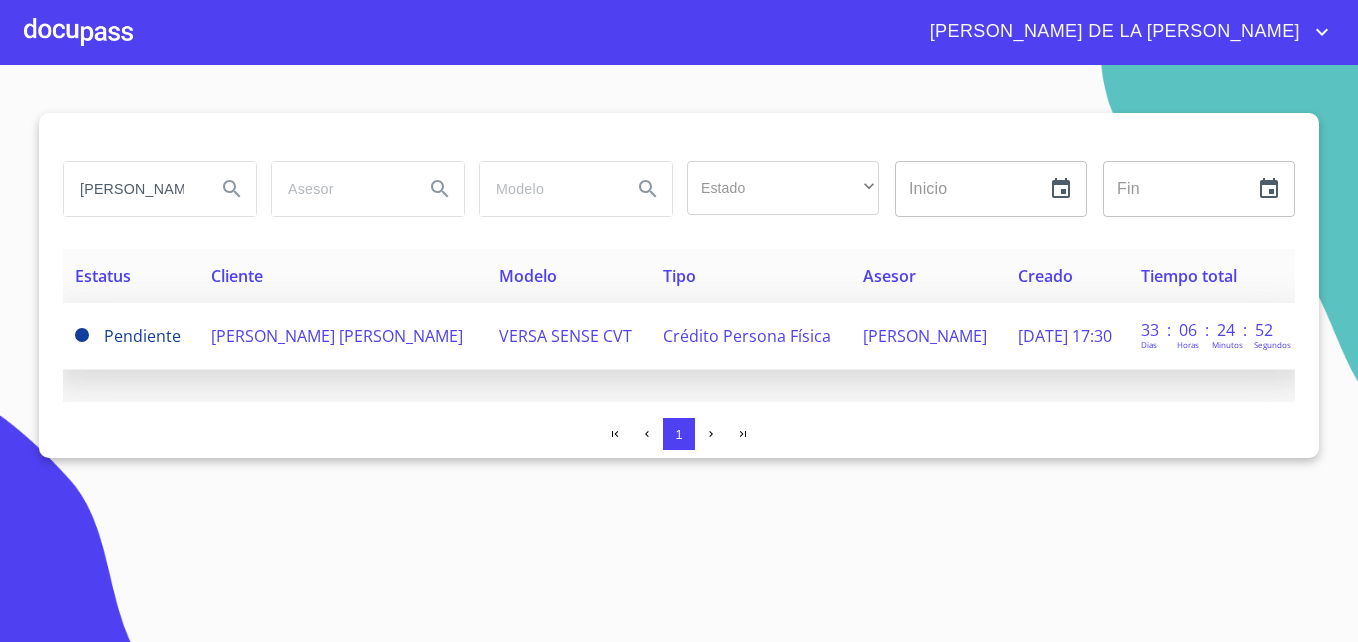 click on "ERIKA  VANESA  LEAÑOS  SOLIS" at bounding box center [337, 336] 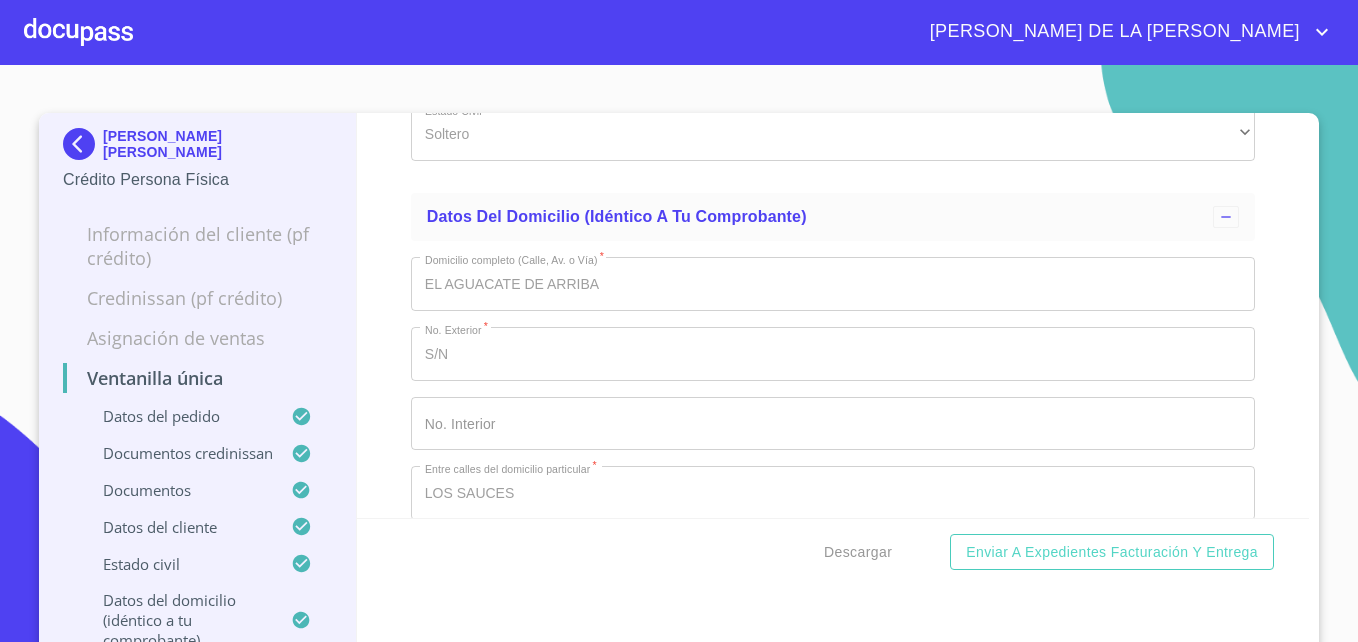 scroll, scrollTop: 6700, scrollLeft: 0, axis: vertical 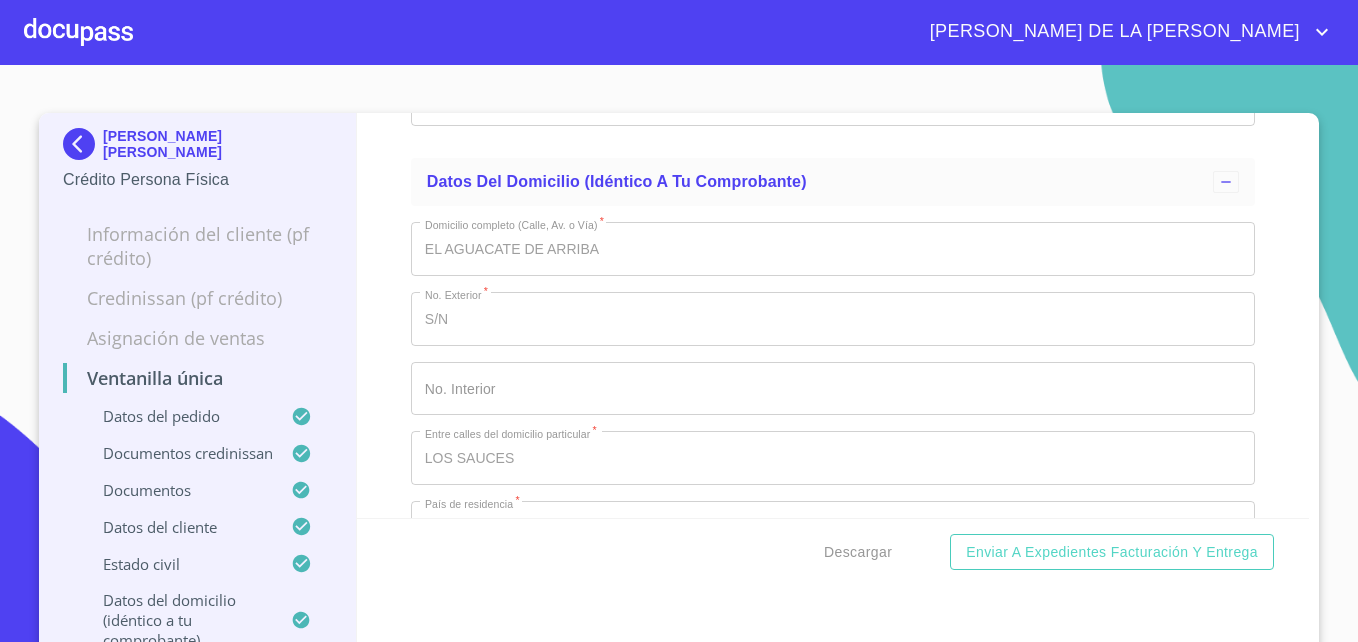 click at bounding box center [83, 144] 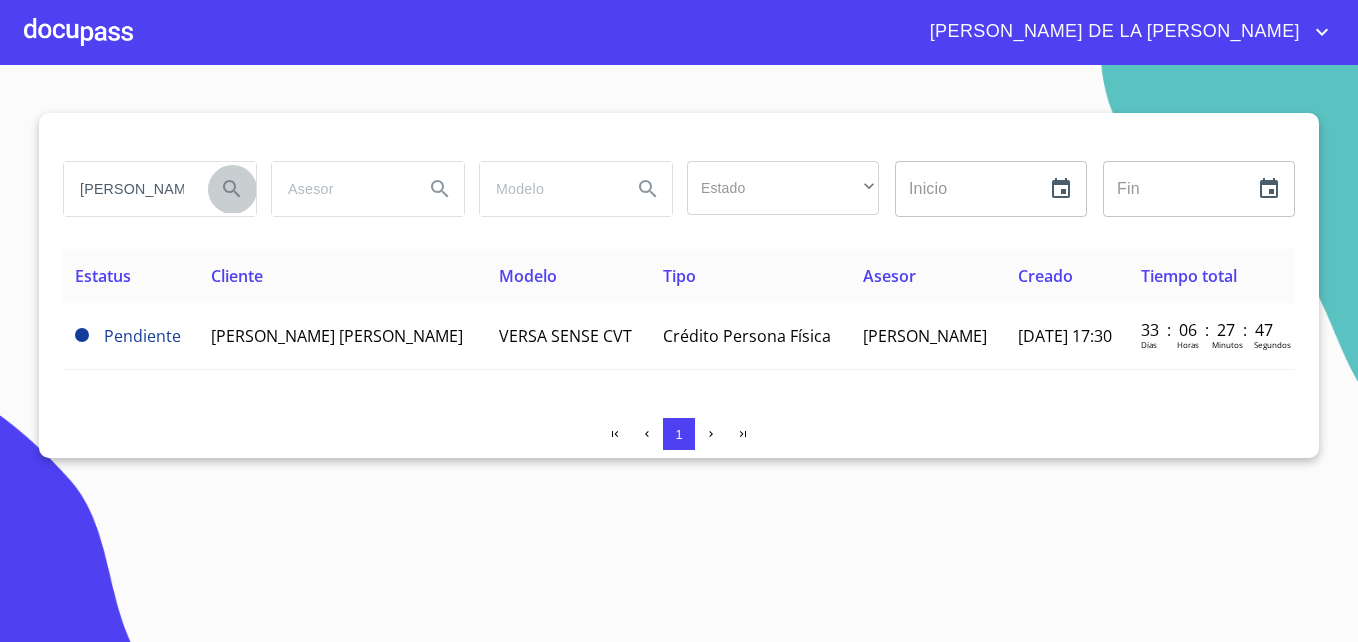 drag, startPoint x: 209, startPoint y: 193, endPoint x: 116, endPoint y: 183, distance: 93.53609 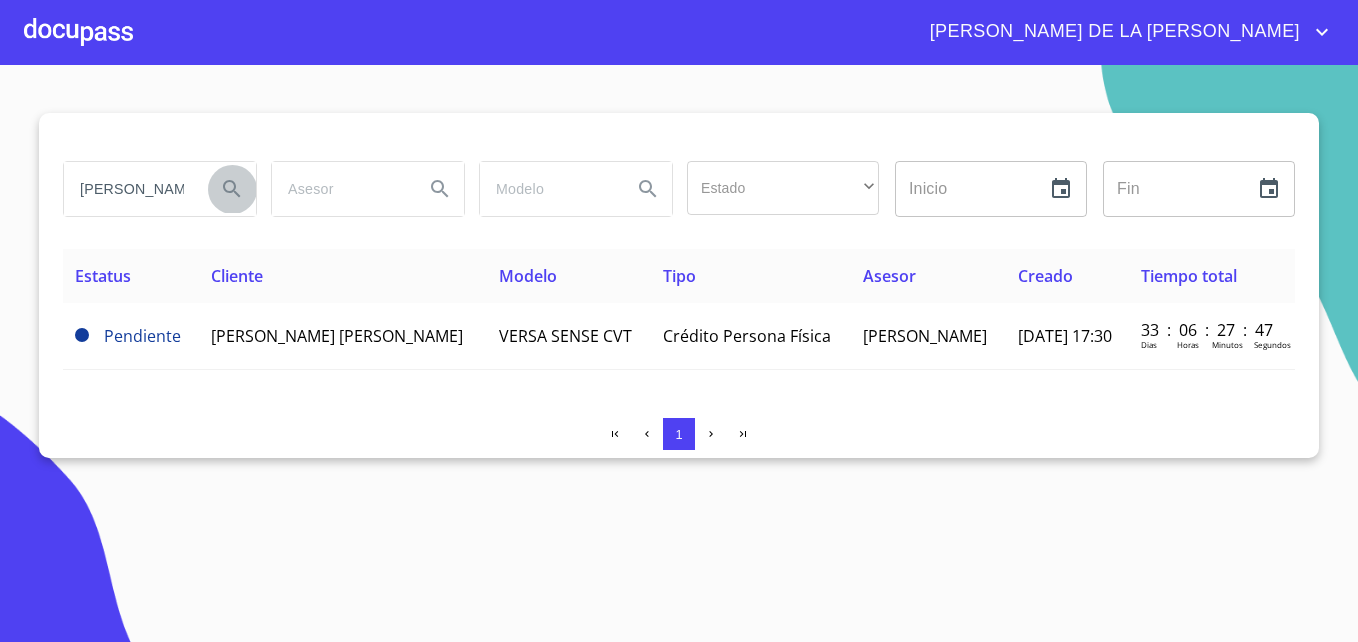 click on "LEAÑOS SOLIS" at bounding box center (160, 189) 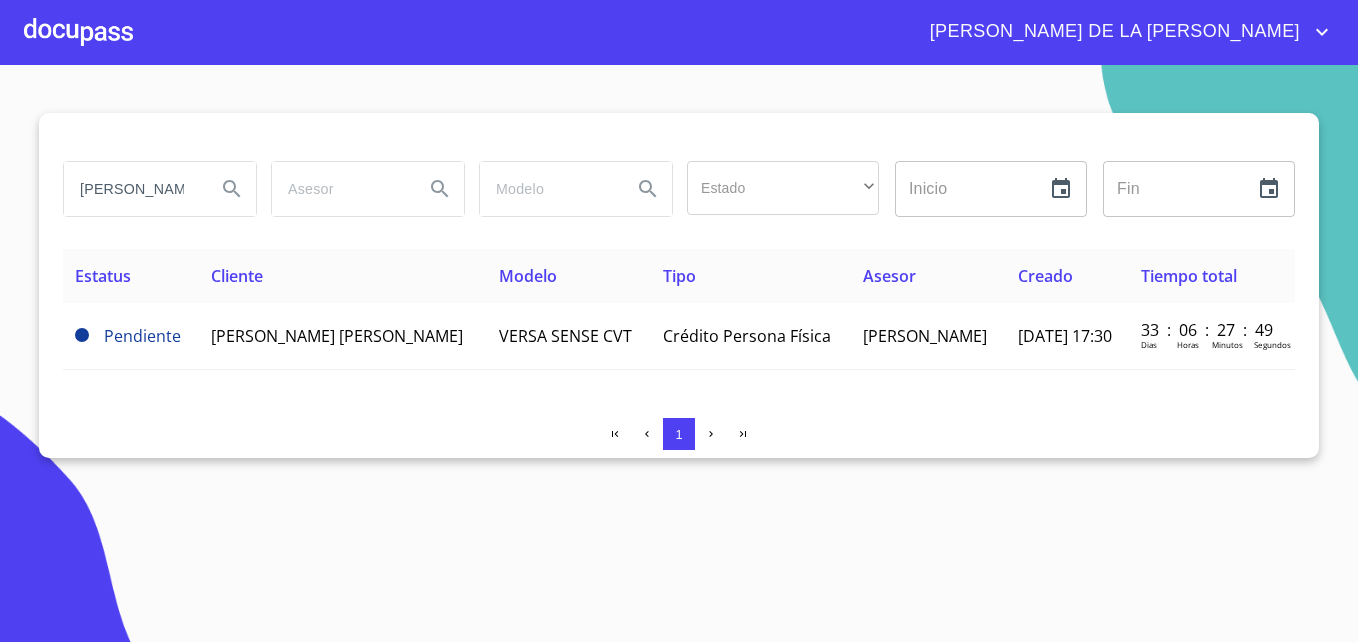 drag, startPoint x: 183, startPoint y: 190, endPoint x: 35, endPoint y: 175, distance: 148.7582 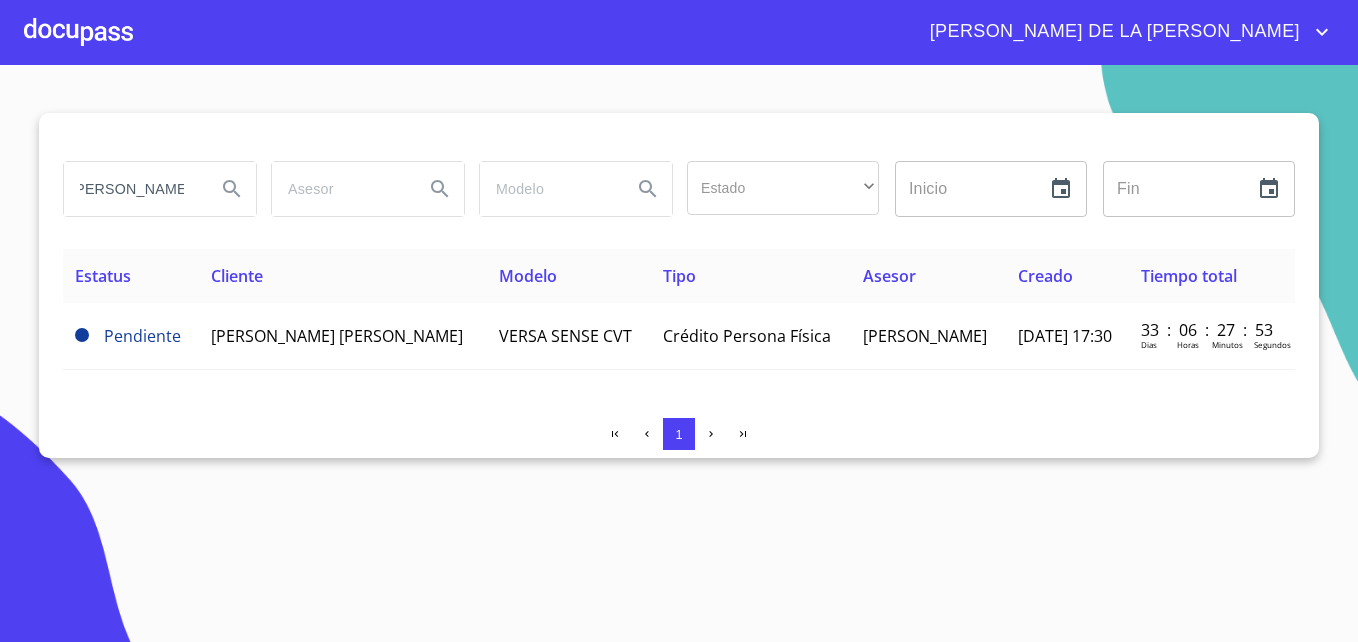 scroll, scrollTop: 0, scrollLeft: 19, axis: horizontal 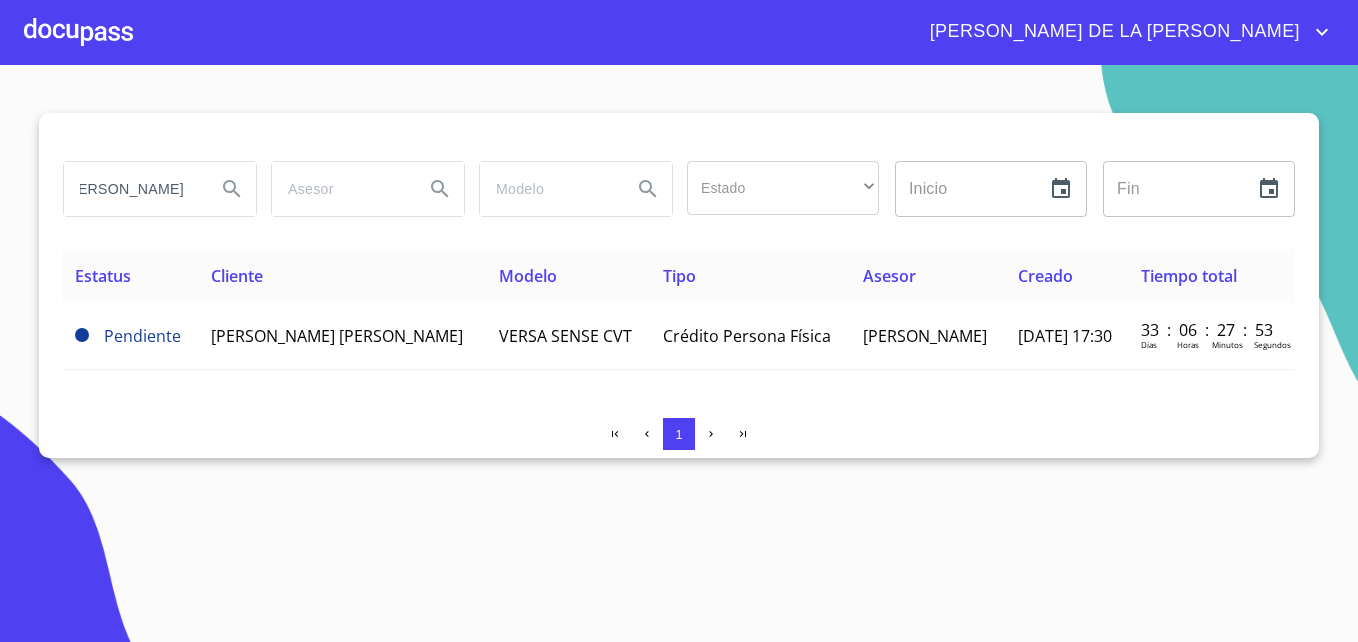 type on "VALENCIA GARCIA" 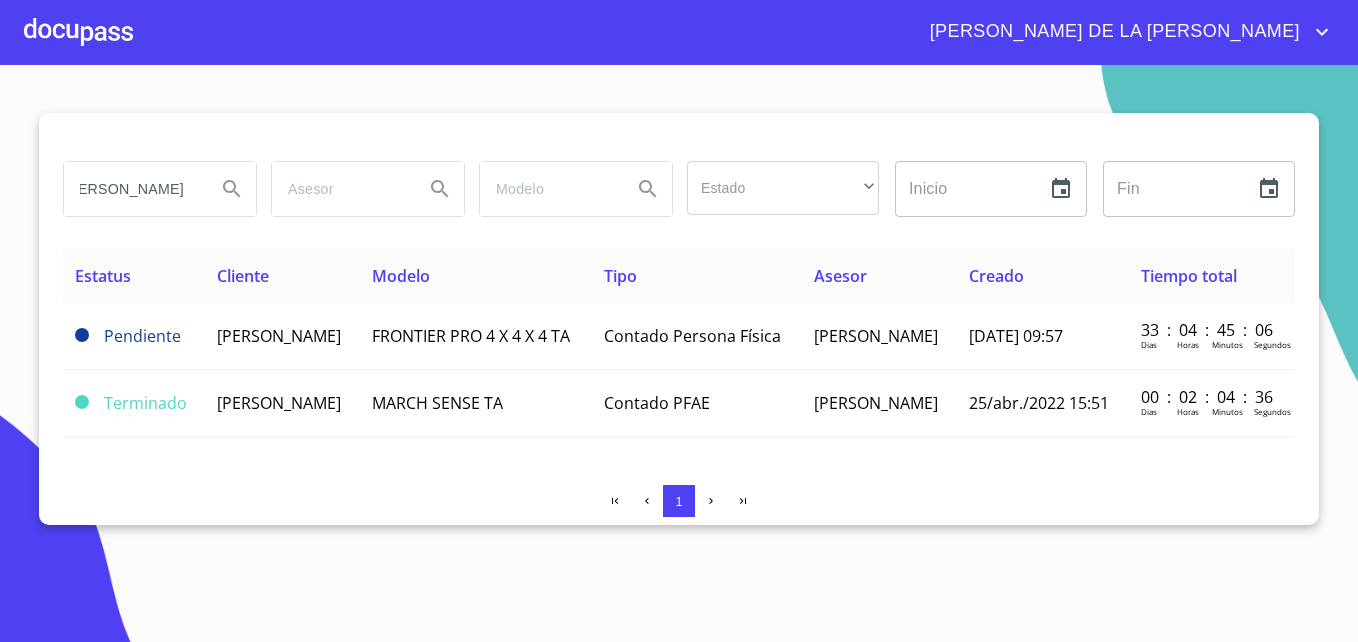 scroll, scrollTop: 0, scrollLeft: 0, axis: both 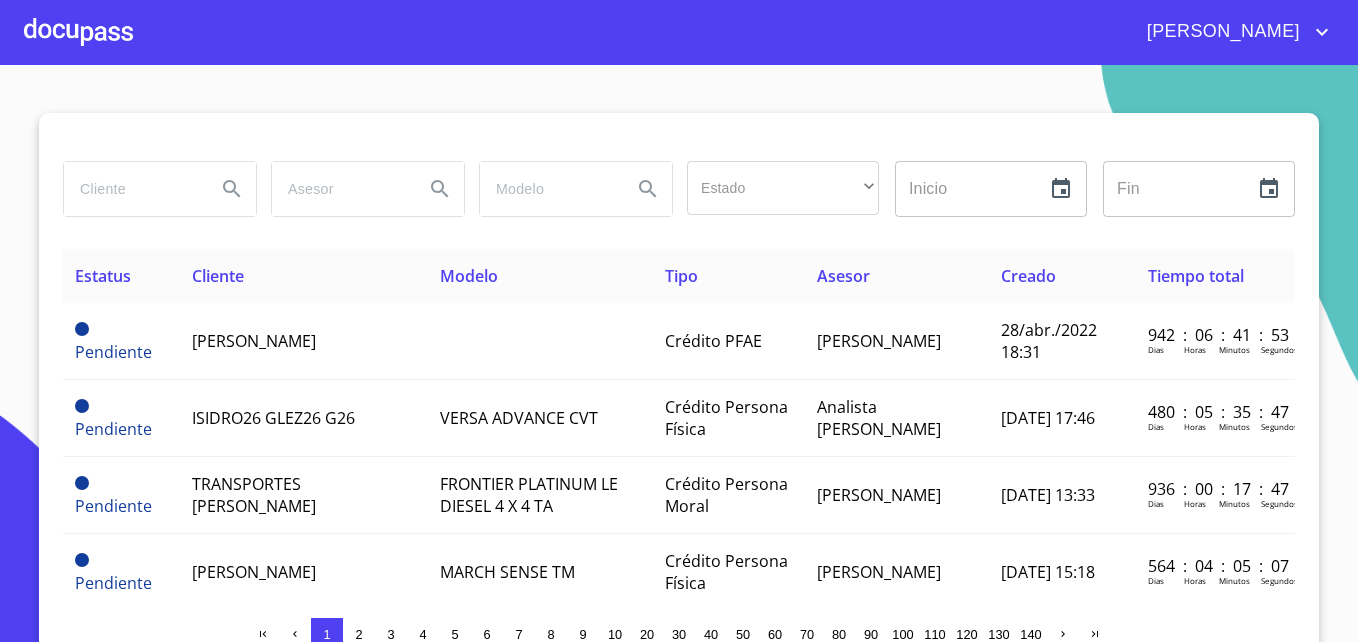 click at bounding box center (132, 189) 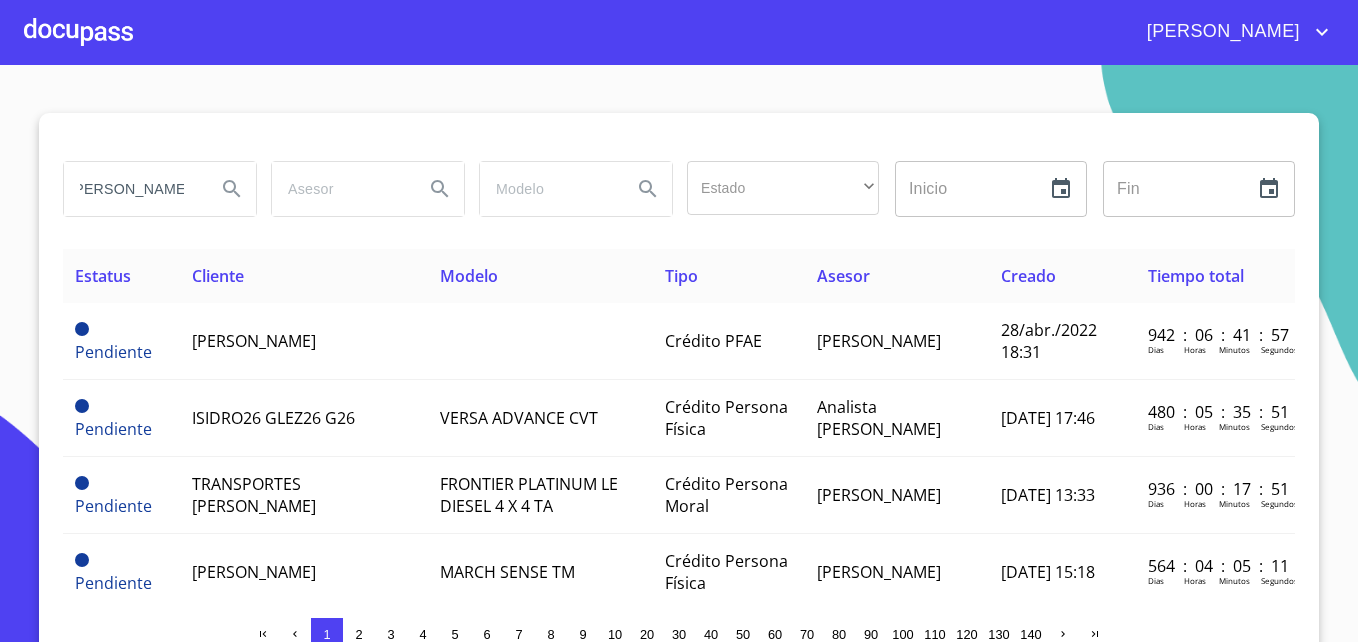 scroll, scrollTop: 0, scrollLeft: 20, axis: horizontal 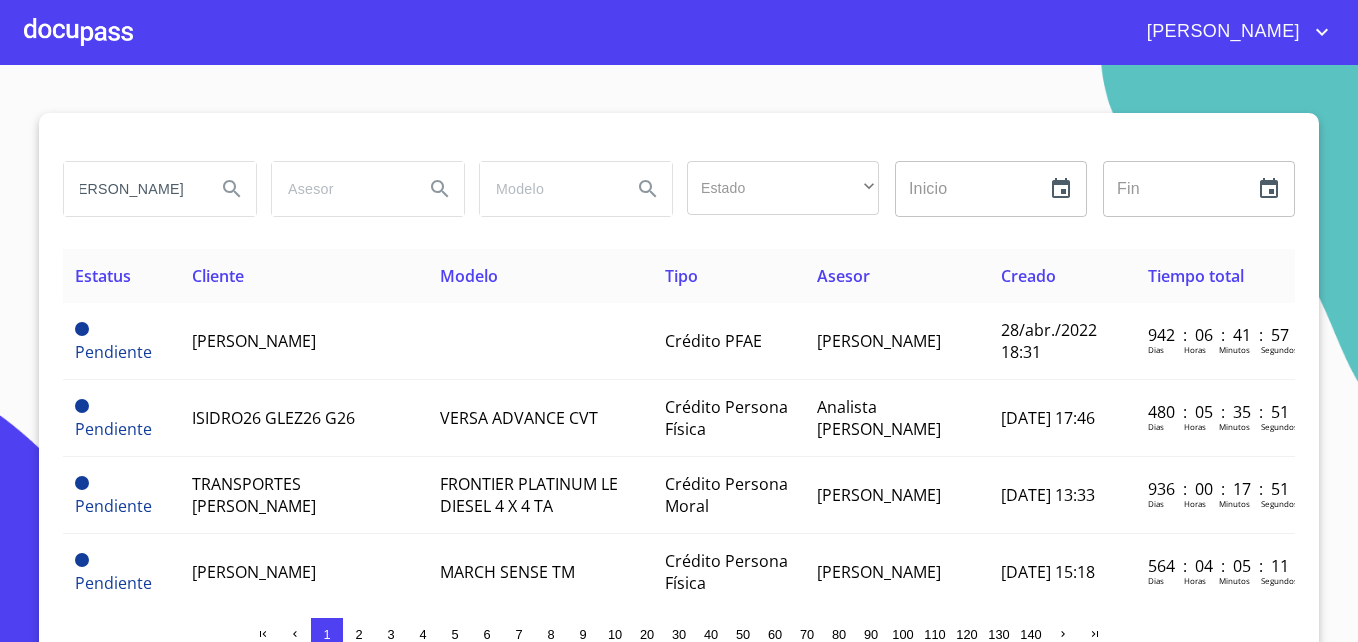 type on "VALENCIA GARCIA" 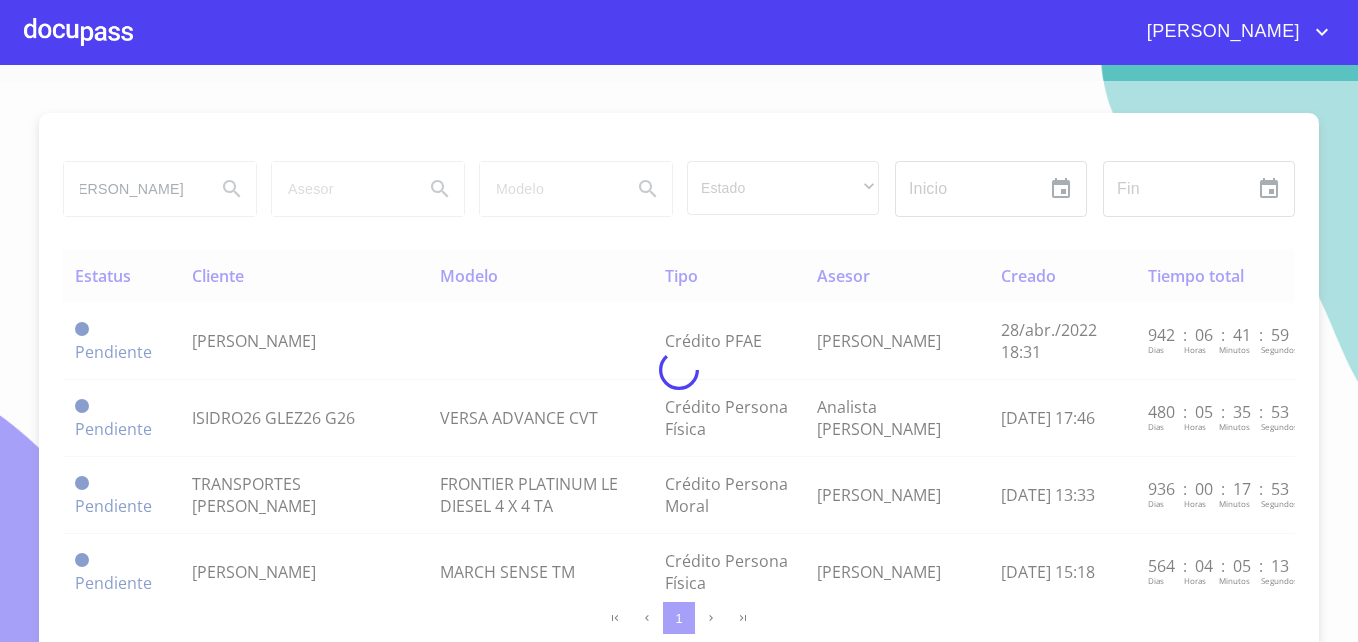 scroll, scrollTop: 0, scrollLeft: 0, axis: both 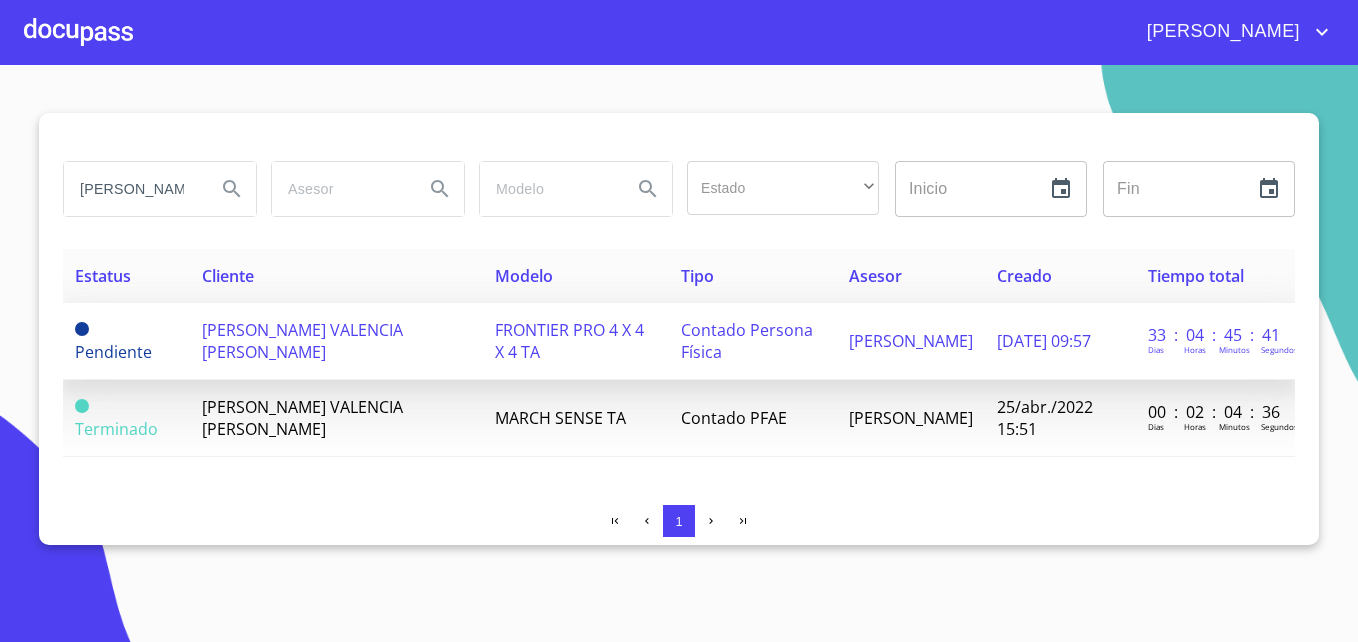 click on "GILDARDO VALENCIA GARCIA" at bounding box center [302, 341] 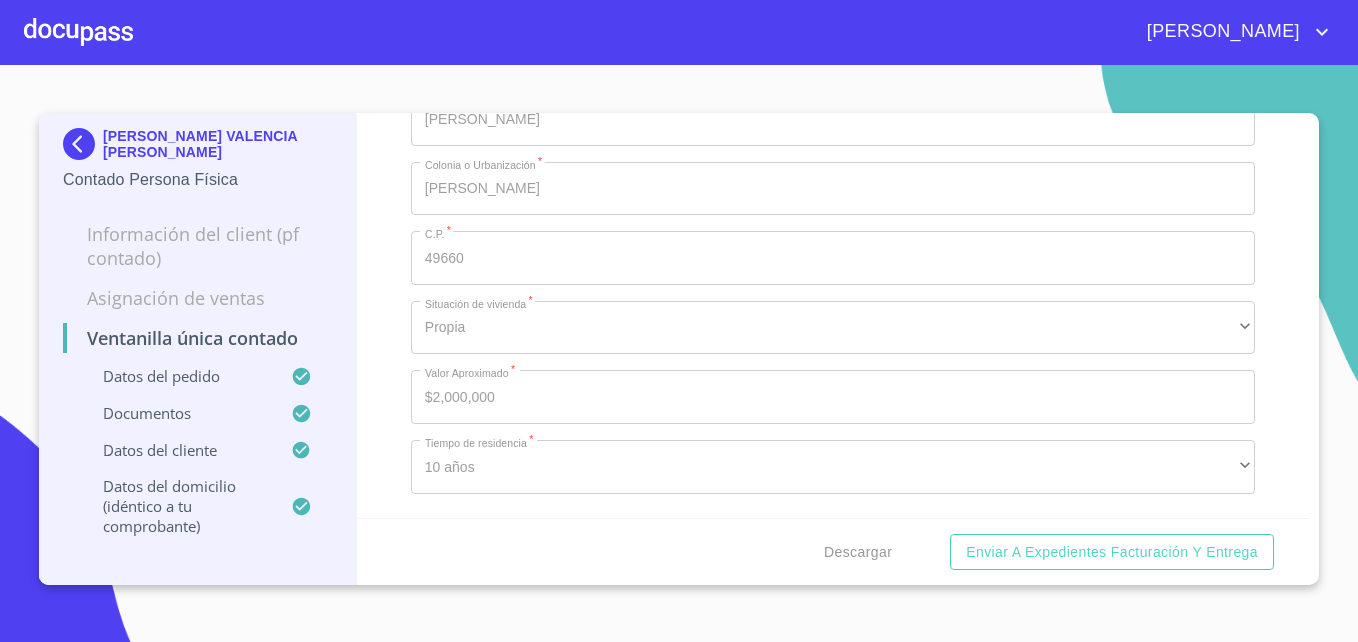 scroll, scrollTop: 5607, scrollLeft: 0, axis: vertical 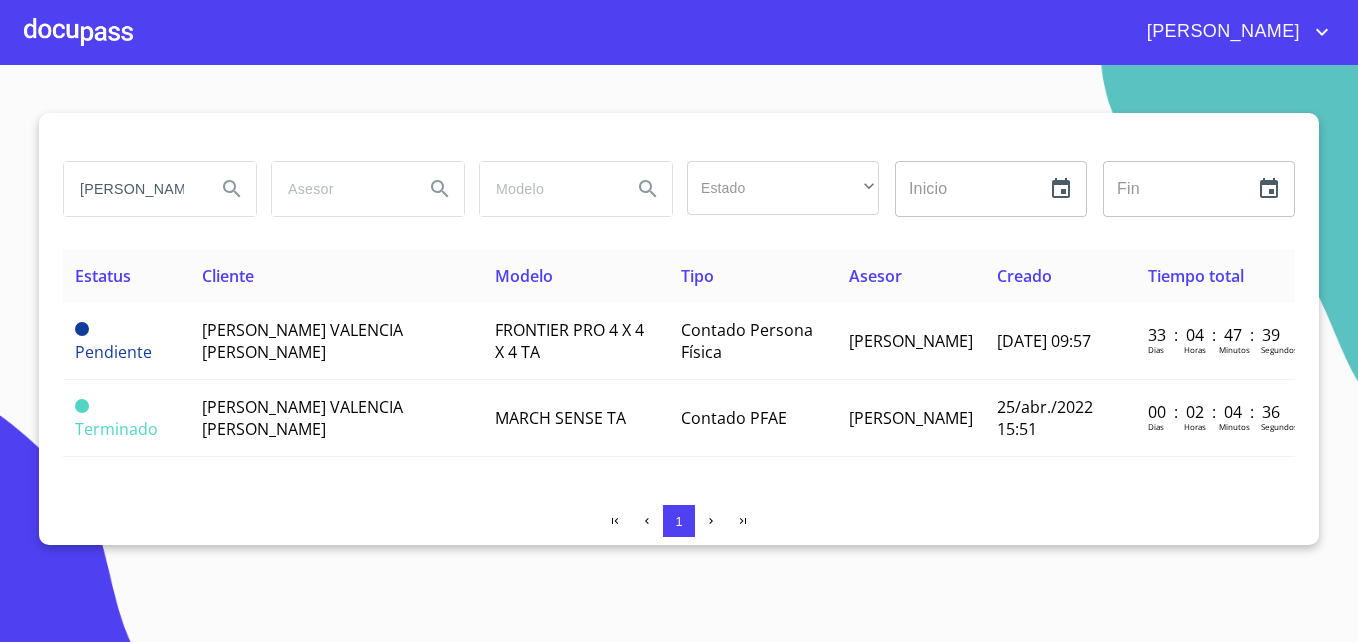 drag, startPoint x: 187, startPoint y: 188, endPoint x: -4, endPoint y: 188, distance: 191 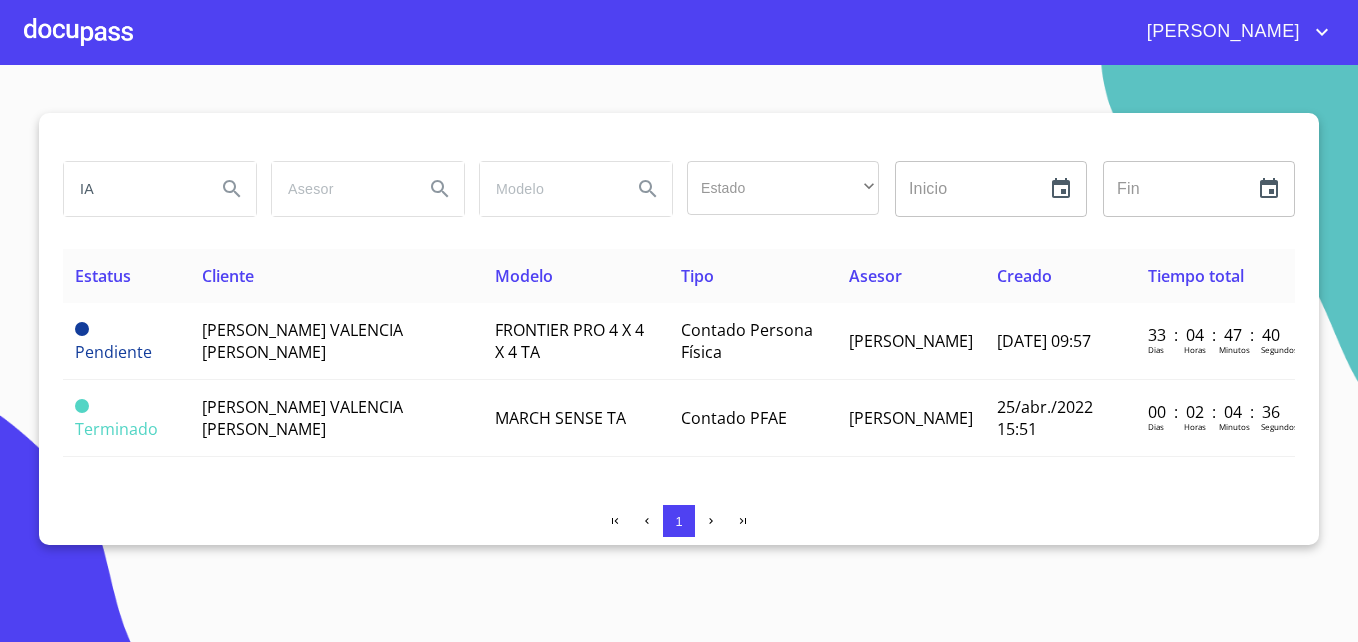 drag, startPoint x: 121, startPoint y: 184, endPoint x: -4, endPoint y: 184, distance: 125 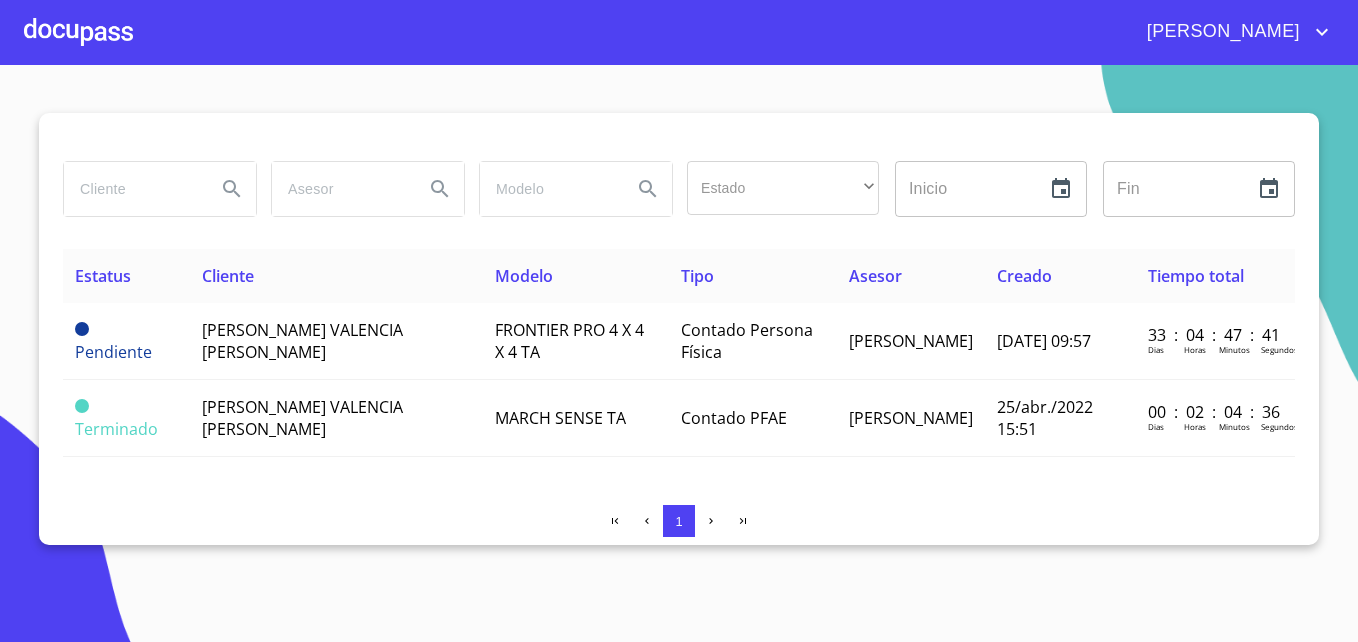 paste on "DISTRIBUTIONS DE MEXICO" 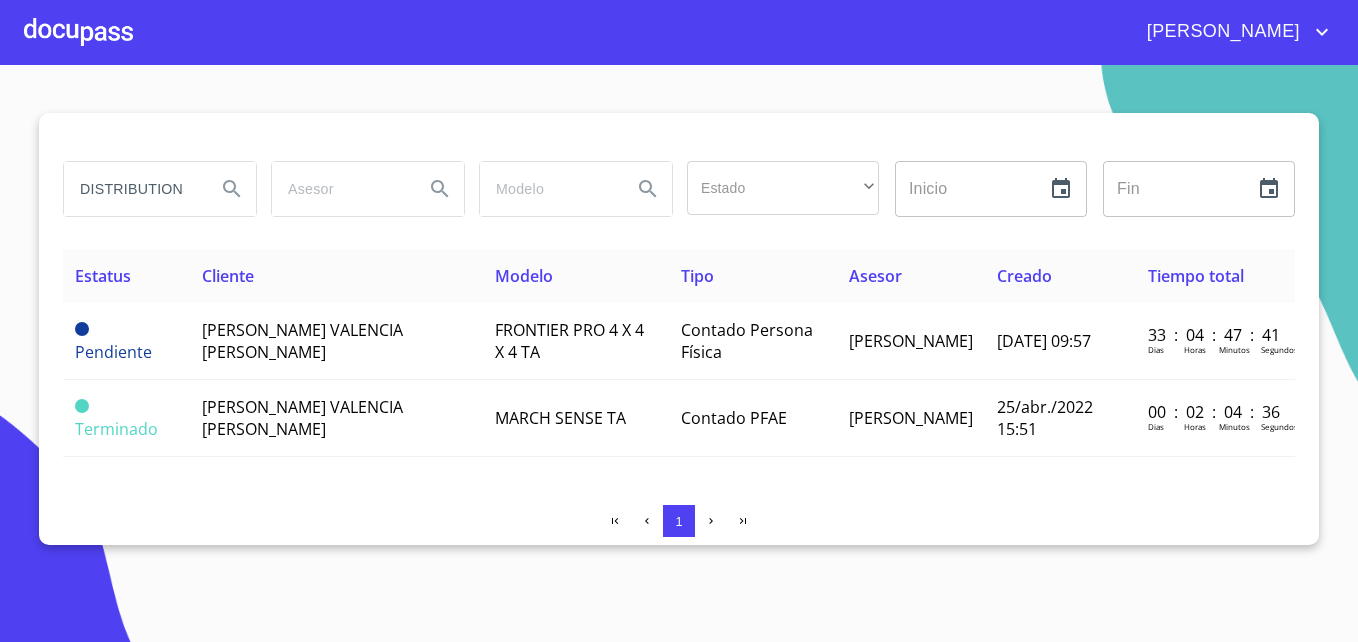 scroll, scrollTop: 0, scrollLeft: 79, axis: horizontal 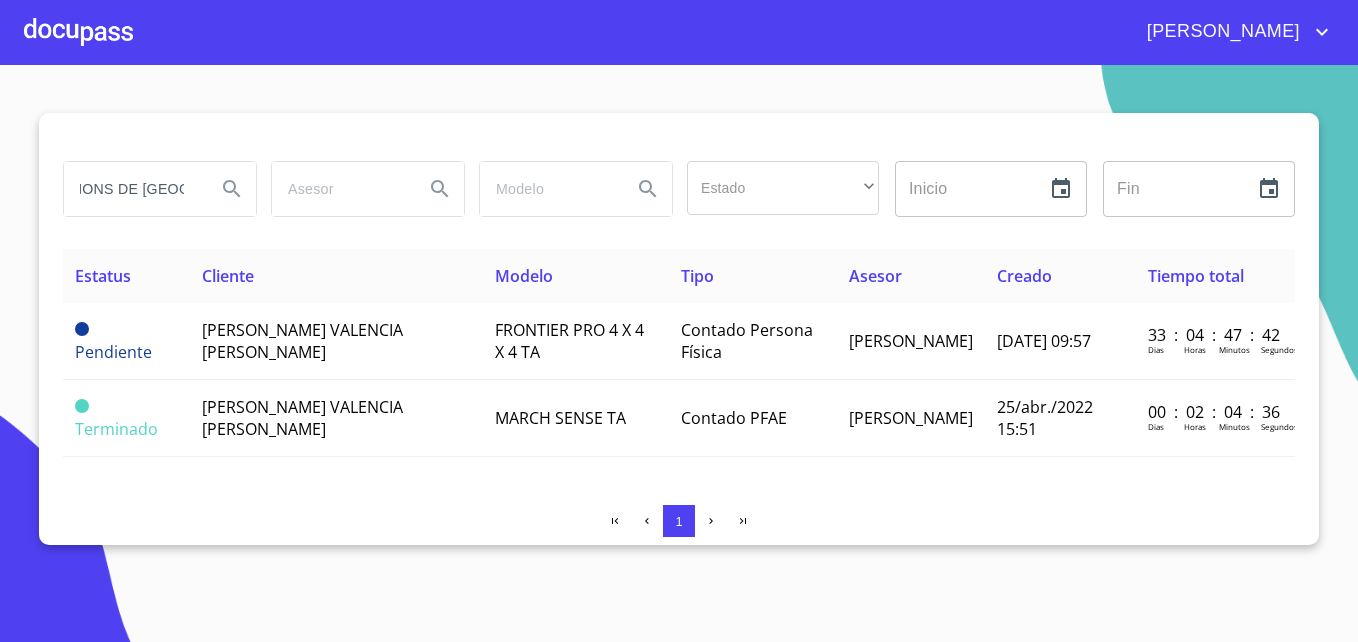 type on "DISTRIBUTIONS DE MEXICO" 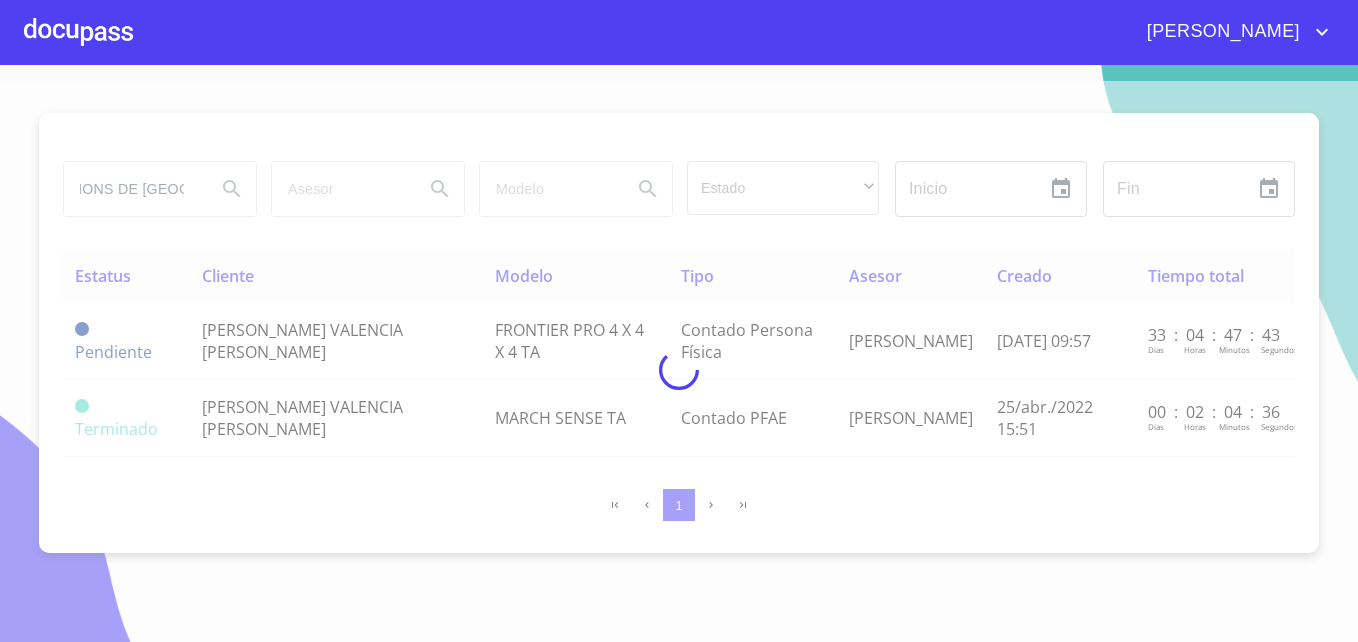 scroll, scrollTop: 0, scrollLeft: 0, axis: both 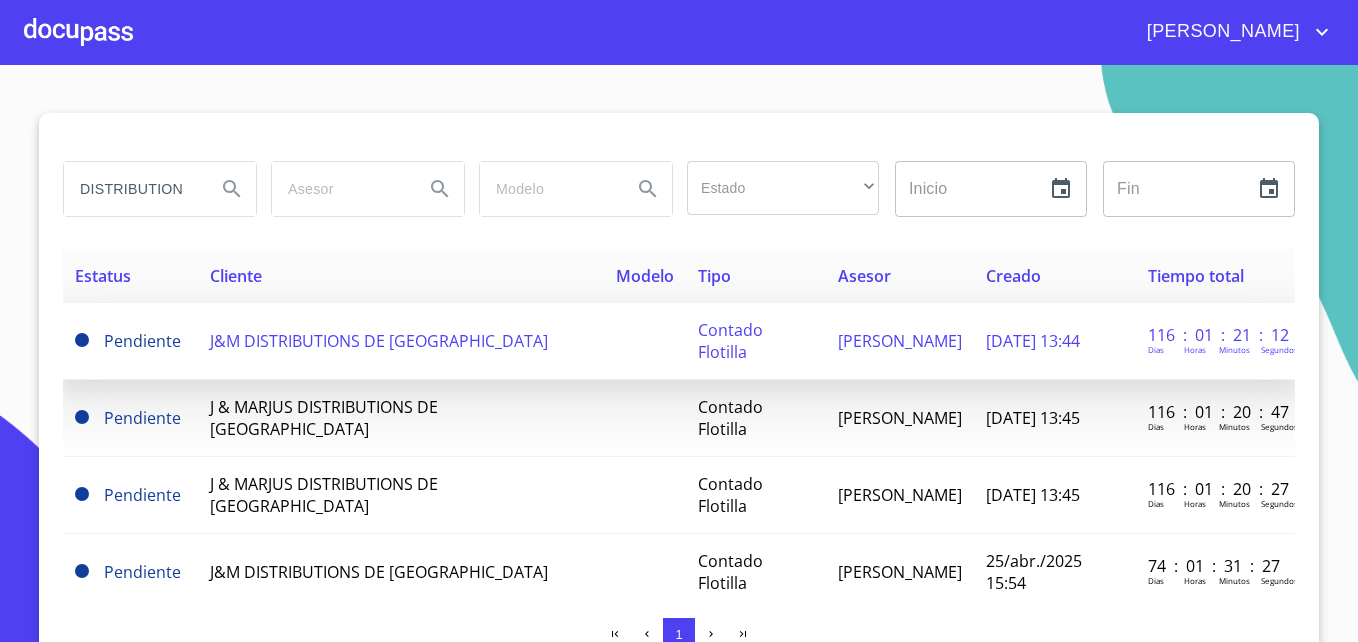 click on "J&M DISTRIBUTIONS DE MEXICO" at bounding box center [379, 341] 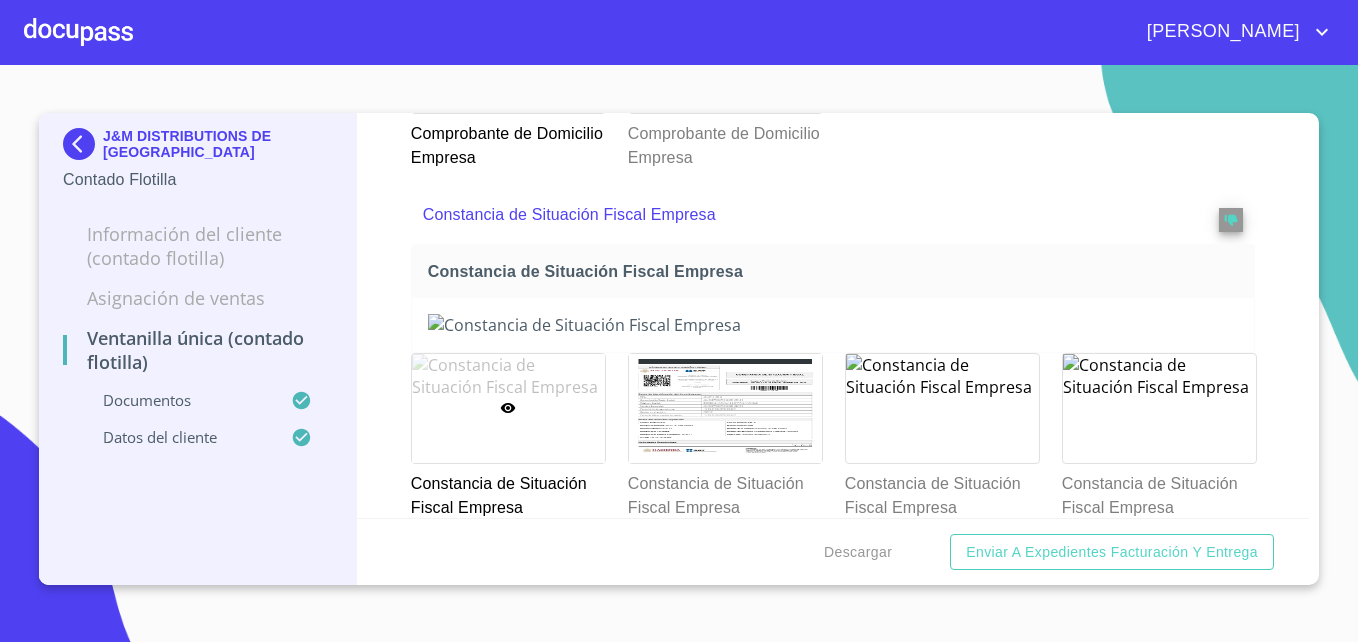 scroll, scrollTop: 2100, scrollLeft: 0, axis: vertical 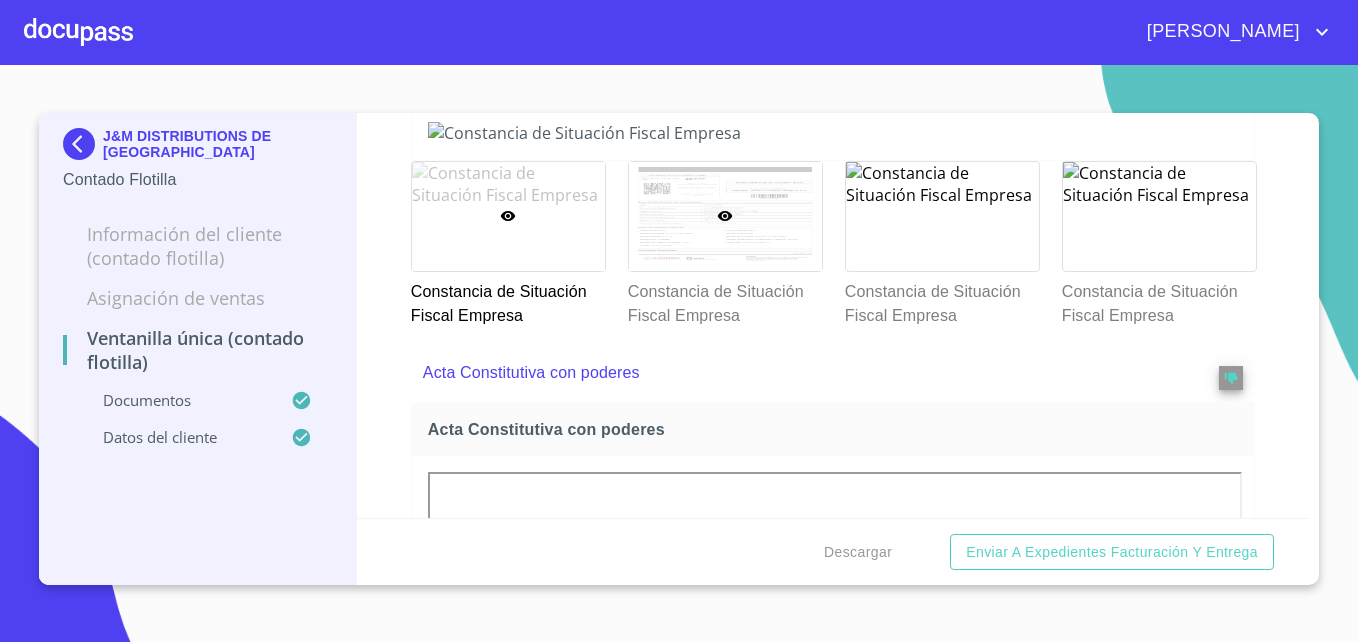 click at bounding box center (725, 216) 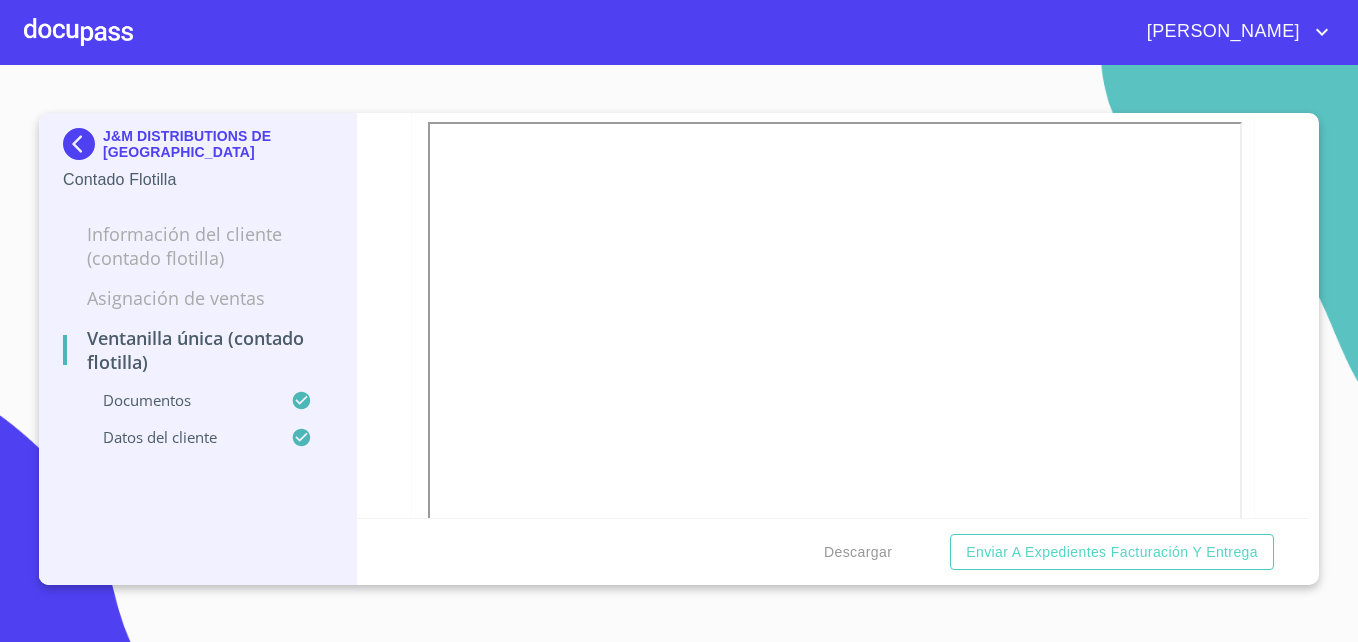 scroll, scrollTop: 1981, scrollLeft: 0, axis: vertical 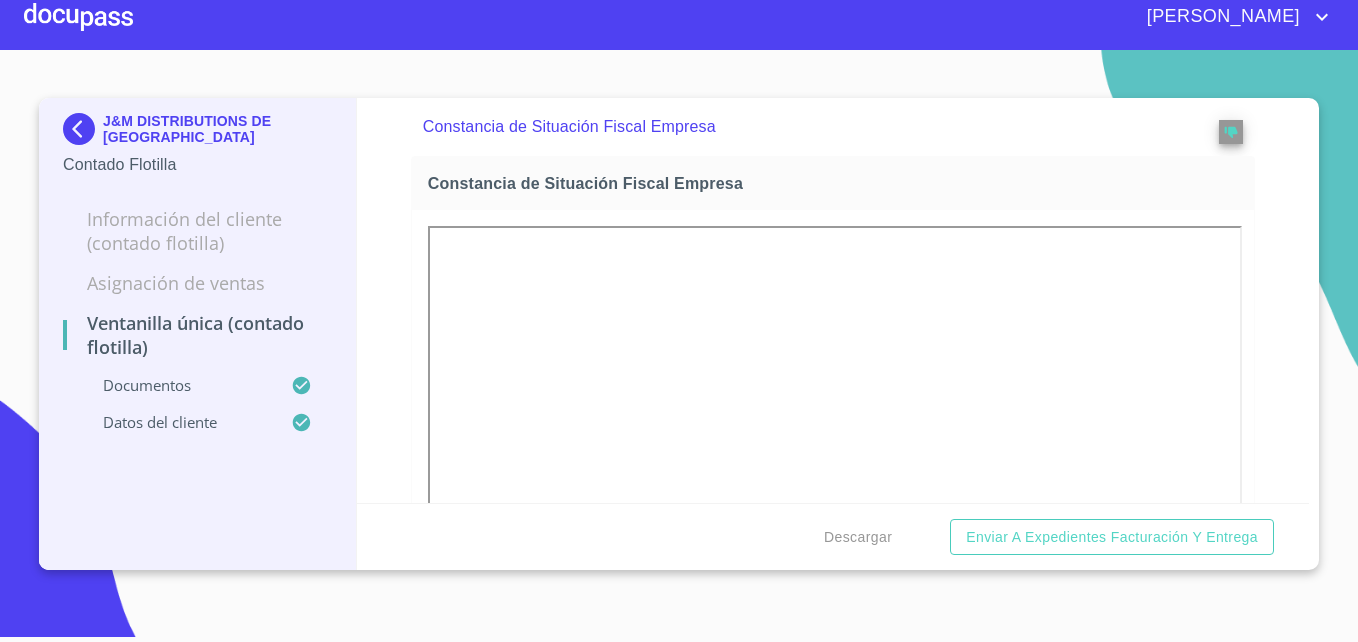 click at bounding box center [83, 129] 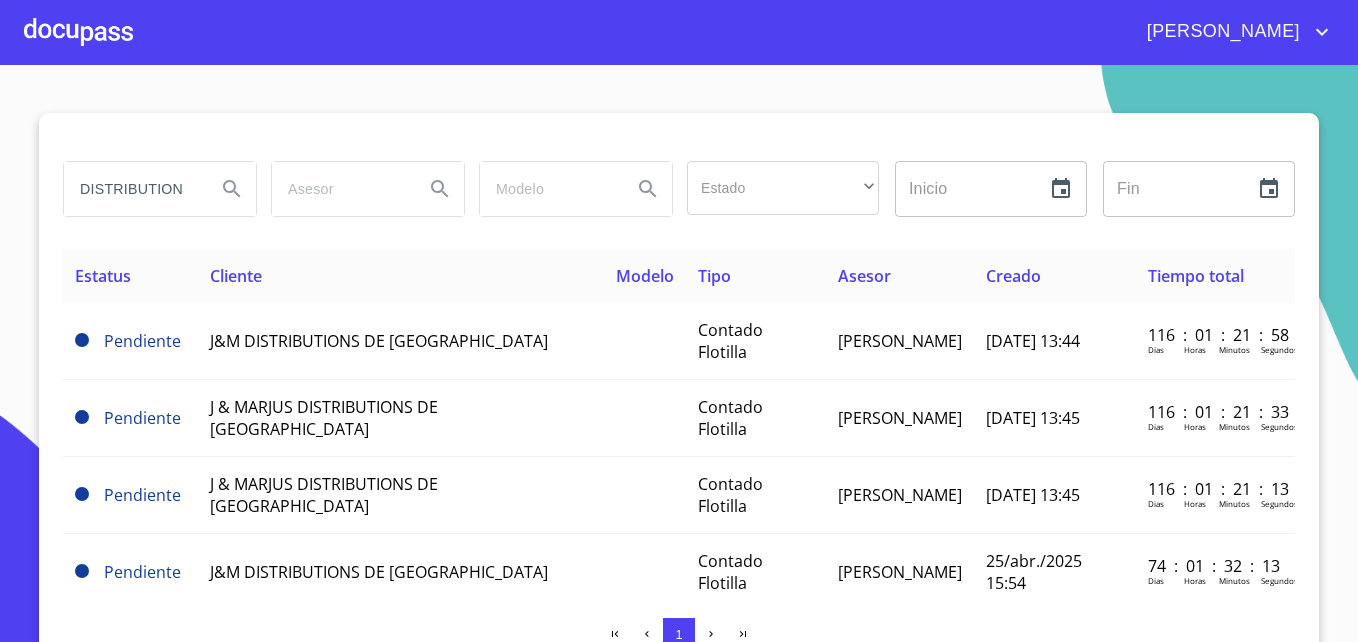 scroll, scrollTop: 0, scrollLeft: 0, axis: both 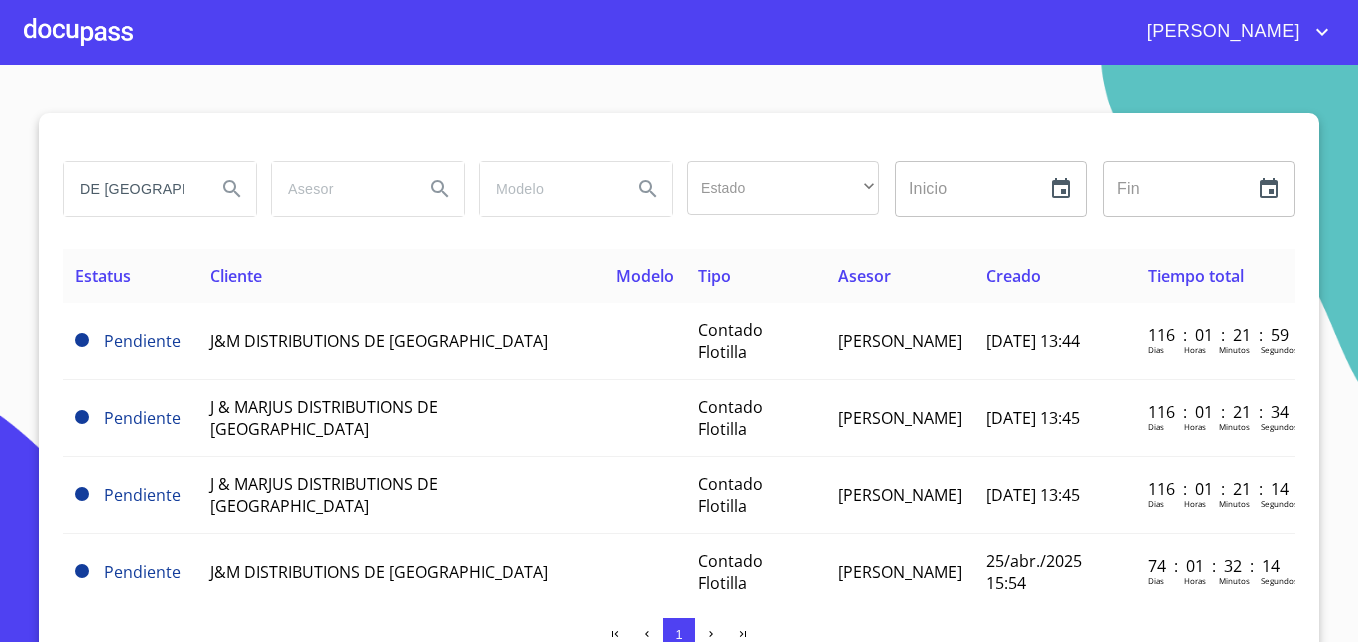 click on "DE MEXICO" at bounding box center [132, 189] 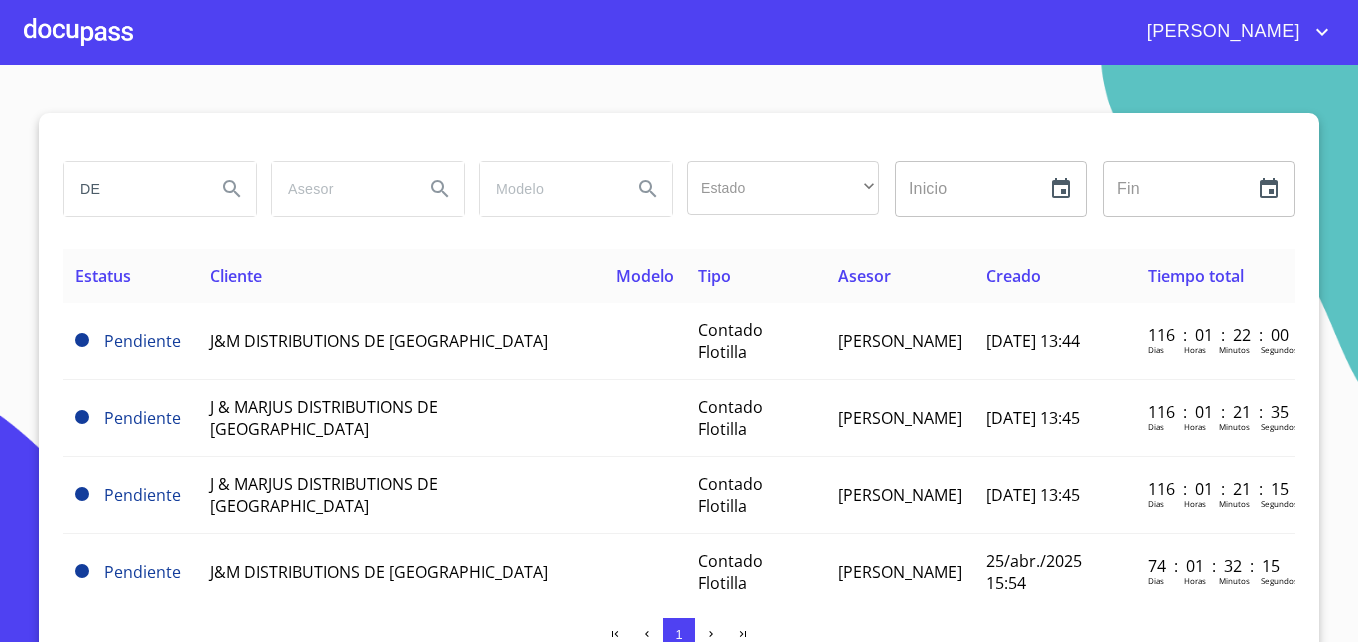 type on "D" 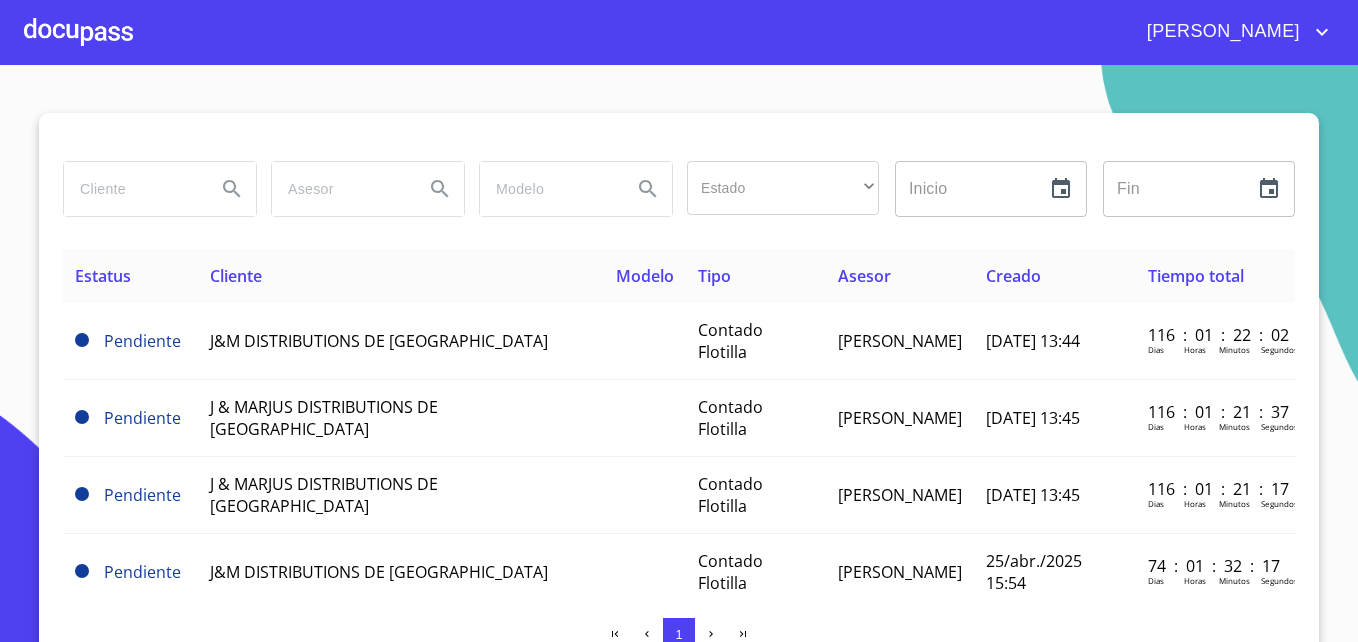paste on "ALVAREZ JIMENEZ" 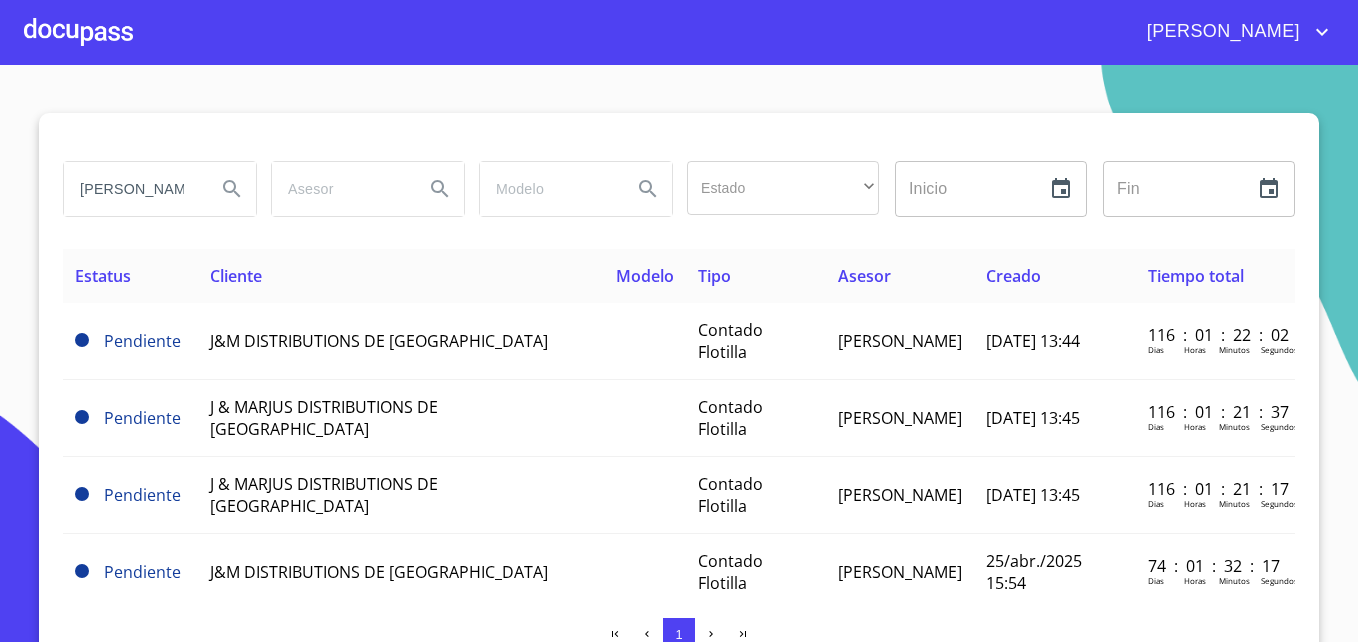 scroll, scrollTop: 0, scrollLeft: 25, axis: horizontal 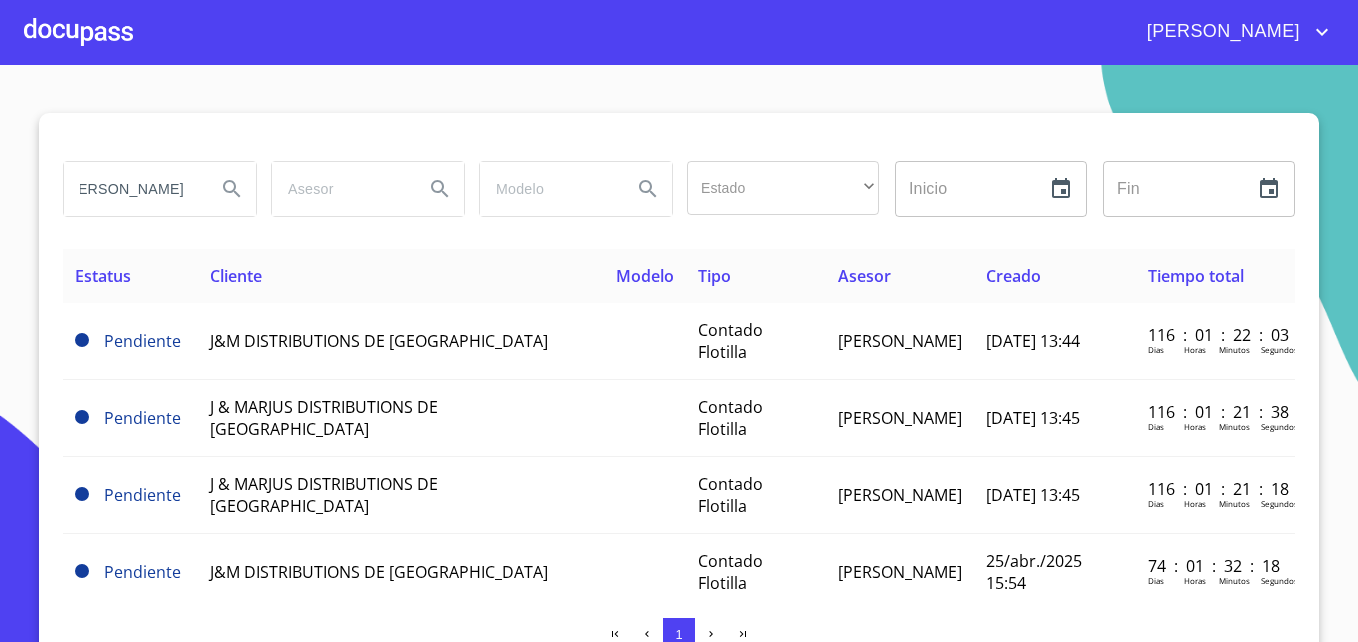 type on "ALVAREZ JIMENEZ" 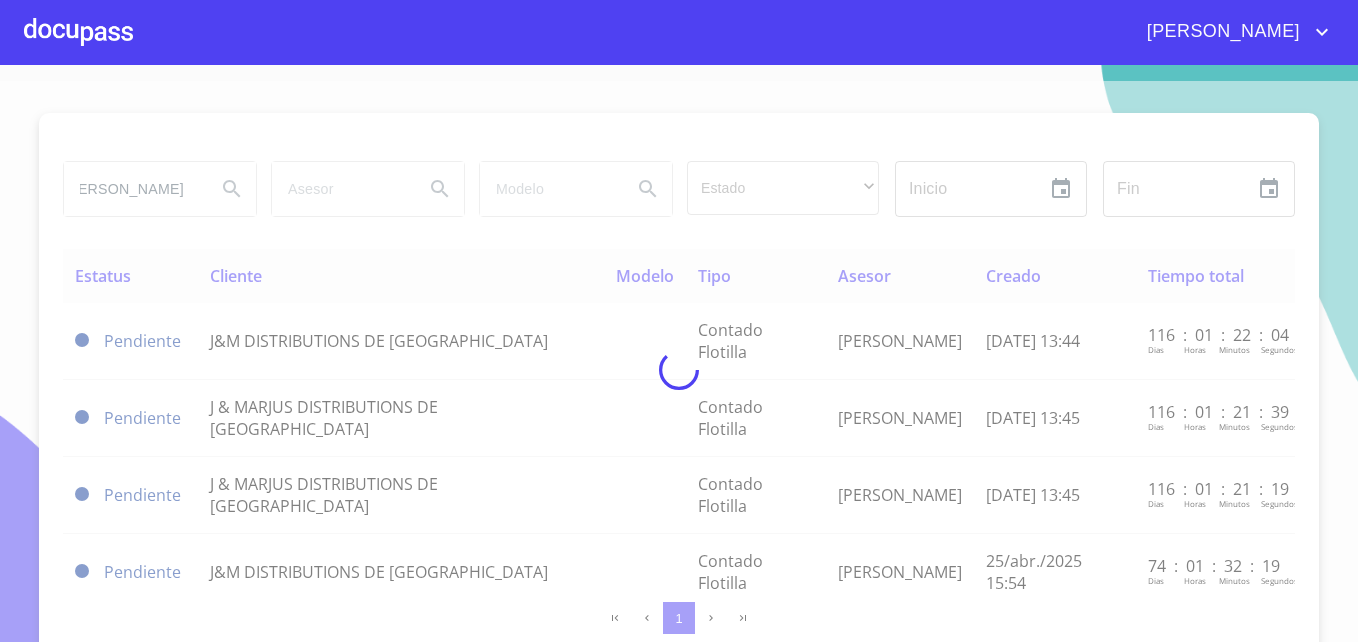 scroll, scrollTop: 0, scrollLeft: 0, axis: both 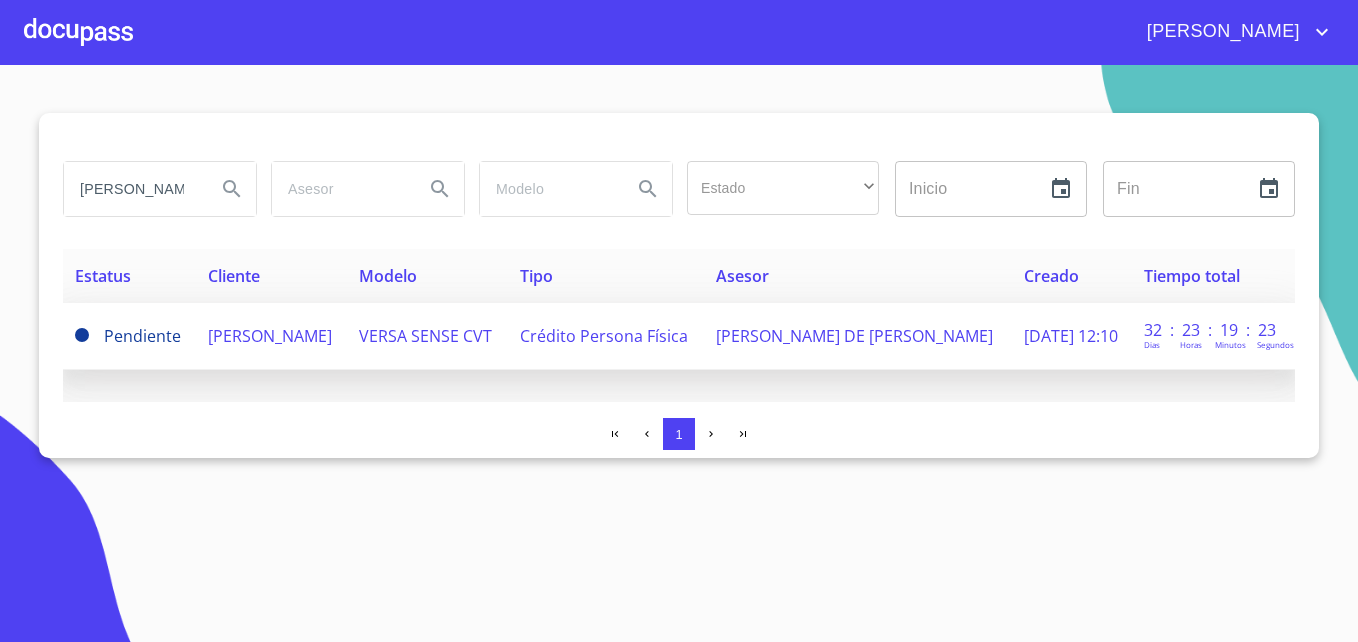 click on "FERNANDO  ALVAREZ  JIMENEZ" at bounding box center [270, 336] 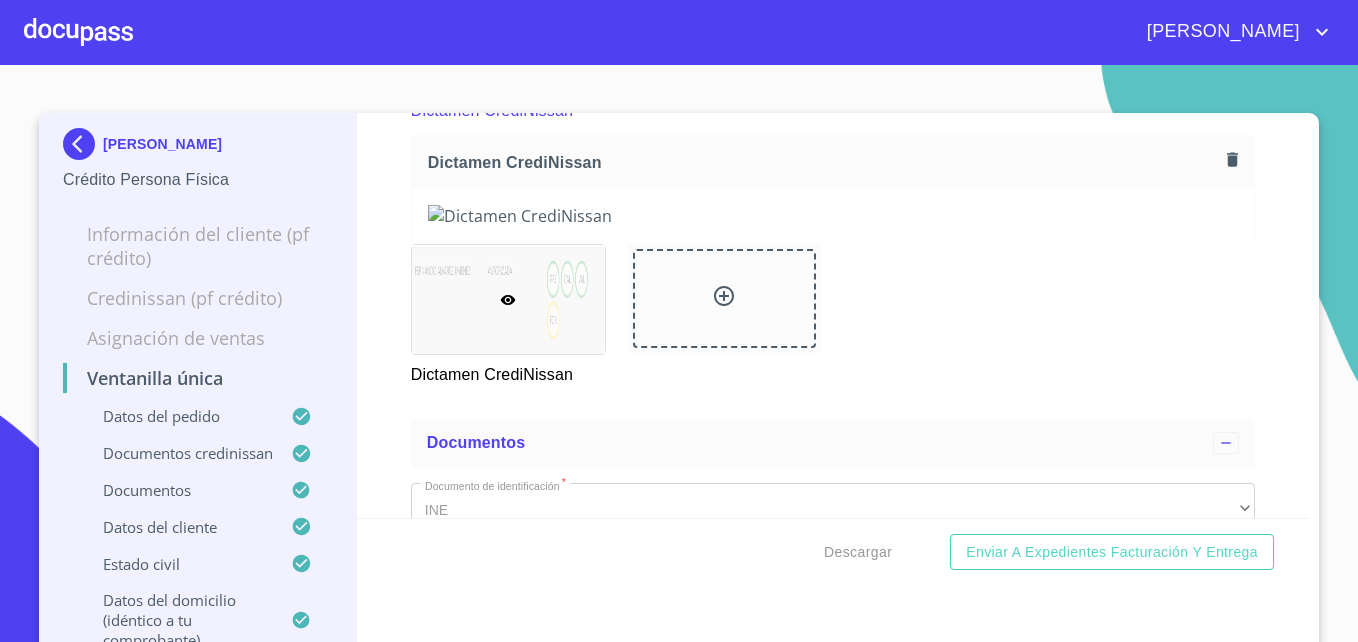 scroll, scrollTop: 1300, scrollLeft: 0, axis: vertical 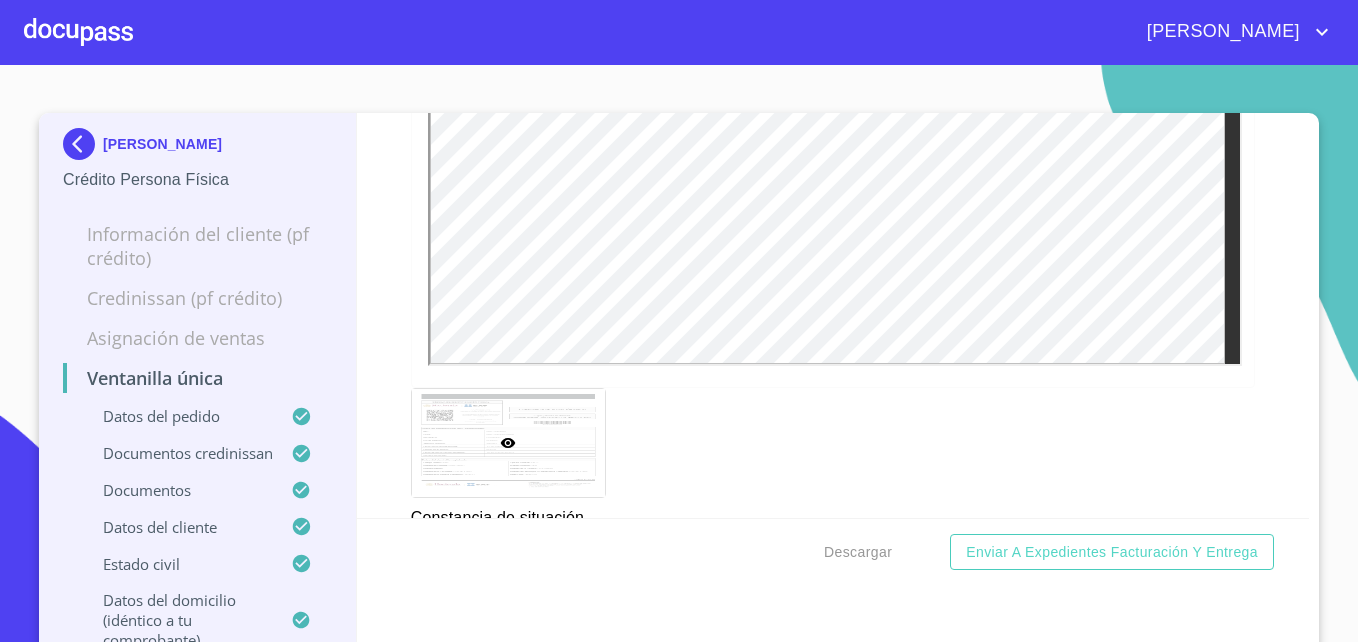 click at bounding box center [83, 144] 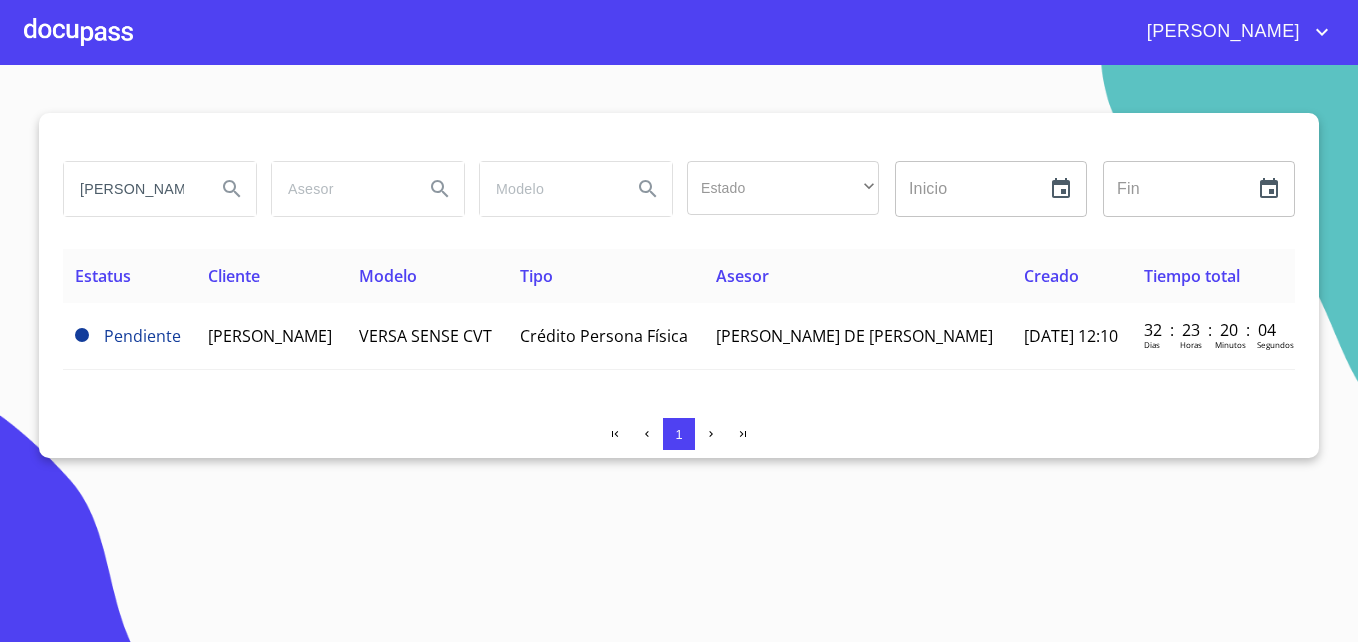 scroll, scrollTop: 0, scrollLeft: 0, axis: both 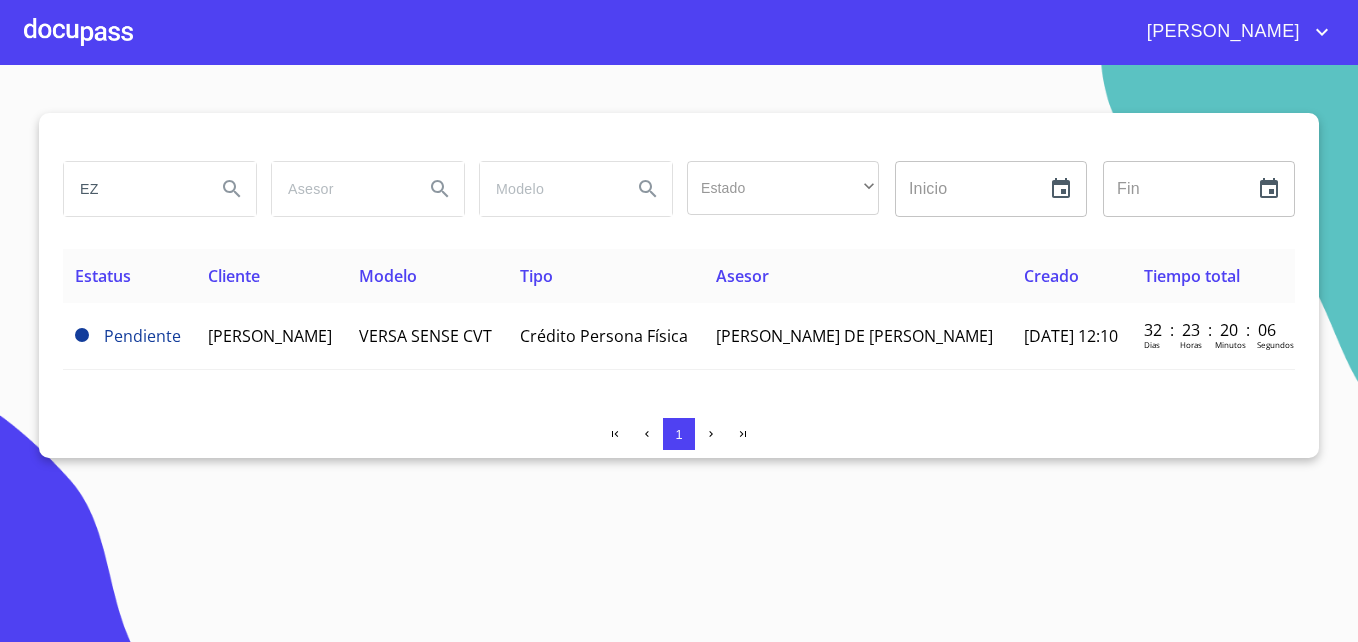 type on "E" 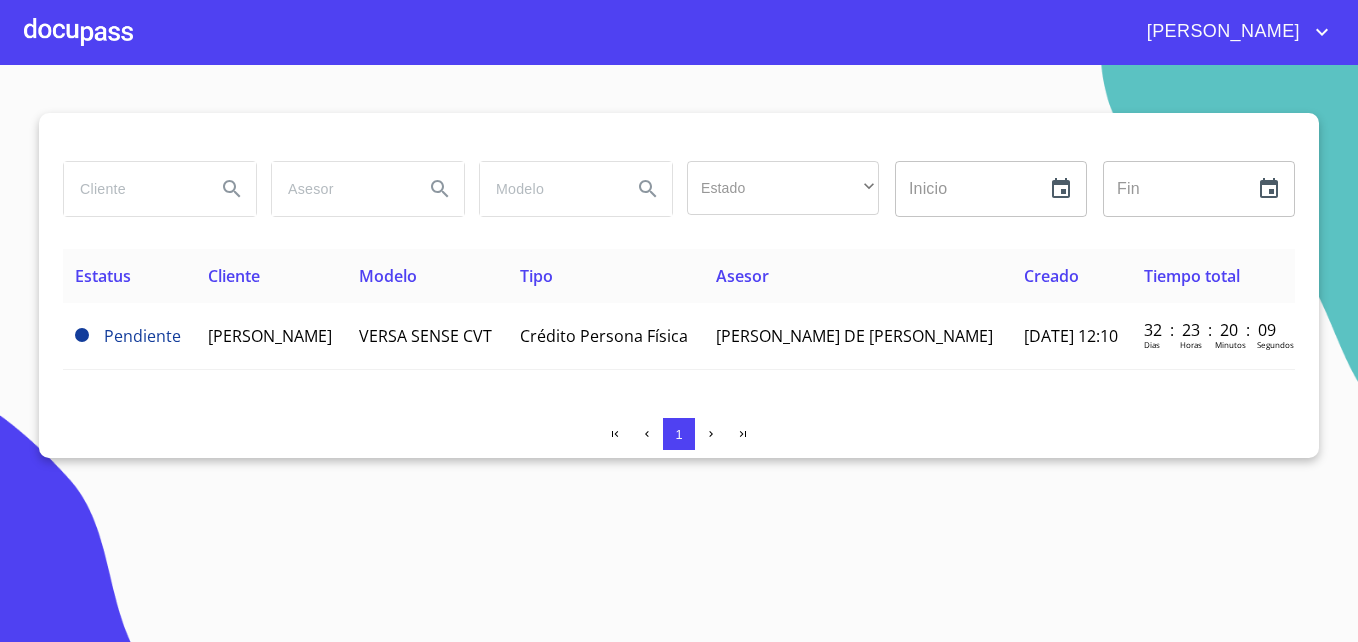 paste on "HERNANDEZ MENDOZA" 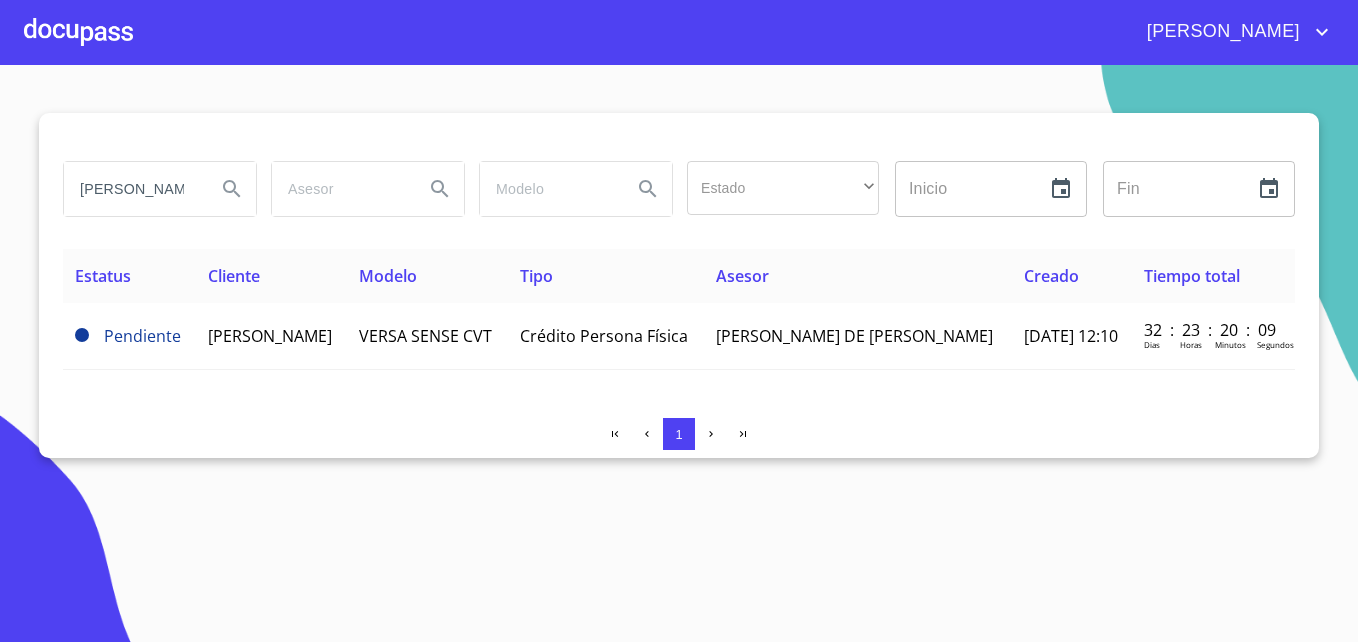 scroll, scrollTop: 0, scrollLeft: 53, axis: horizontal 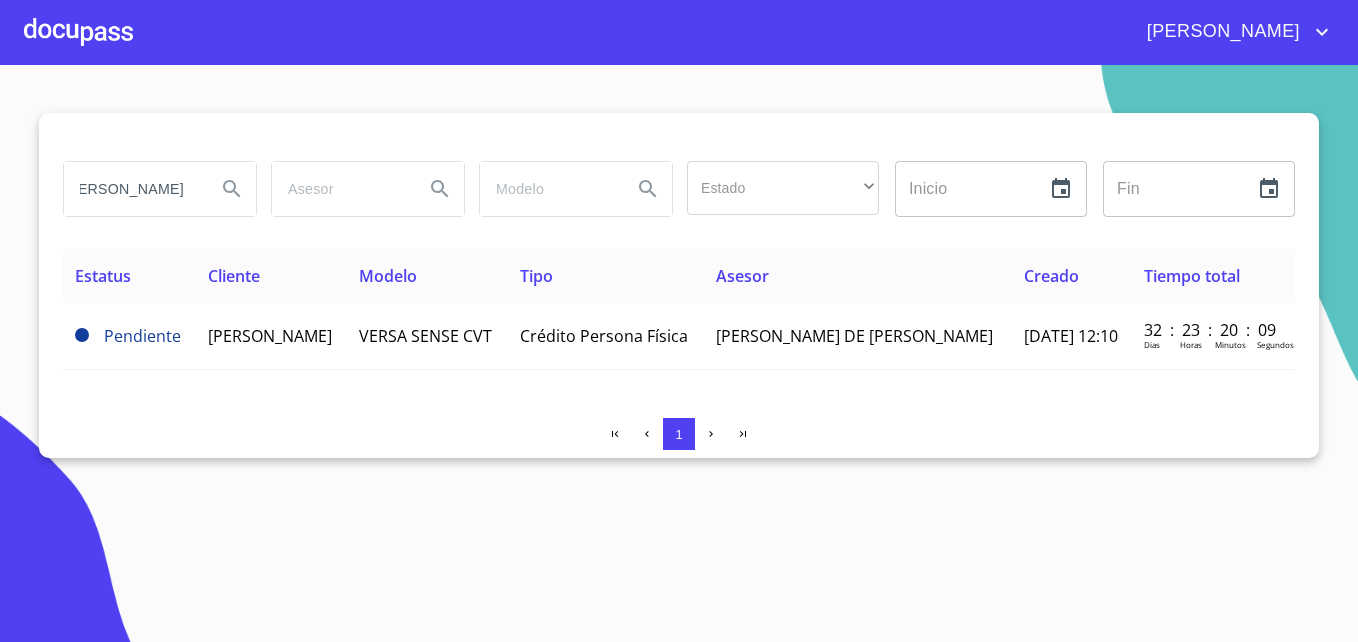 type on "HERNANDEZ MENDOZA" 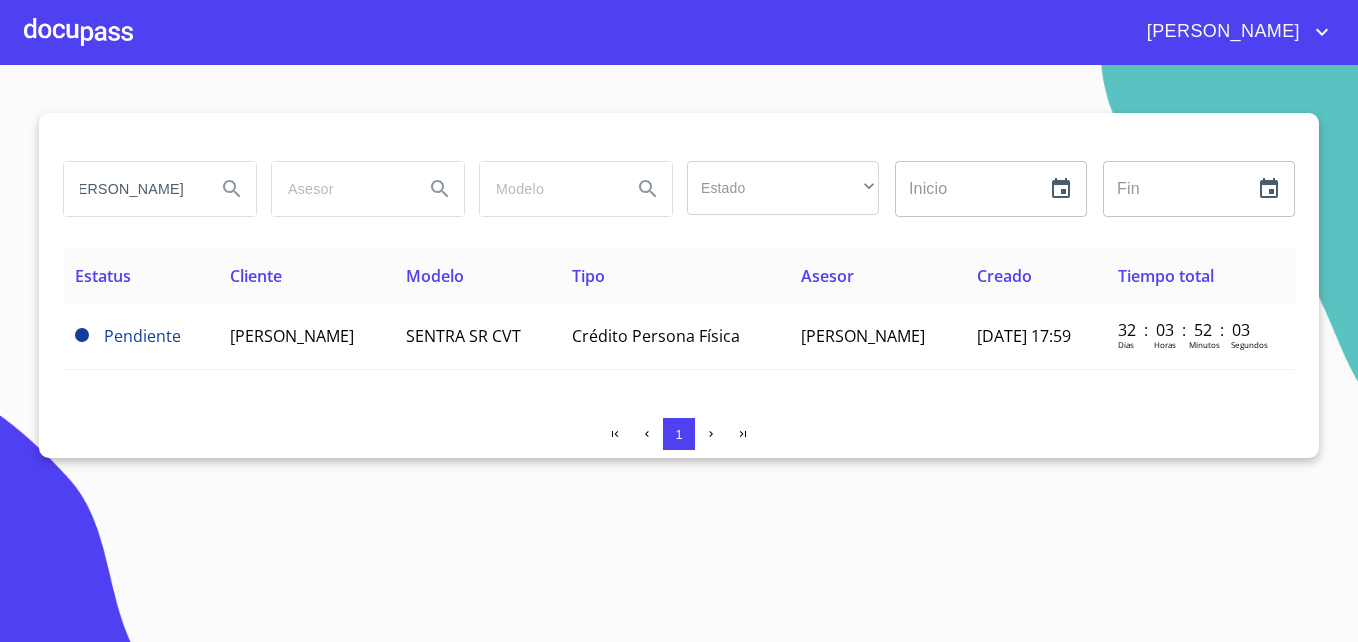 scroll, scrollTop: 0, scrollLeft: 0, axis: both 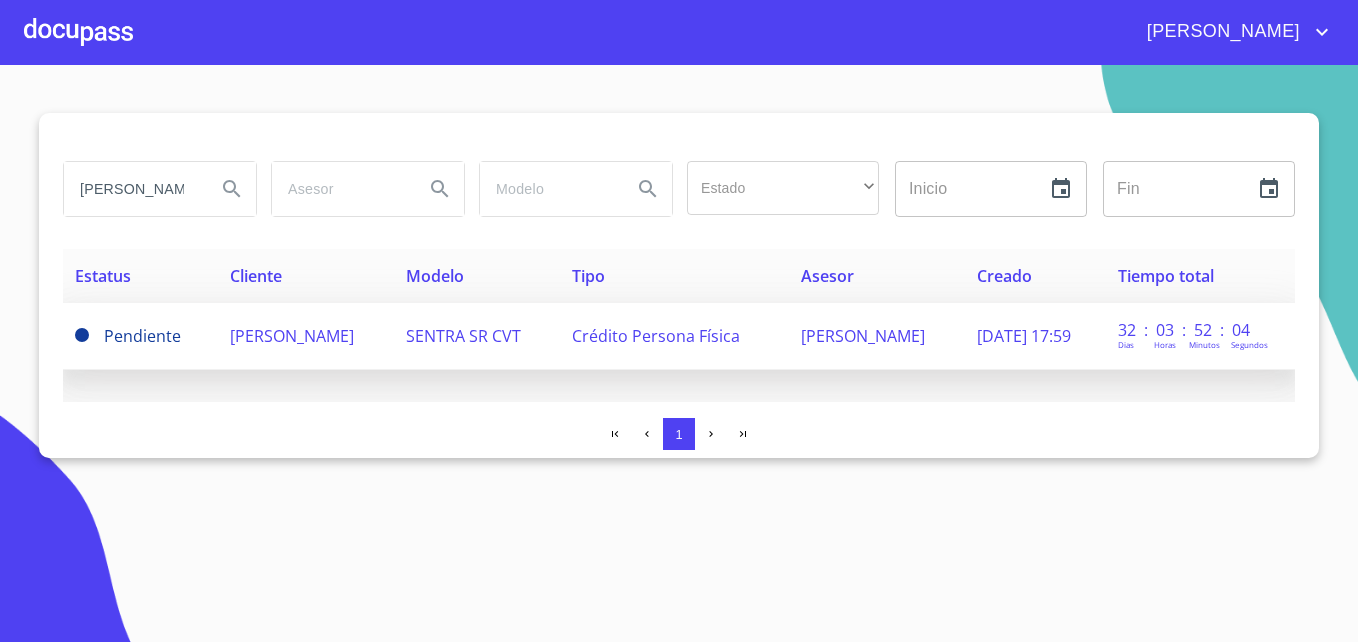 click on "PEDRO IGNACIO HERNANDEZ MENDOZA" at bounding box center (292, 336) 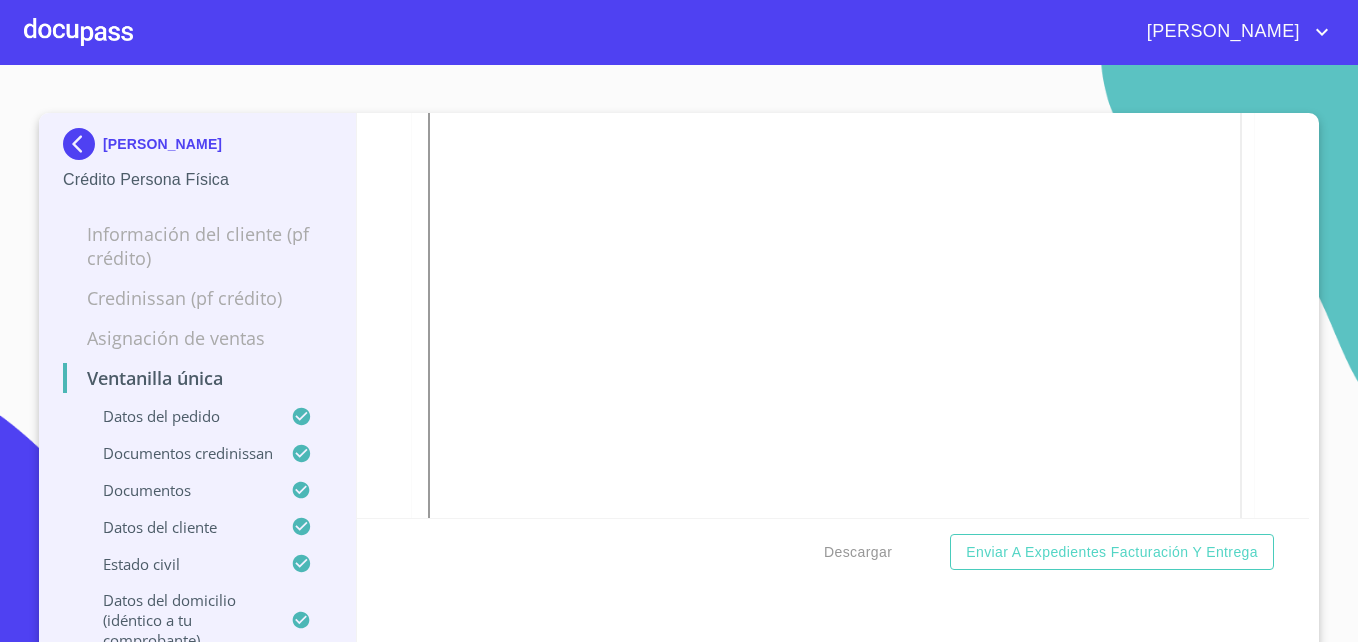 scroll, scrollTop: 1304, scrollLeft: 0, axis: vertical 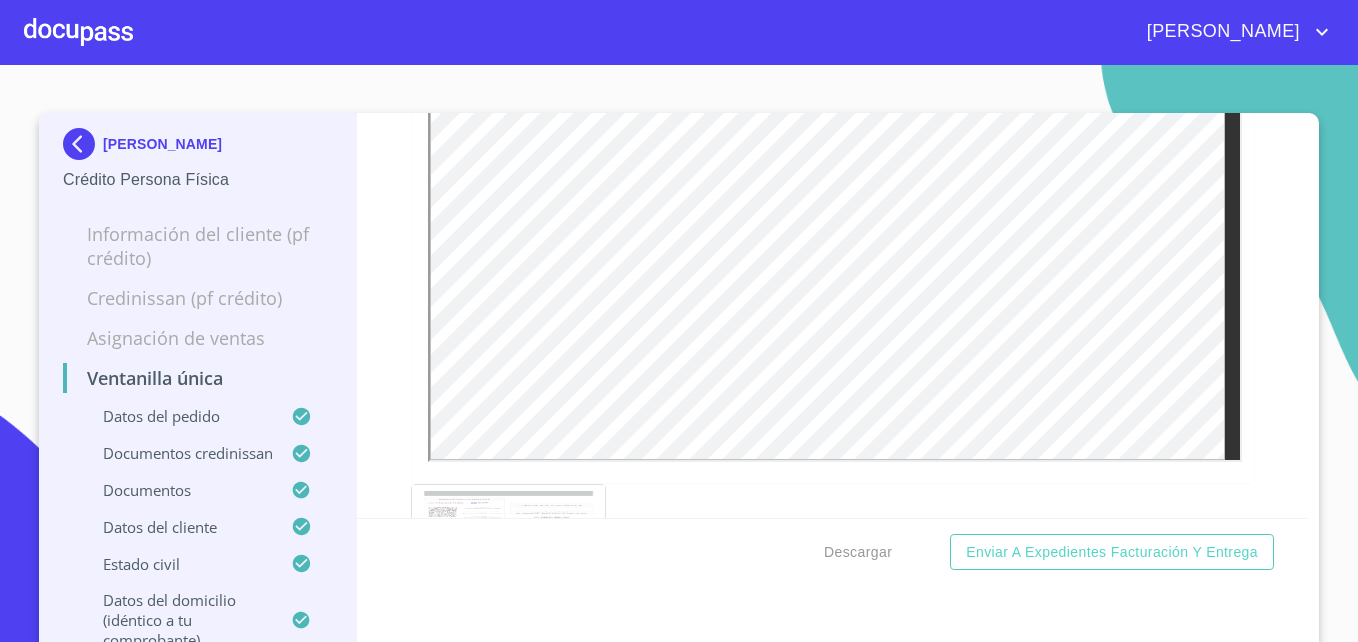 click at bounding box center [83, 144] 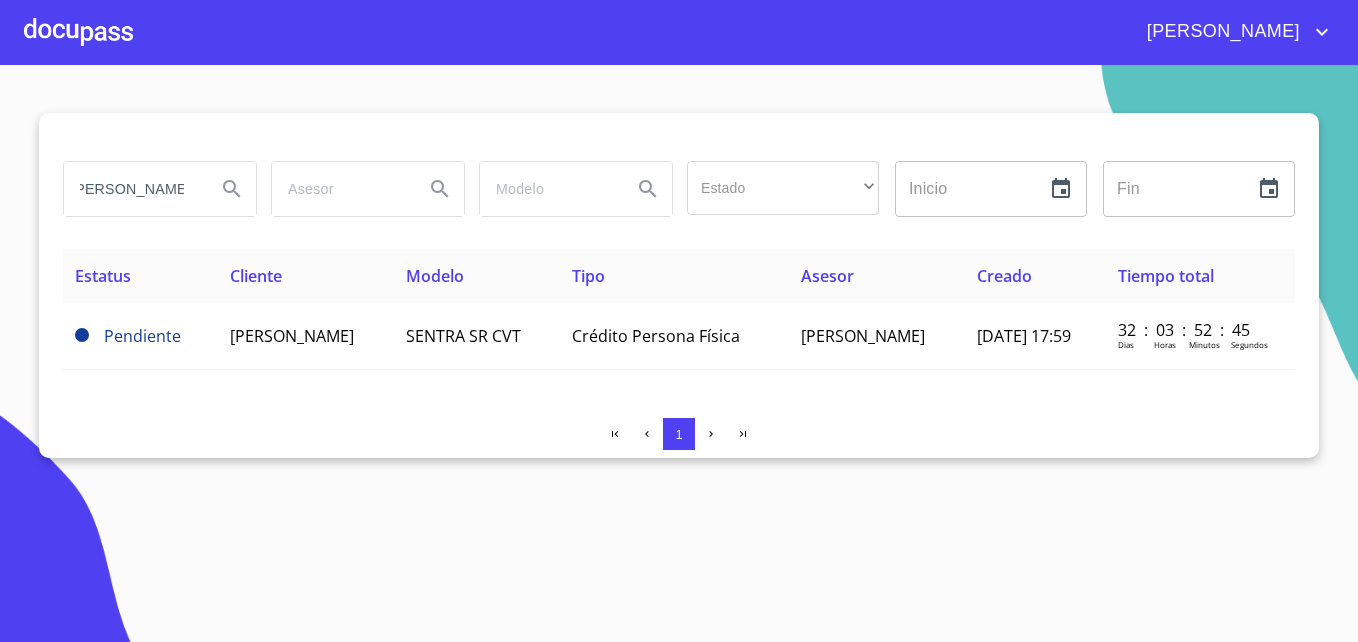 scroll, scrollTop: 0, scrollLeft: 0, axis: both 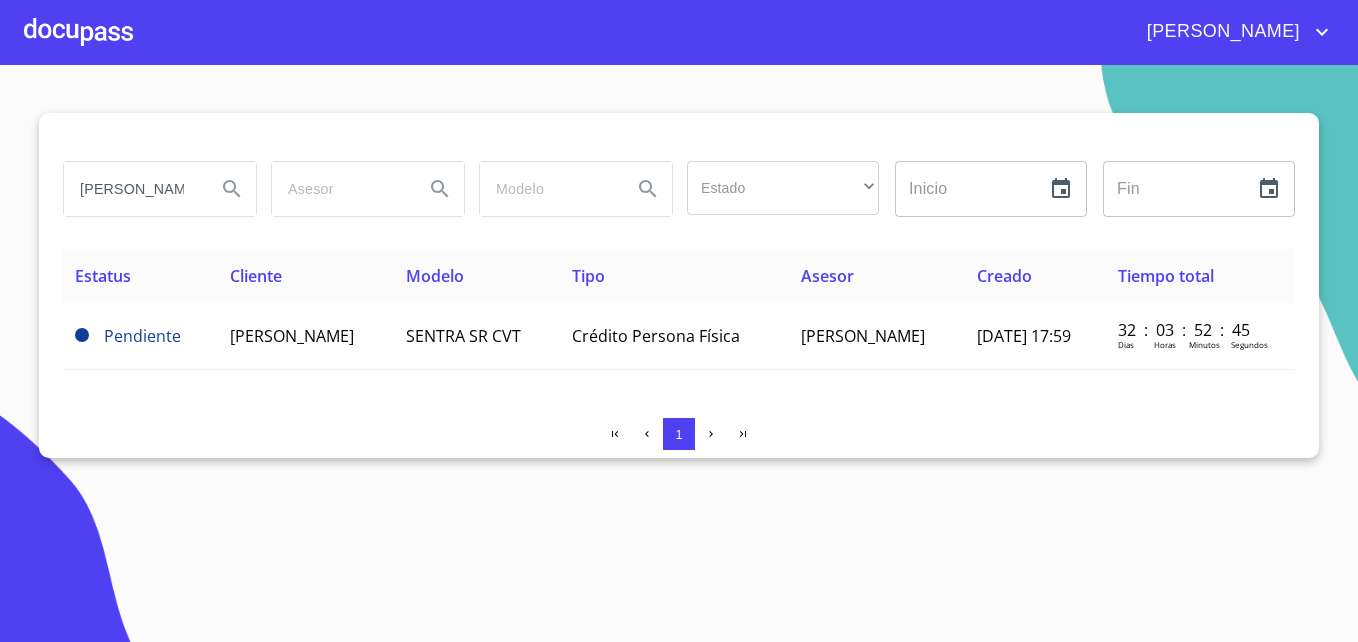 drag, startPoint x: 187, startPoint y: 197, endPoint x: 0, endPoint y: 181, distance: 187.68324 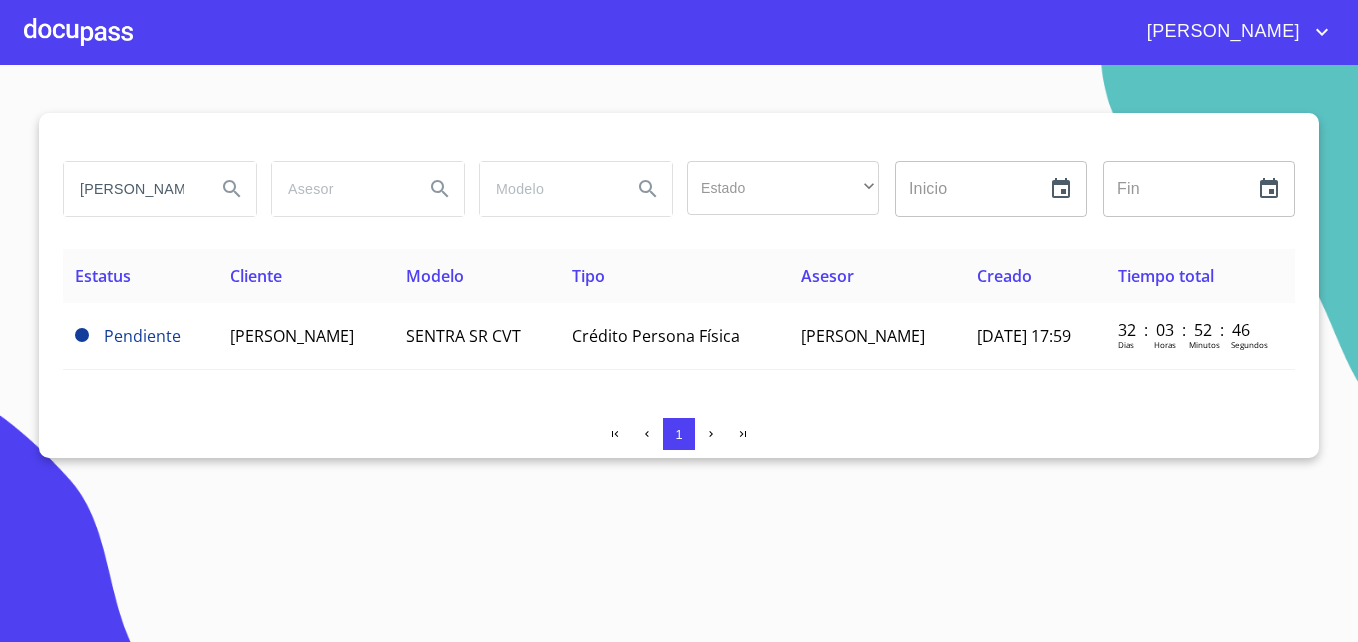 type on "NDOZA" 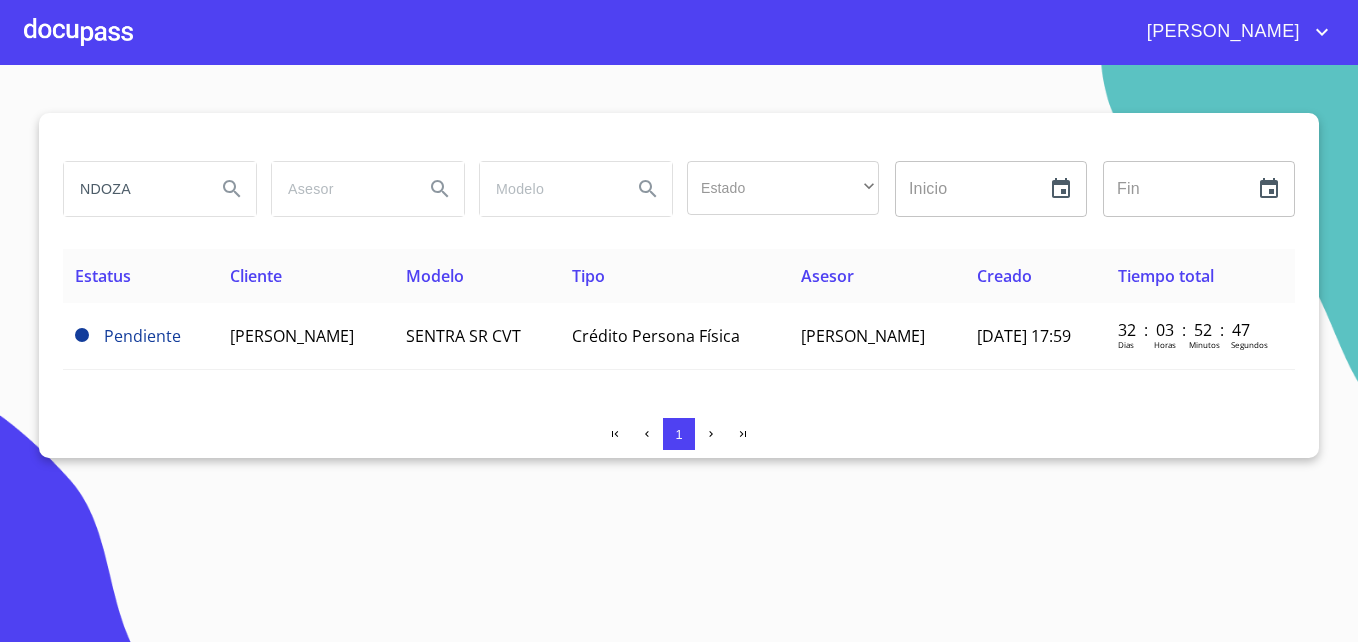 drag, startPoint x: 131, startPoint y: 174, endPoint x: -4, endPoint y: 178, distance: 135.05925 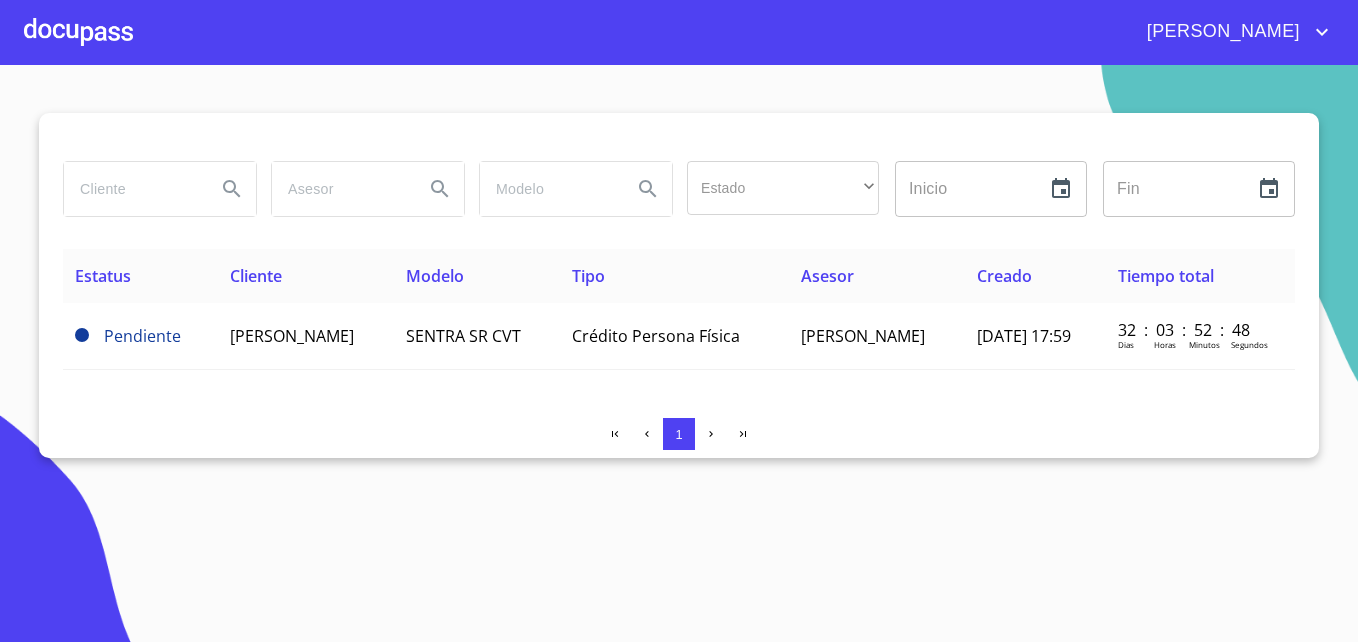 paste on "GARCIA HERNANDEZ" 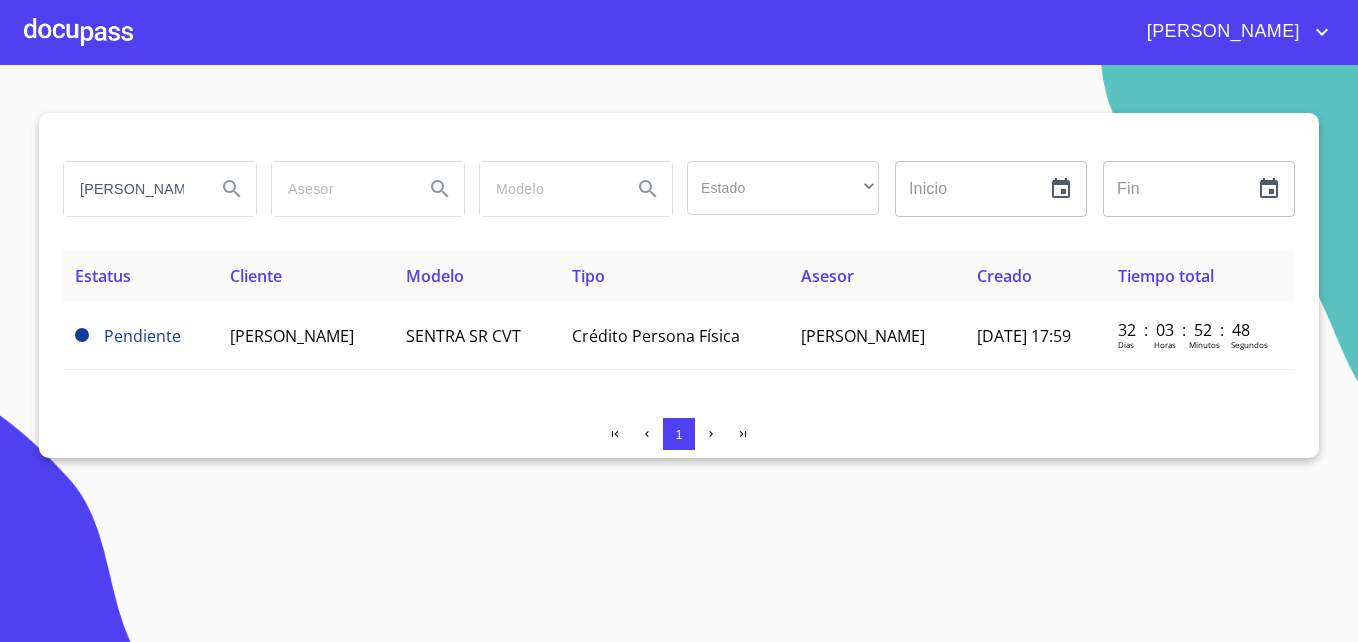 scroll, scrollTop: 0, scrollLeft: 36, axis: horizontal 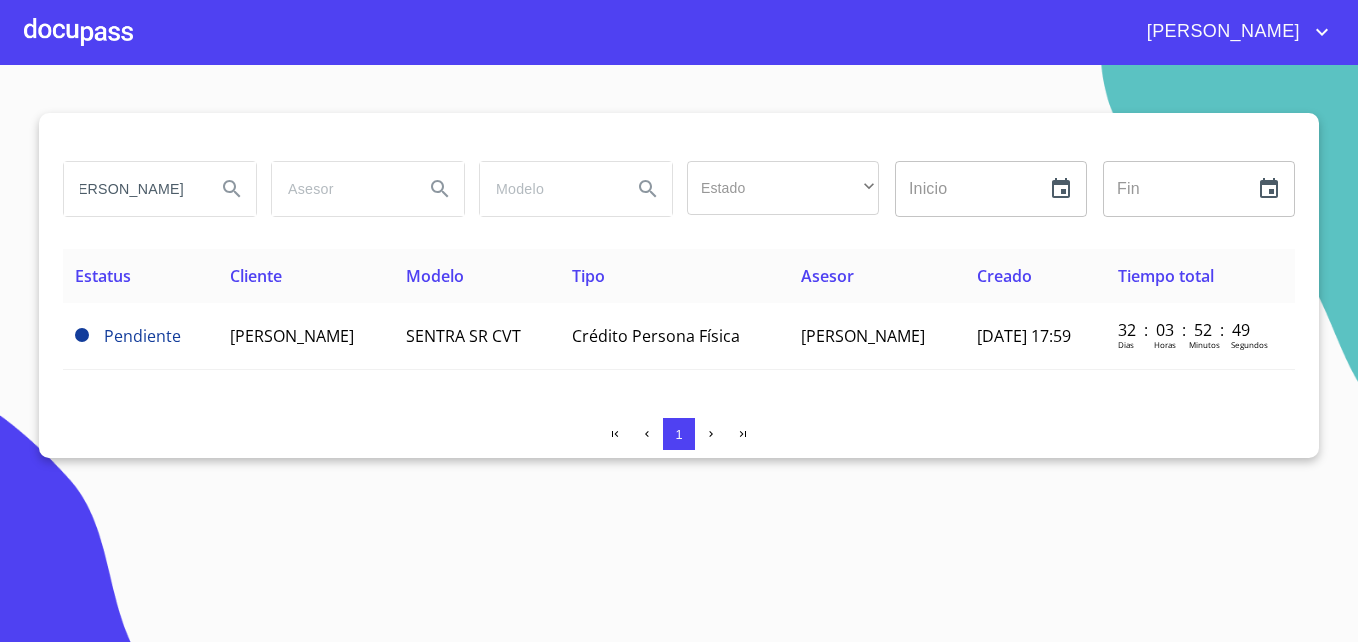 type on "GARCIA HERNANDEZ" 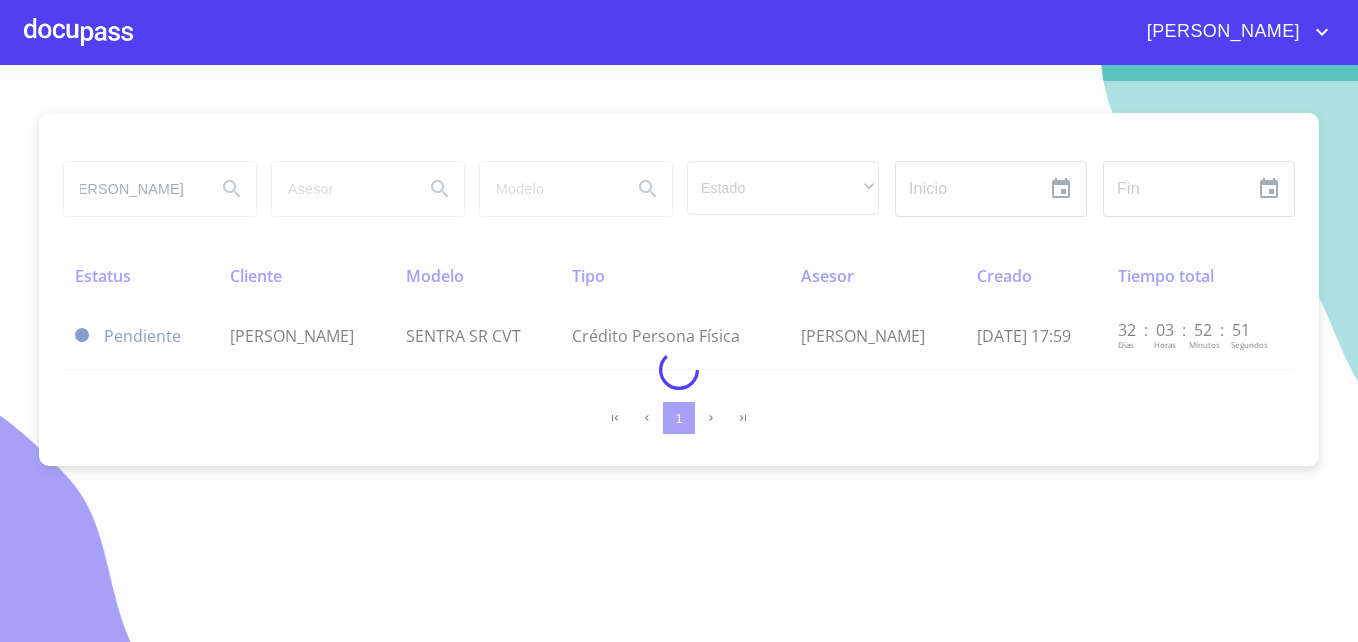 scroll, scrollTop: 0, scrollLeft: 0, axis: both 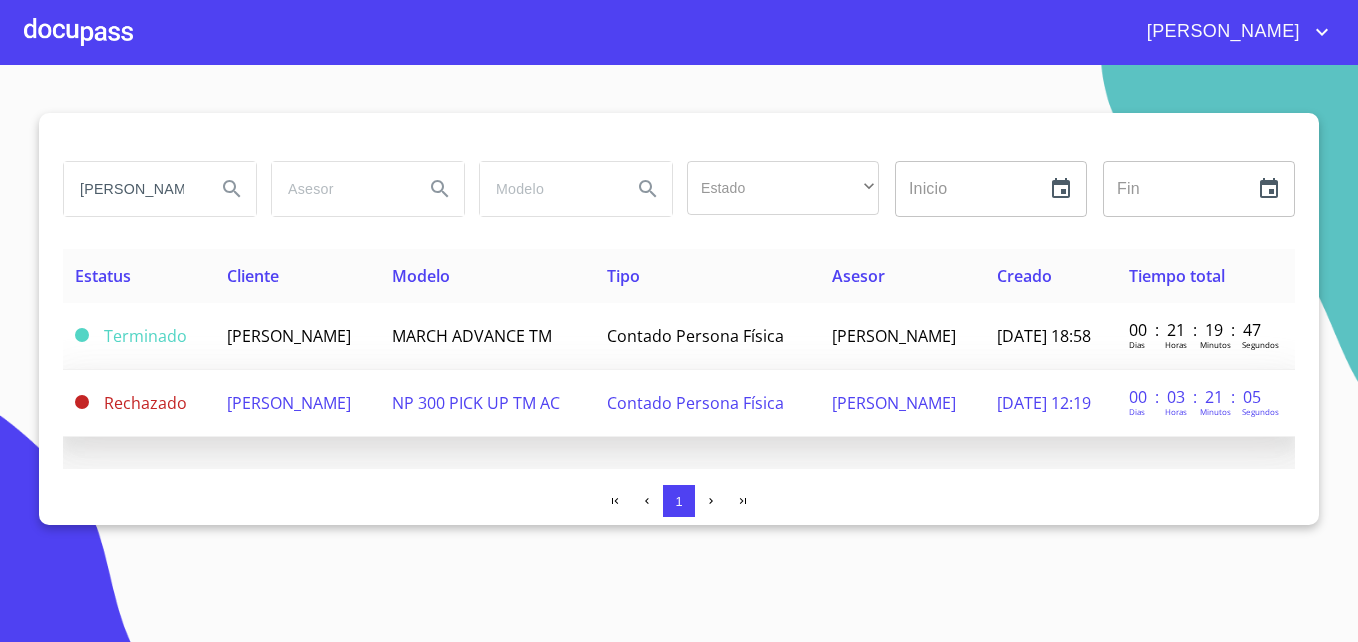 click on "IGNACIO  GARCIA  HERNANDEZ" at bounding box center [289, 403] 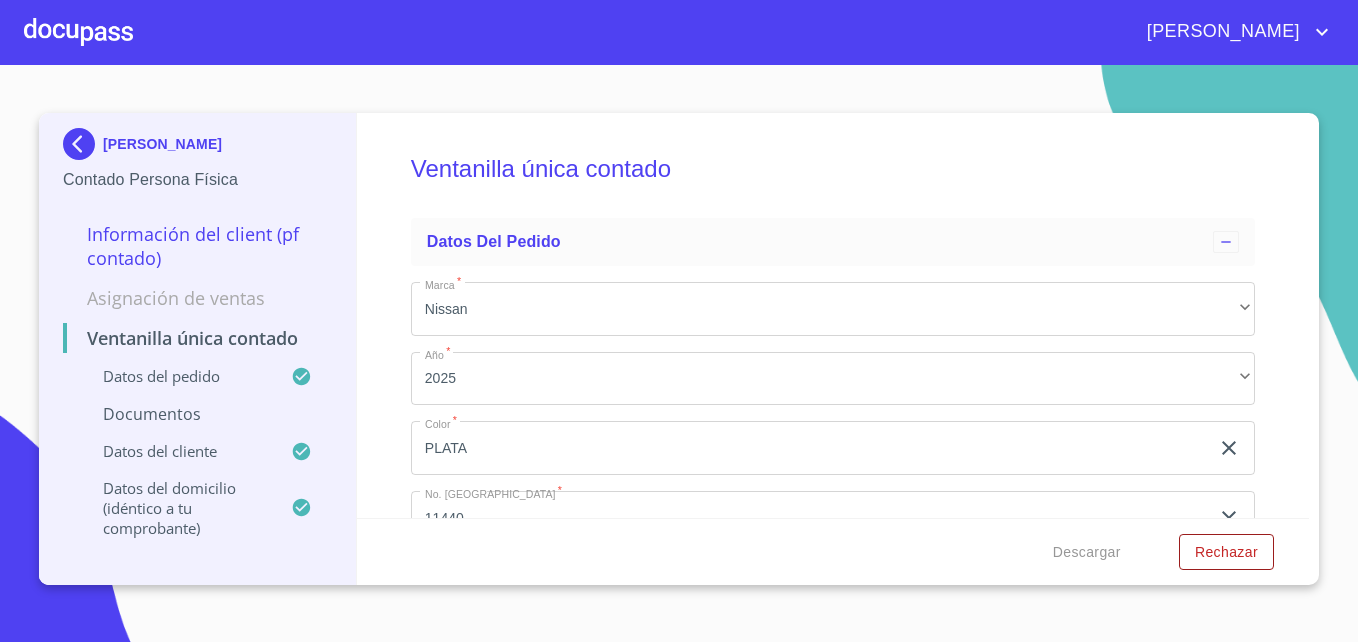 scroll, scrollTop: 800, scrollLeft: 0, axis: vertical 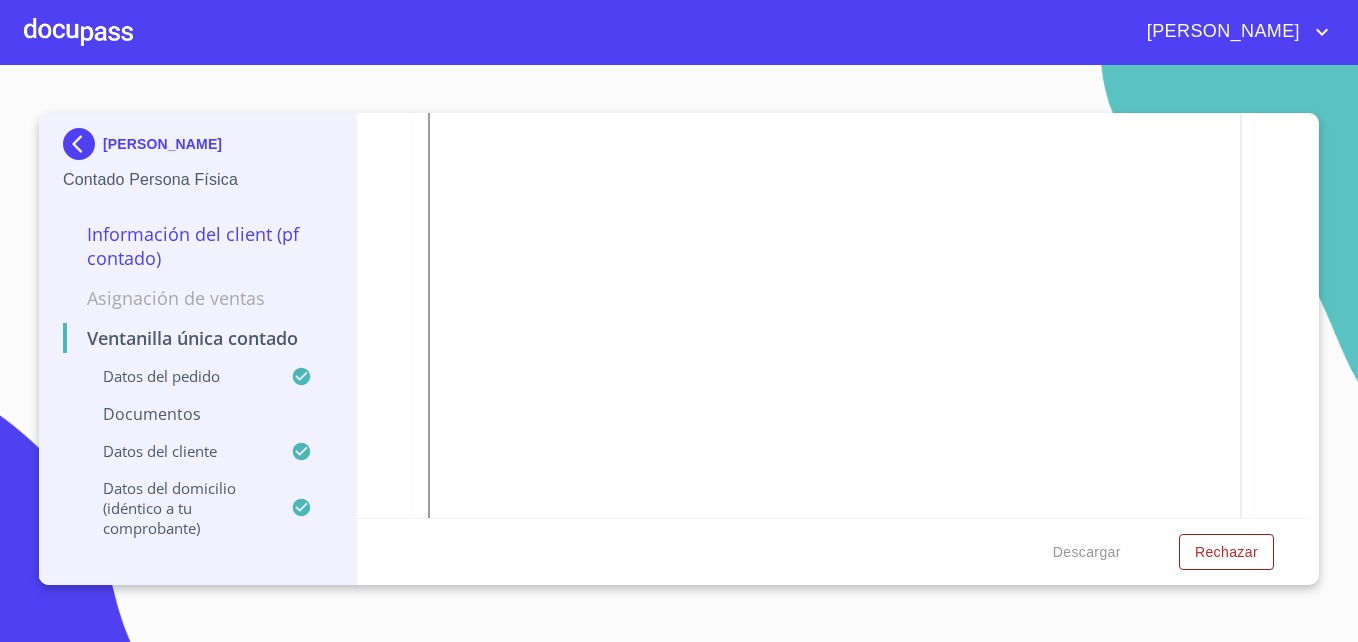 click at bounding box center (83, 144) 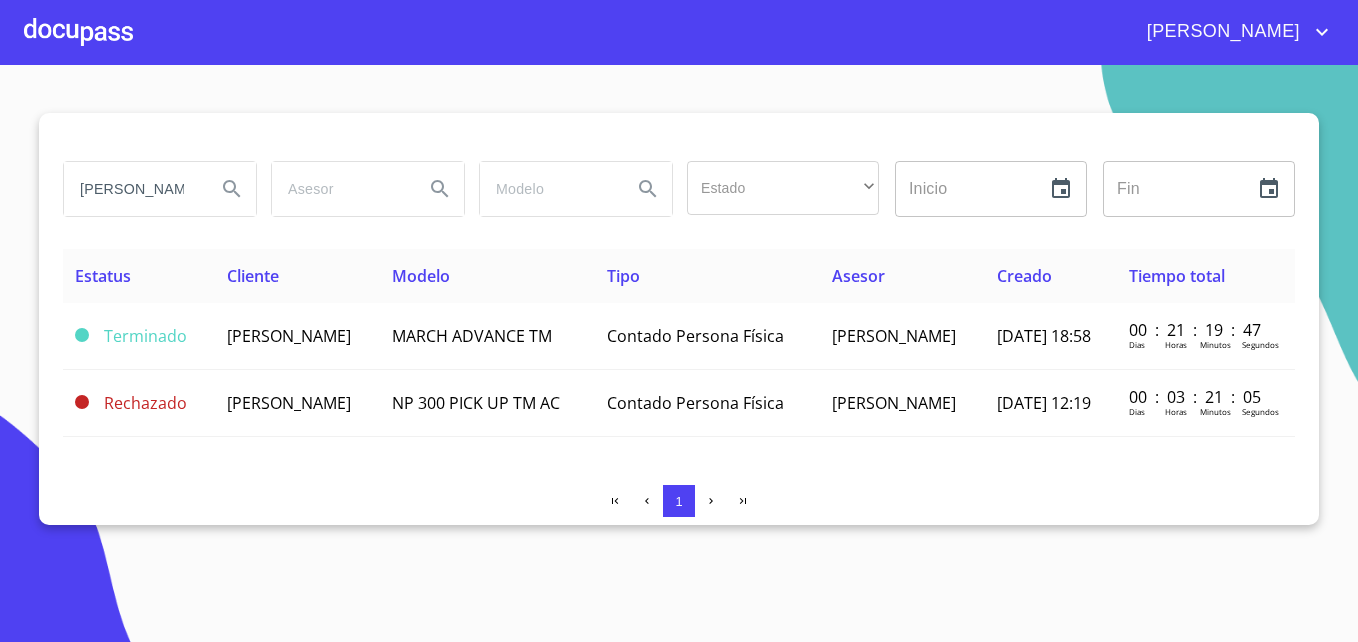 scroll, scrollTop: 0, scrollLeft: 0, axis: both 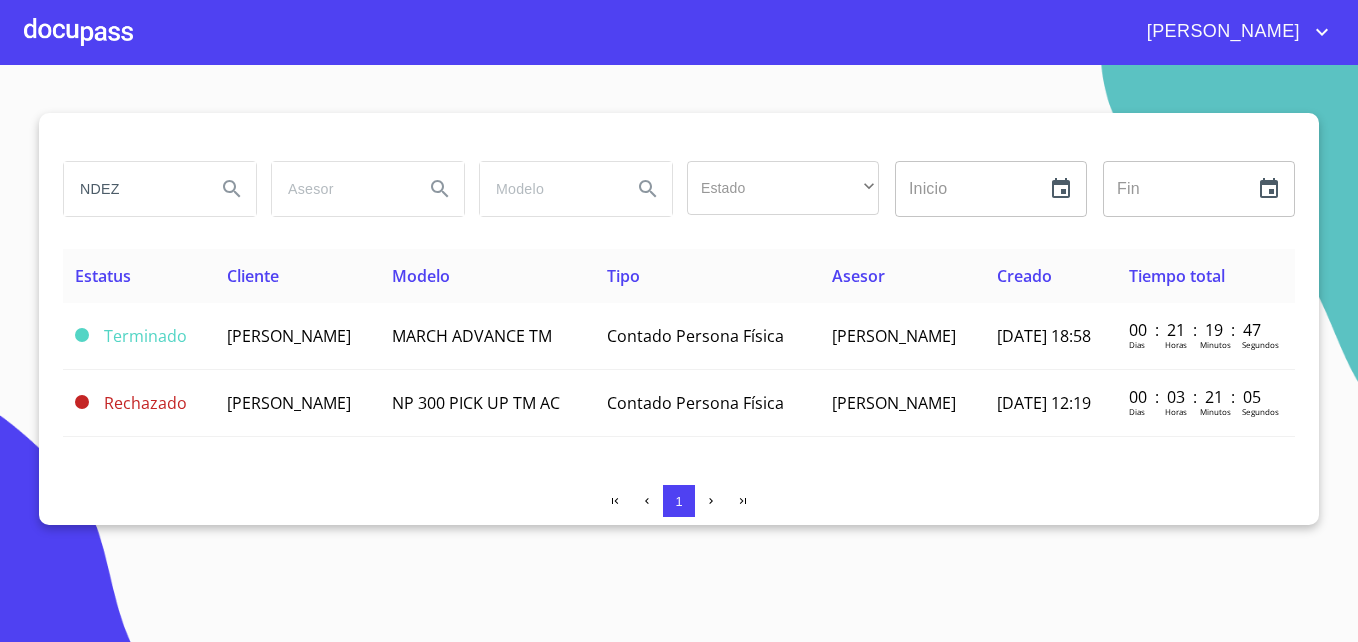 click on "MARÍA DE LA LUZ  NDEZ Estado ​ ​ Inicio ​ Fin ​ Estatus   Cliente   Modelo   Tipo   Asesor   Creado   Tiempo total   Terminado PEDRO  GARCIA HERNANDEZ MARCH ADVANCE TM Contado Persona Física FERNANDO MORA 29/mar./2022 18:58 00  :  21  :  19  :  47 Dias Horas Minutos Segundos Rechazado IGNACIO  GARCIA  HERNANDEZ  NP 300 PICK UP TM AC Contado Persona Física EDUARDO PALACIOS 02/jun./2025 12:19 00  :  03  :  21  :  05 Dias Horas Minutos Segundos 1
Salir" at bounding box center (679, 321) 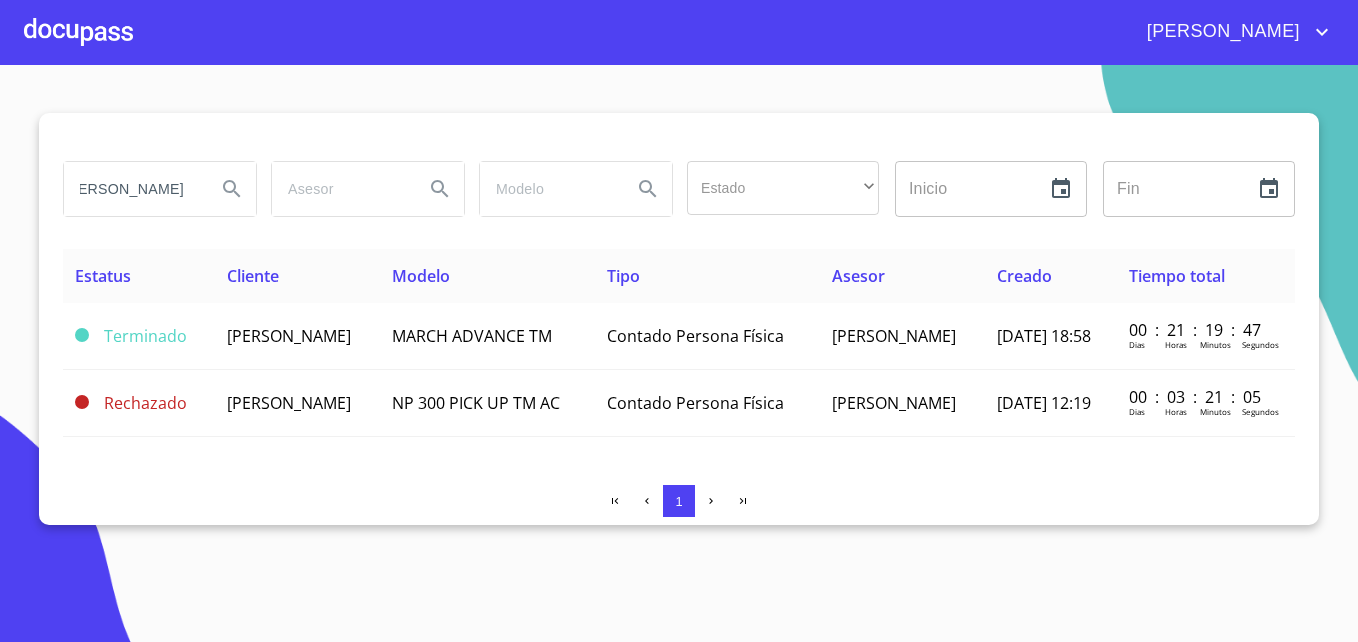 scroll, scrollTop: 0, scrollLeft: 27, axis: horizontal 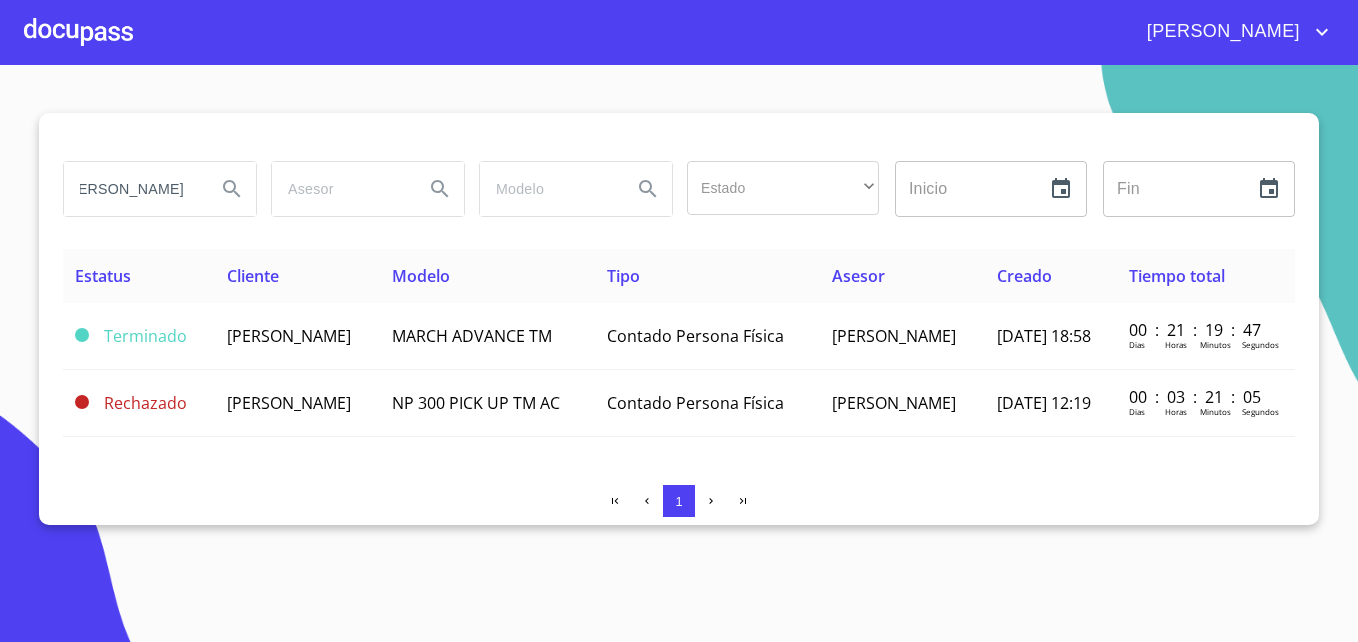 type on "TOLENTINO RIVERA" 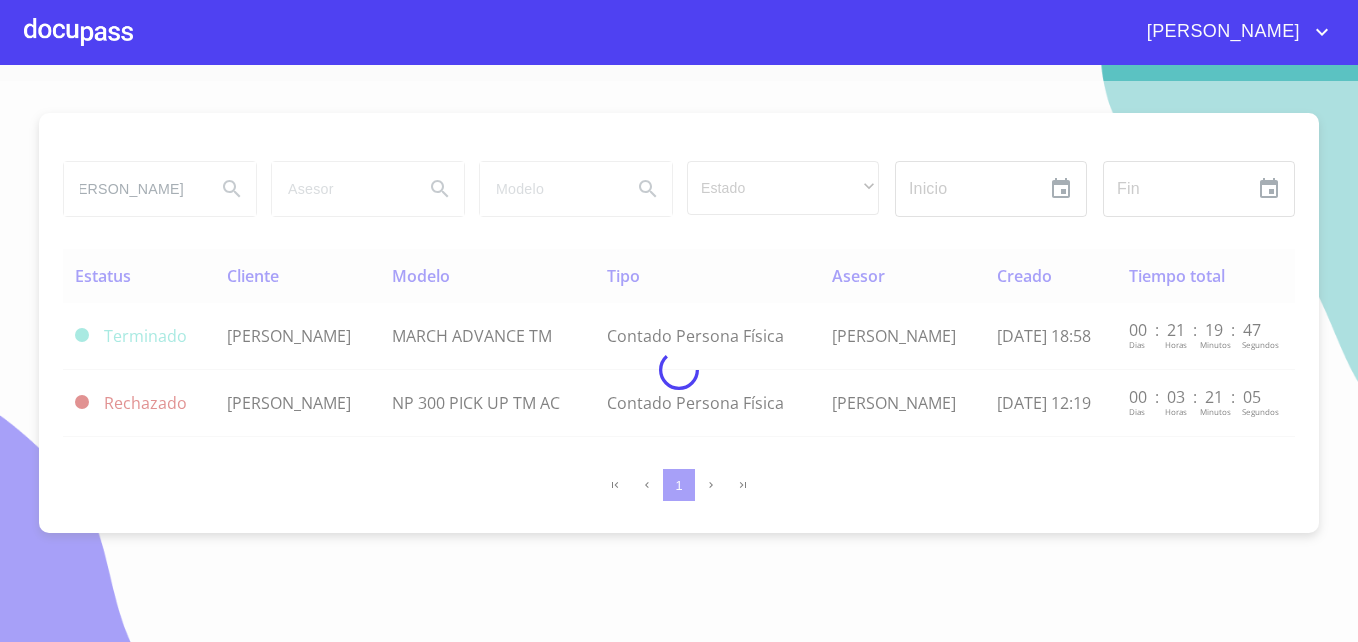 scroll, scrollTop: 0, scrollLeft: 0, axis: both 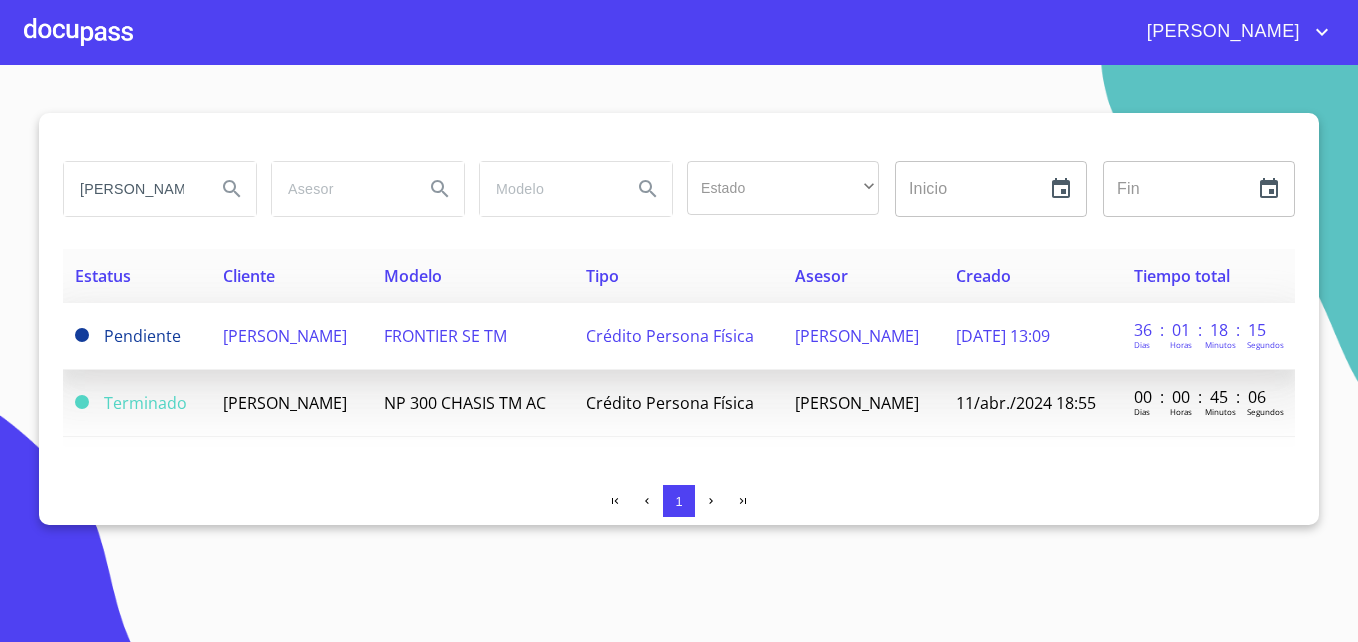 click on "NICOLAS  TOLENTINO  RIVERA" at bounding box center (285, 336) 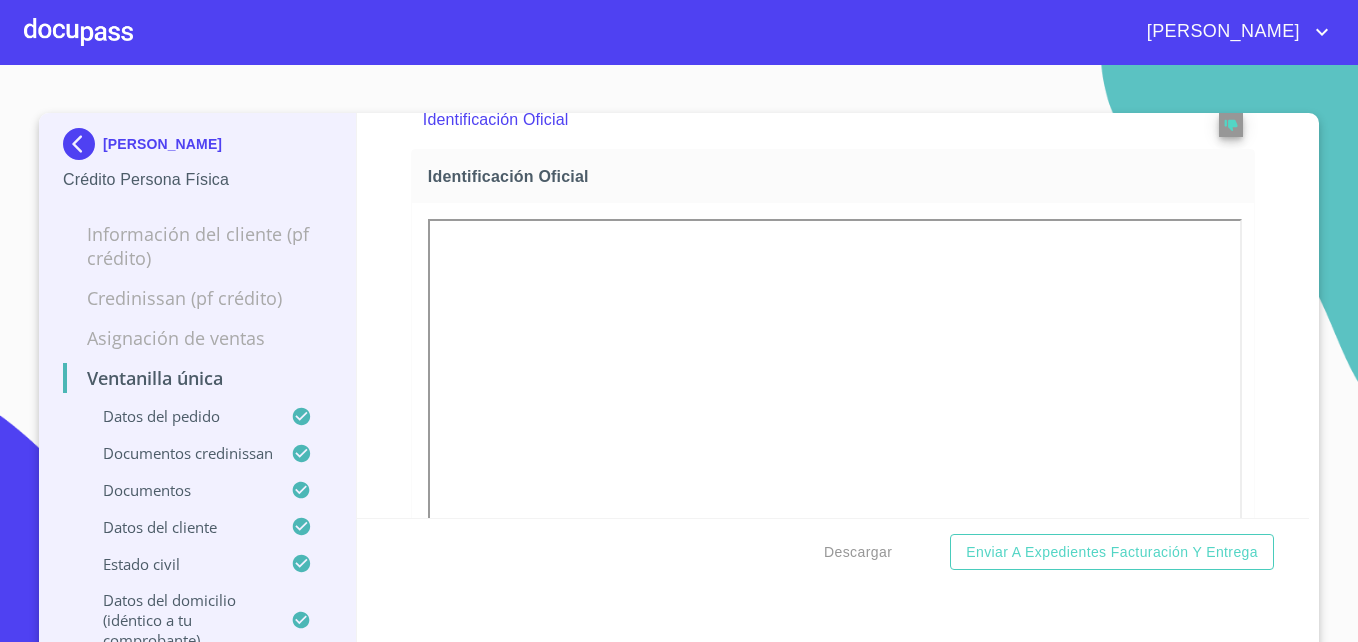 scroll, scrollTop: 1400, scrollLeft: 0, axis: vertical 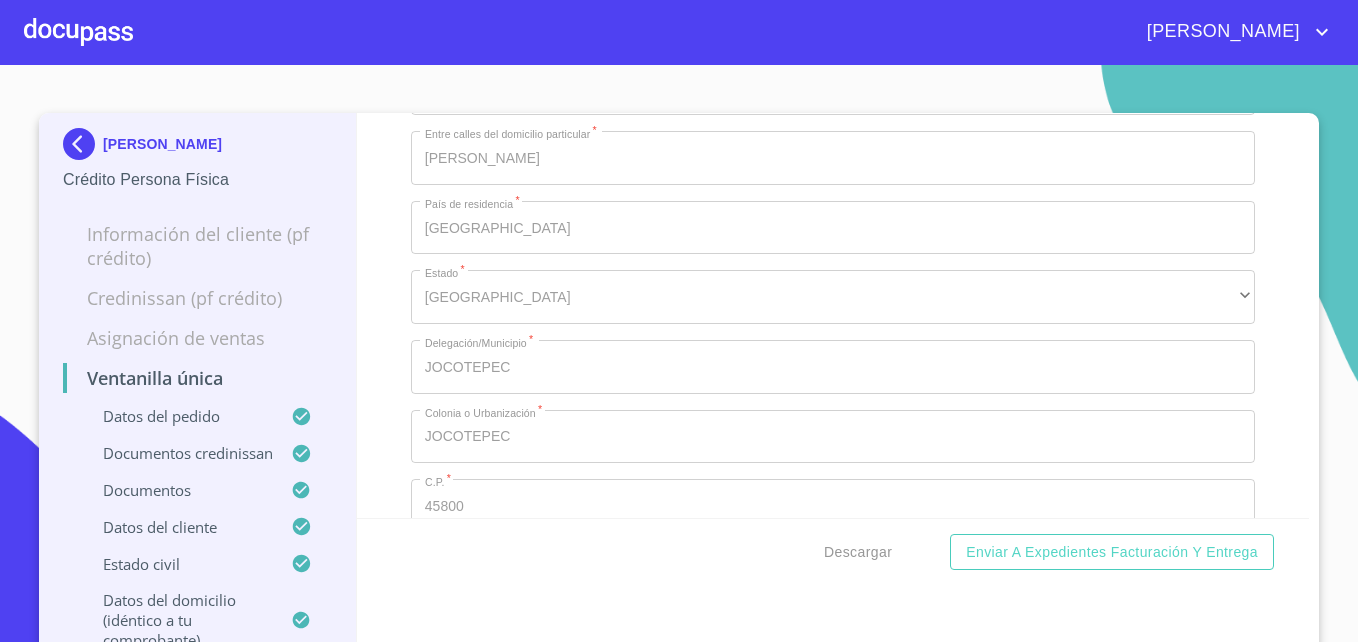 click at bounding box center (83, 144) 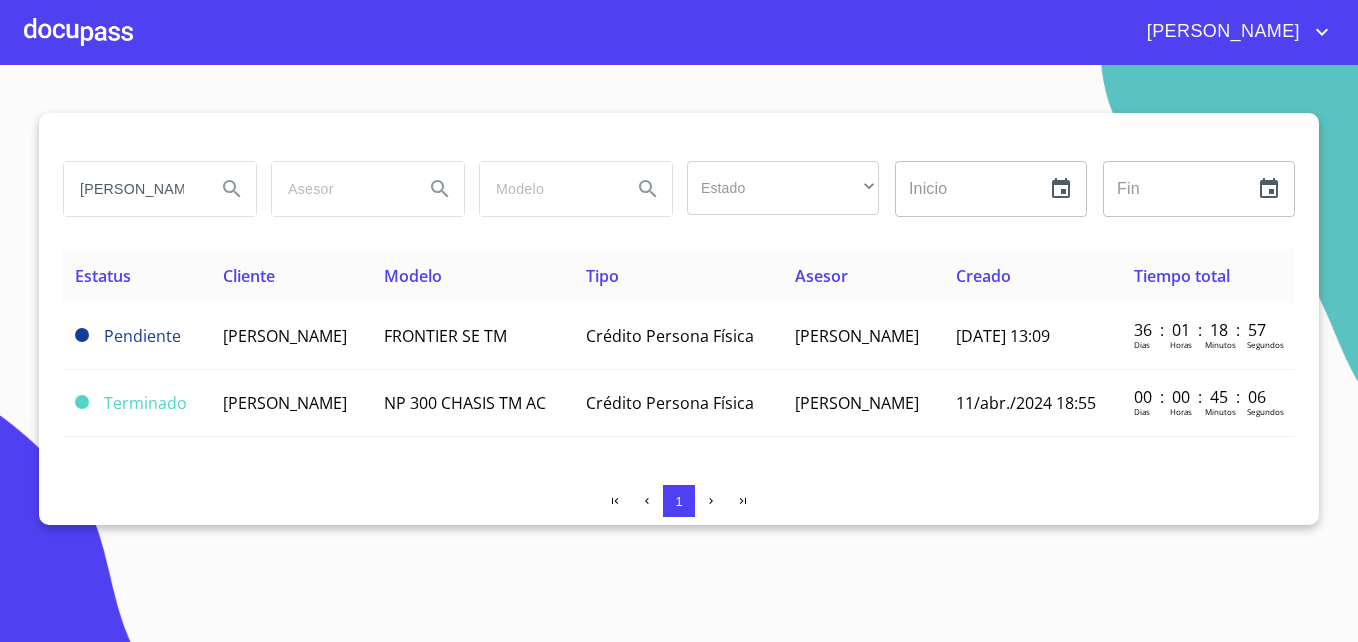 scroll, scrollTop: 0, scrollLeft: 0, axis: both 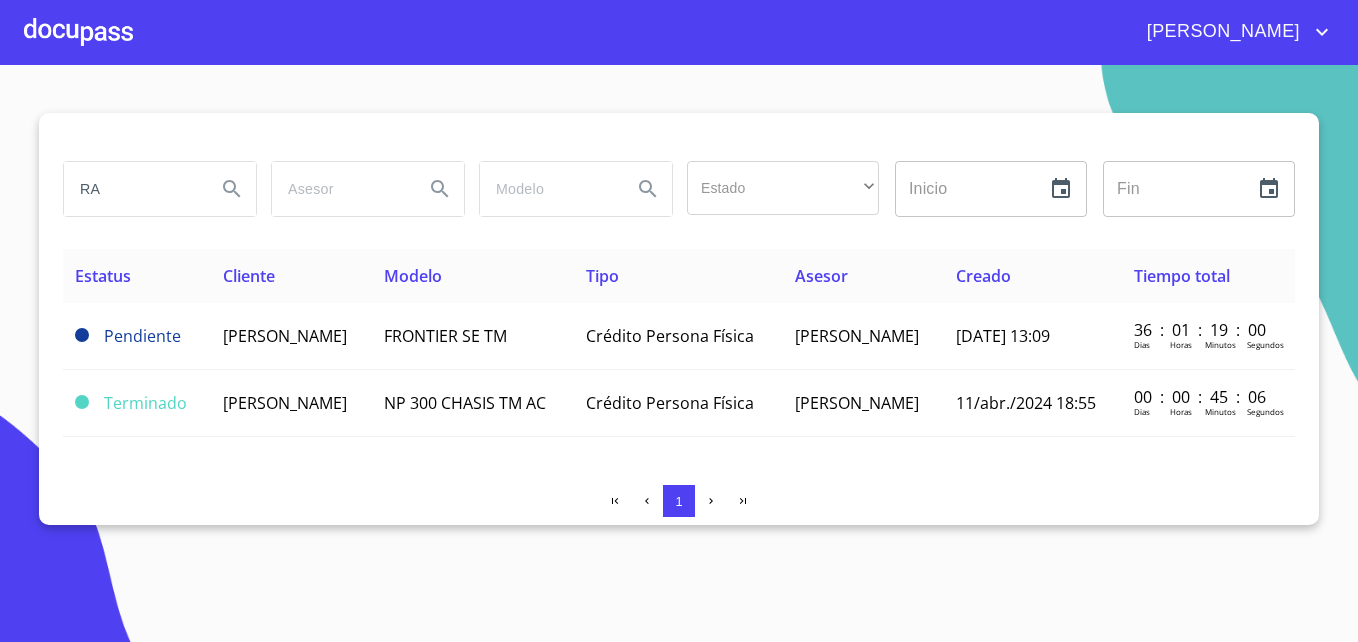 type on "R" 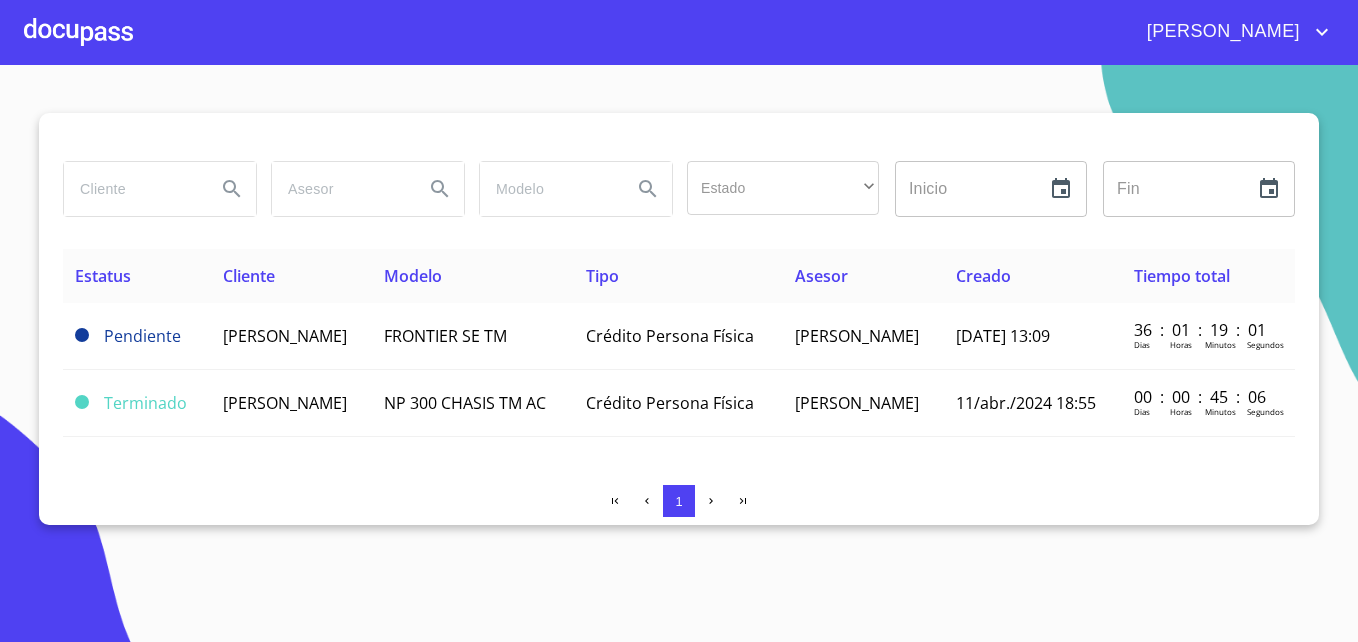 paste on "PRIEGO DE LA CRUZ" 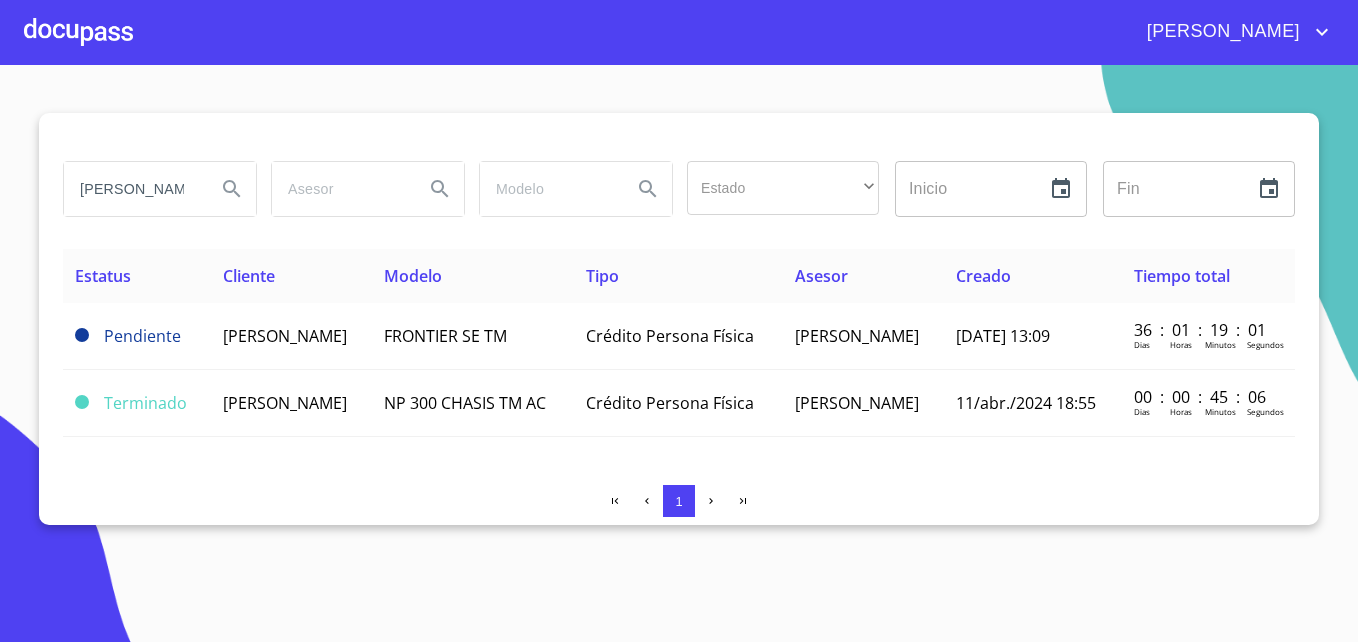 scroll, scrollTop: 0, scrollLeft: 29, axis: horizontal 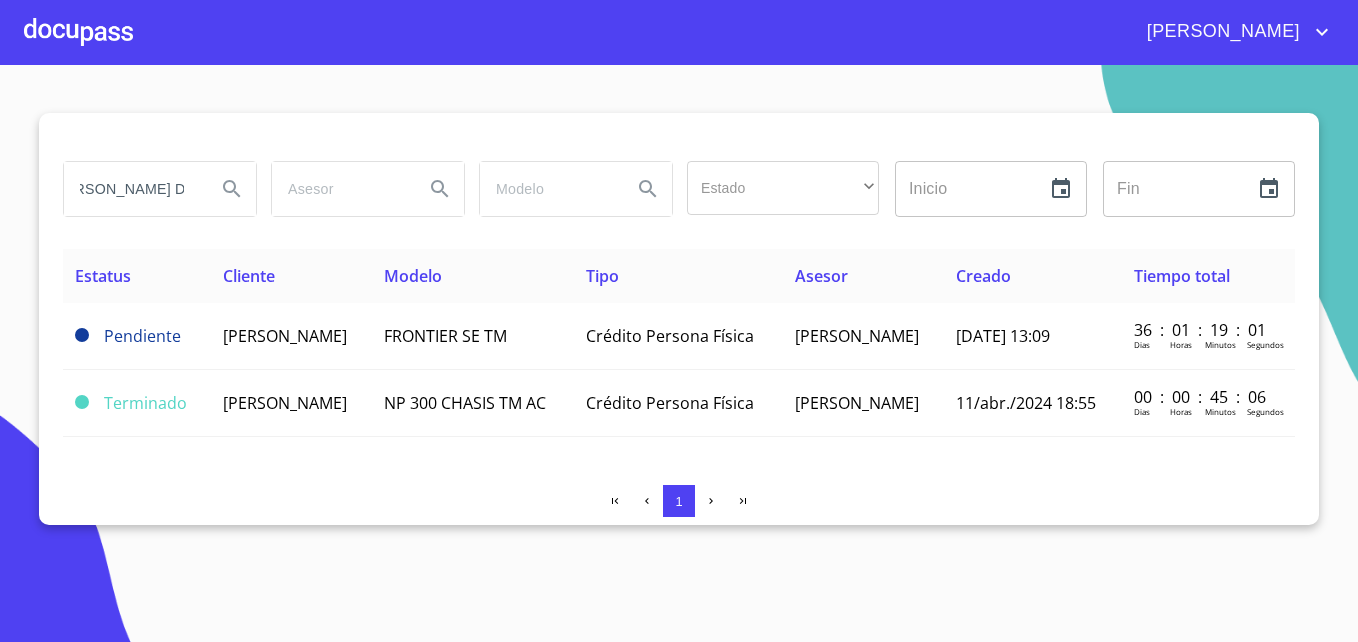 type on "PRIEGO DE LA CRUZ" 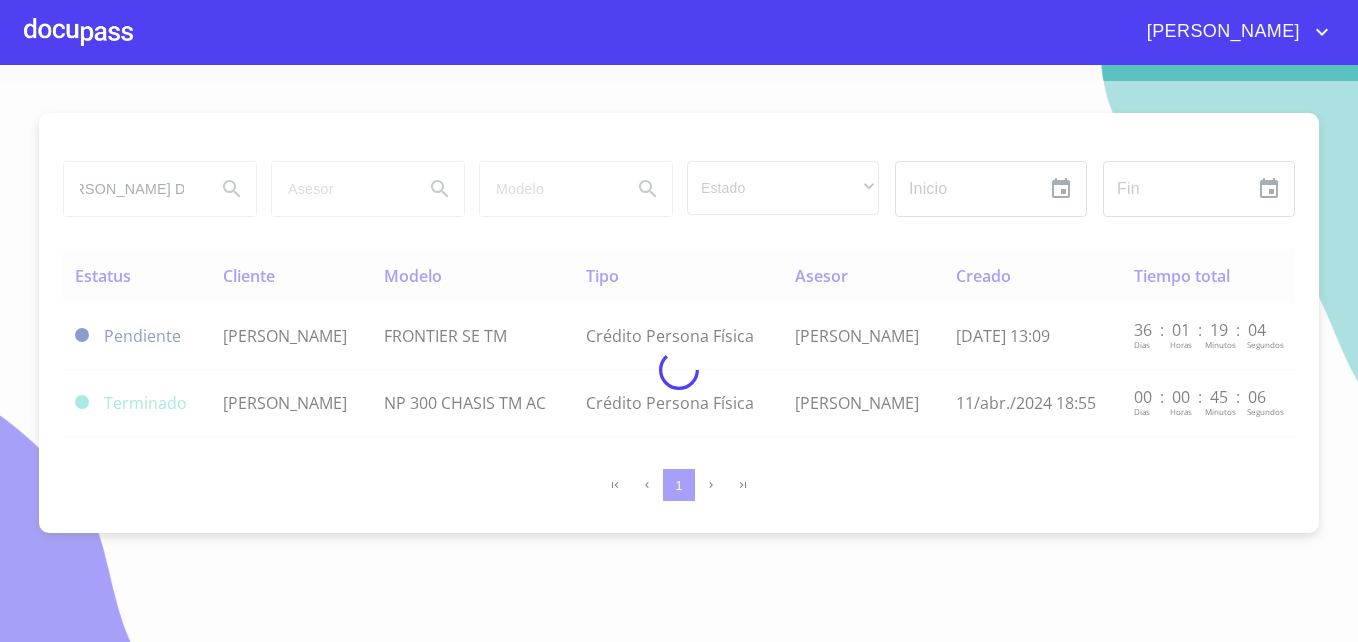 scroll, scrollTop: 0, scrollLeft: 0, axis: both 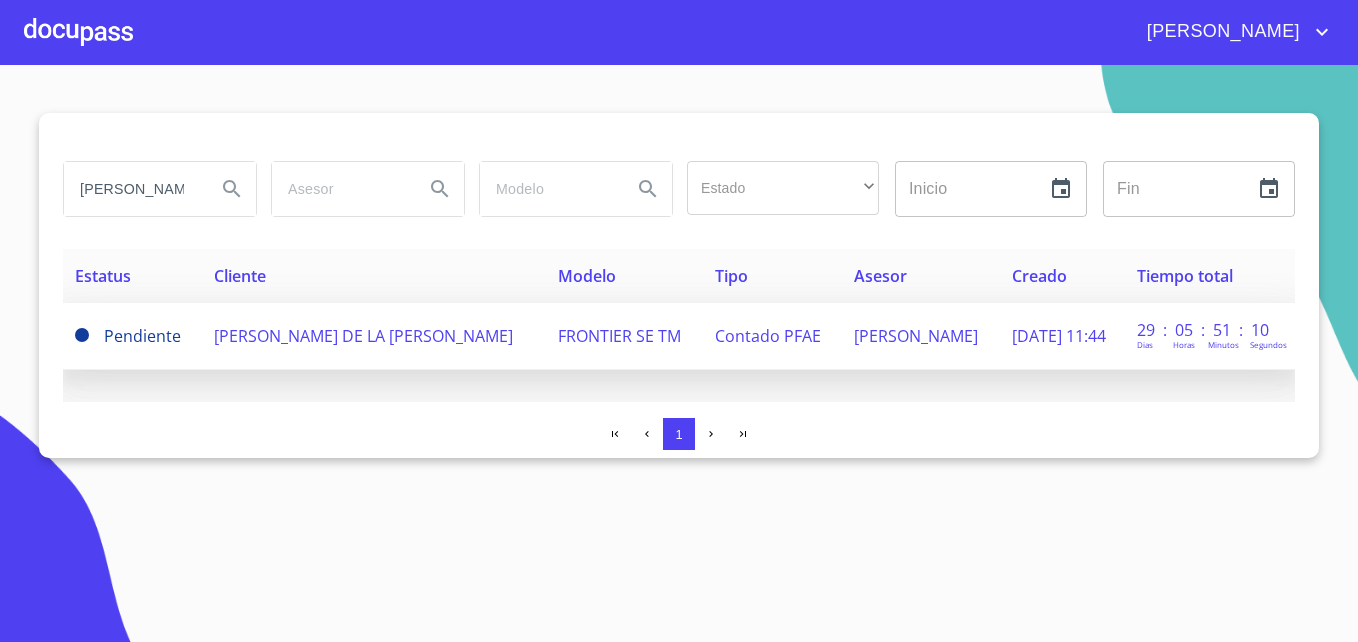 click on "EMMANUEL PRIEGO DE LA CRUZ" at bounding box center (363, 336) 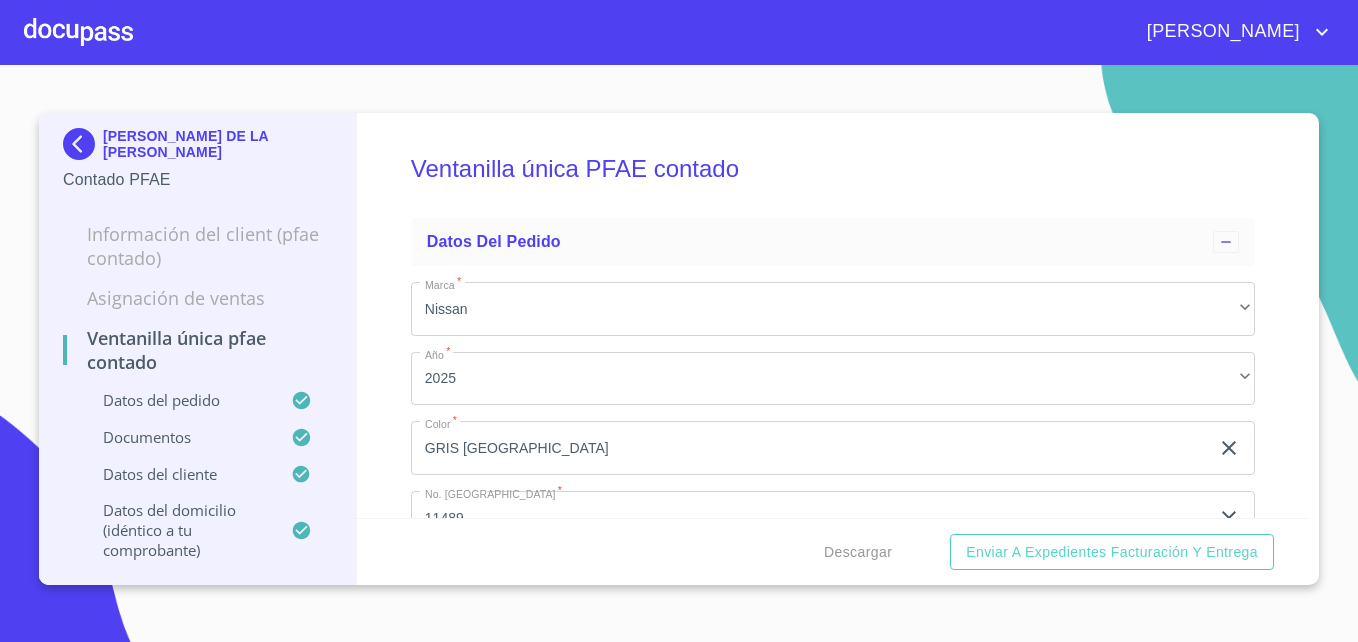 scroll, scrollTop: 0, scrollLeft: 0, axis: both 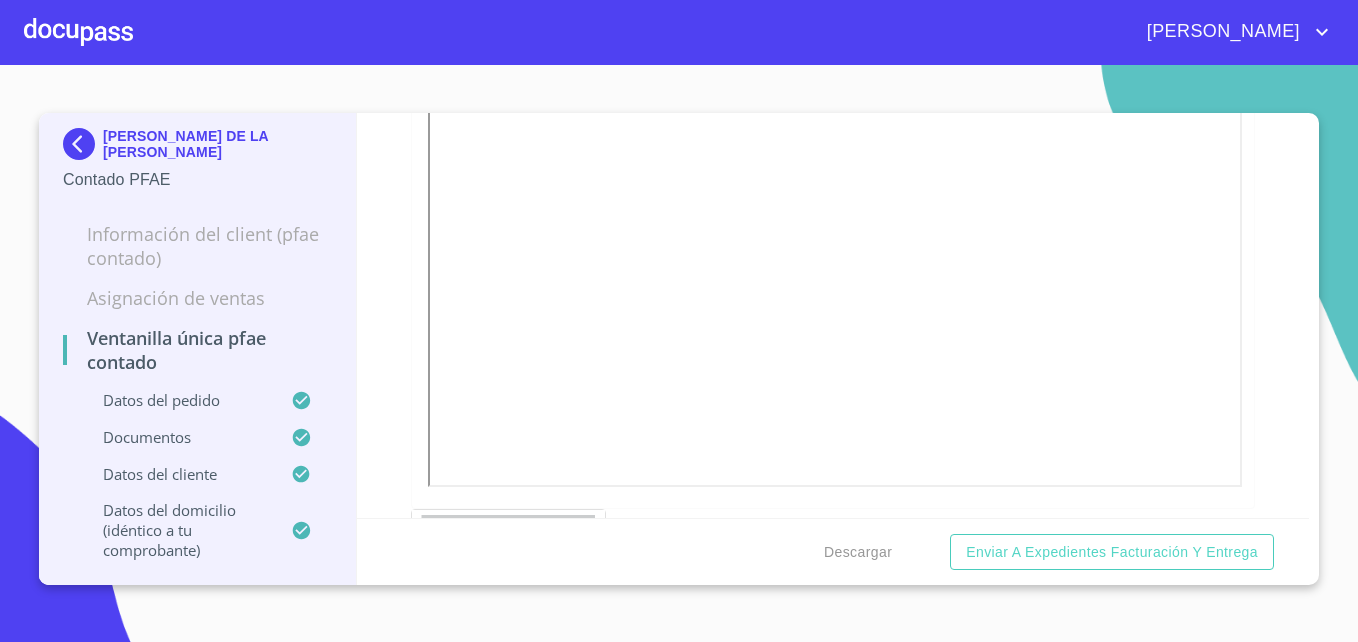 click at bounding box center [83, 144] 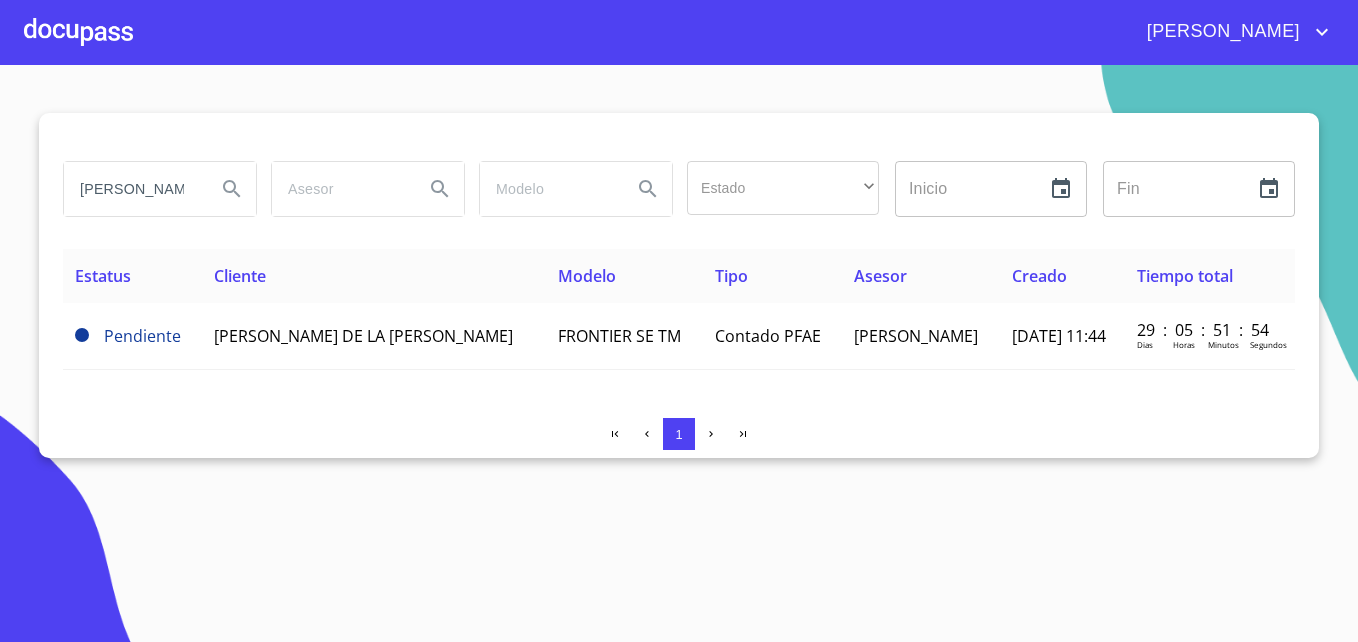 scroll, scrollTop: 0, scrollLeft: 0, axis: both 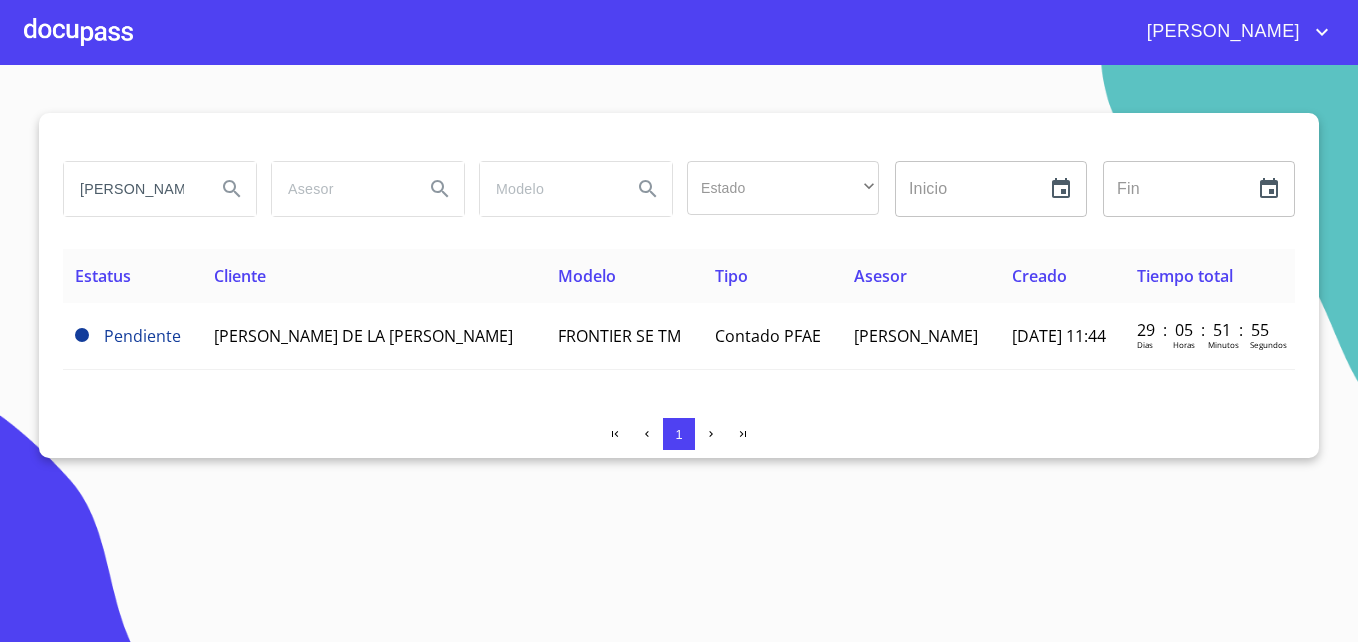 type on "RUZ" 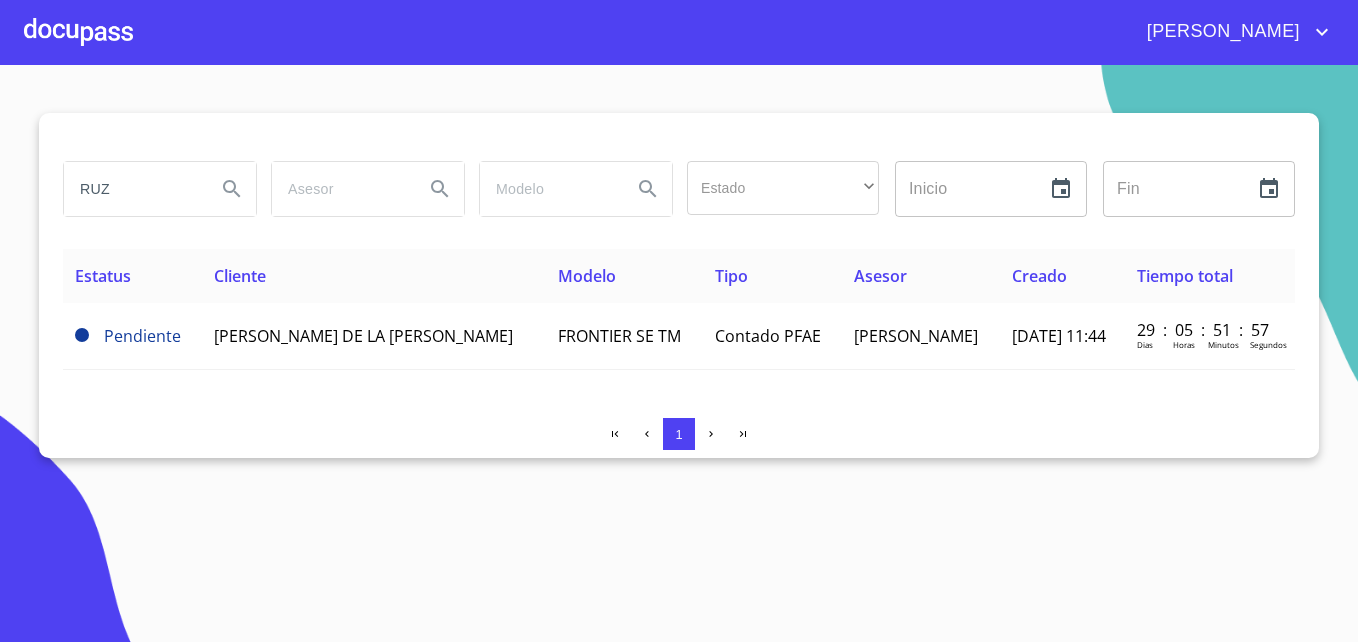 drag, startPoint x: 128, startPoint y: 179, endPoint x: 37, endPoint y: 177, distance: 91.02197 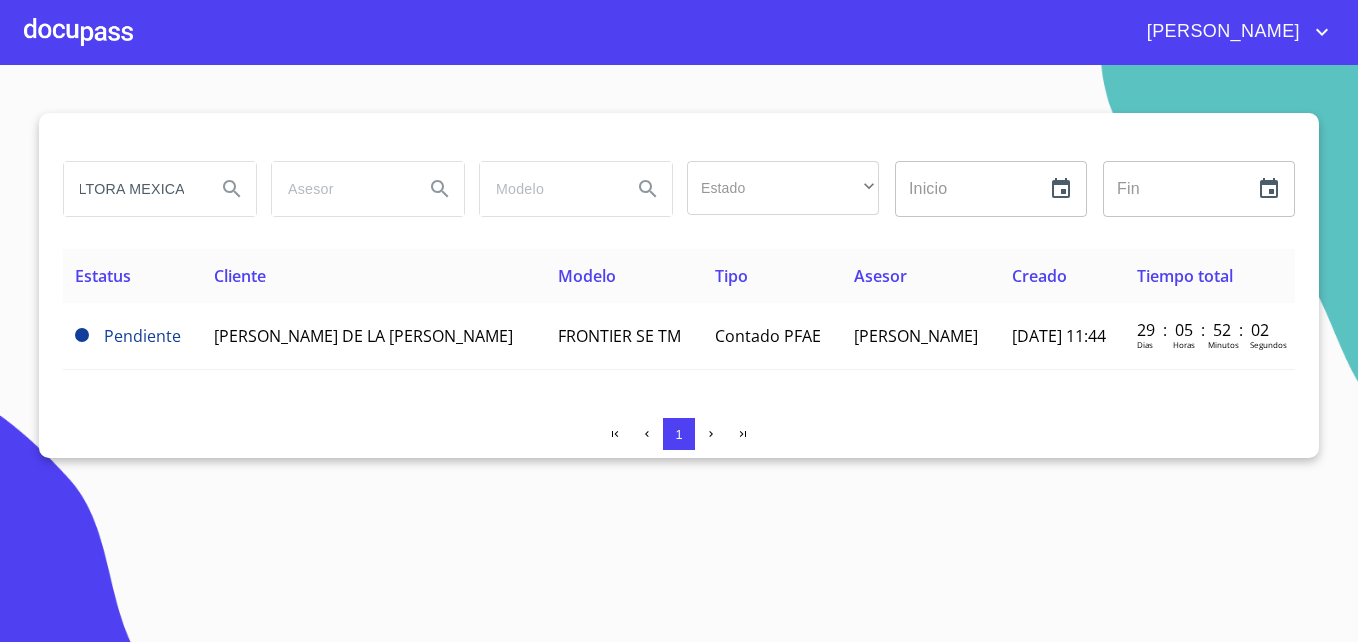 scroll, scrollTop: 0, scrollLeft: 64, axis: horizontal 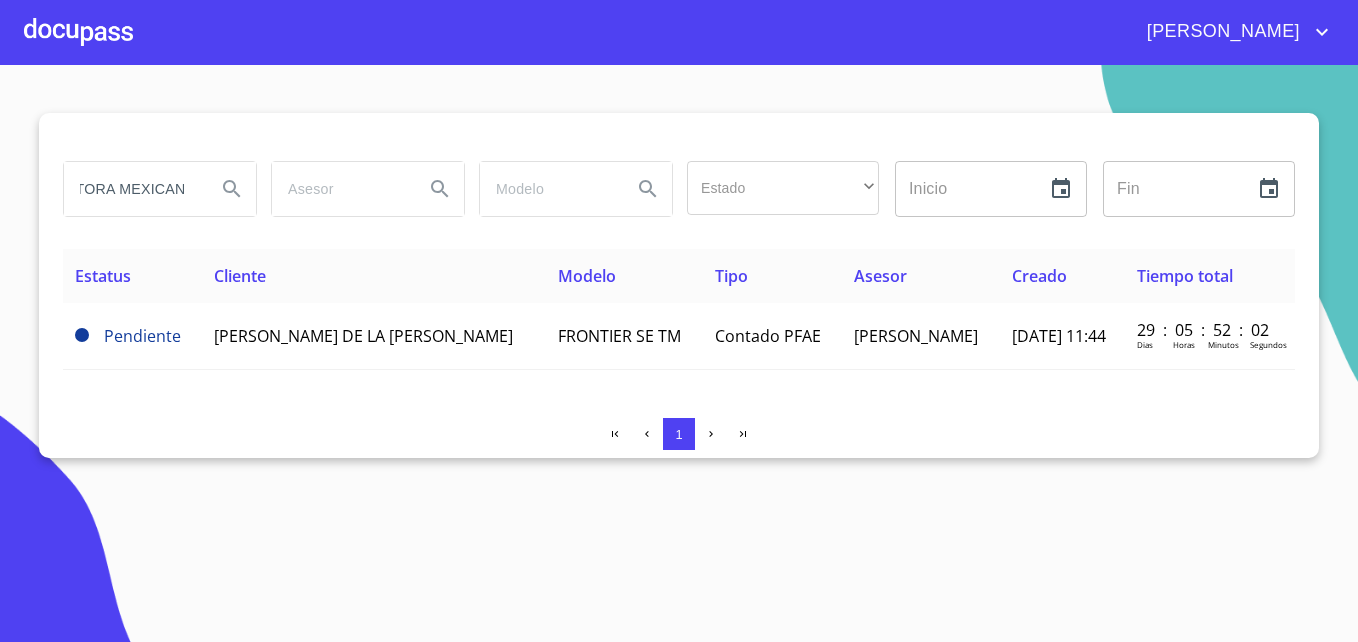 type on "CONSULTORA MEXICANA" 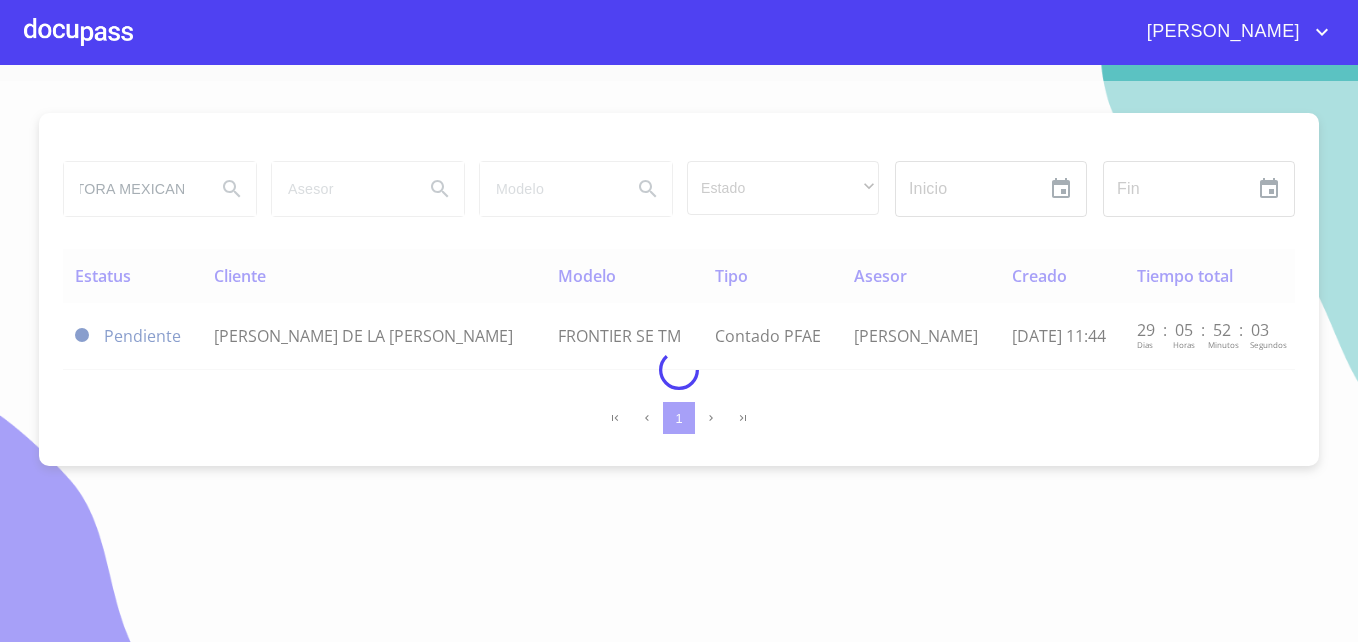 scroll, scrollTop: 0, scrollLeft: 0, axis: both 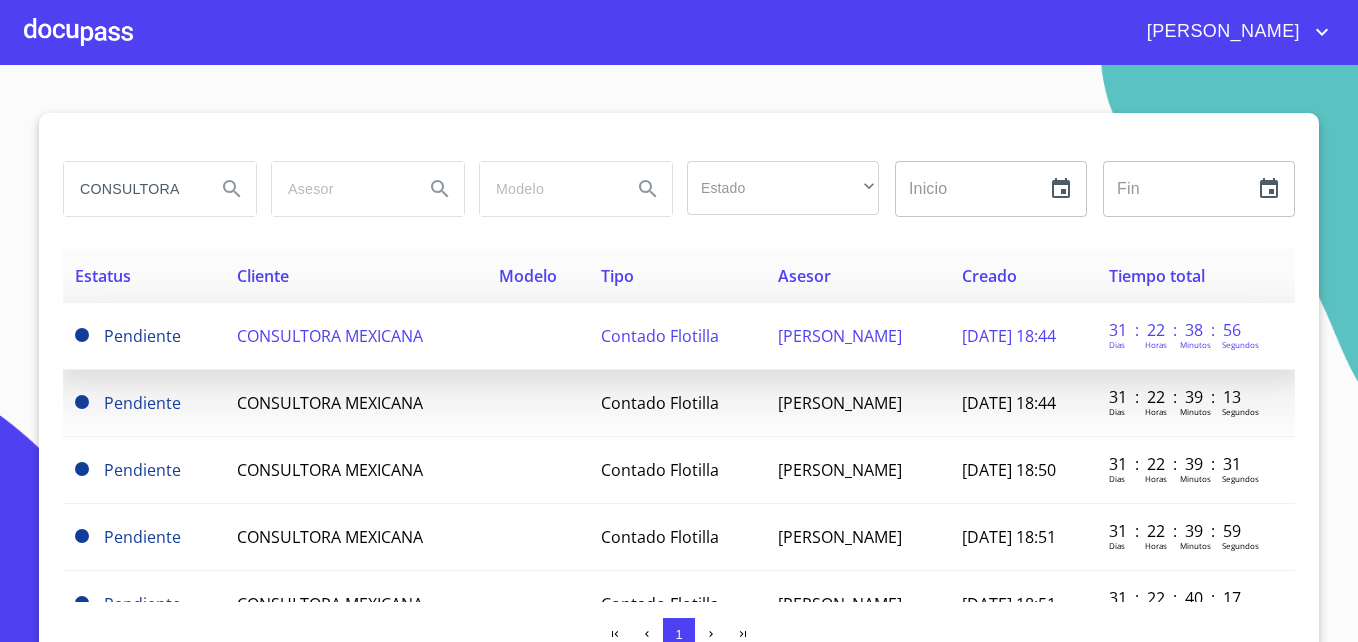 click on "CONSULTORA MEXICANA" at bounding box center (330, 336) 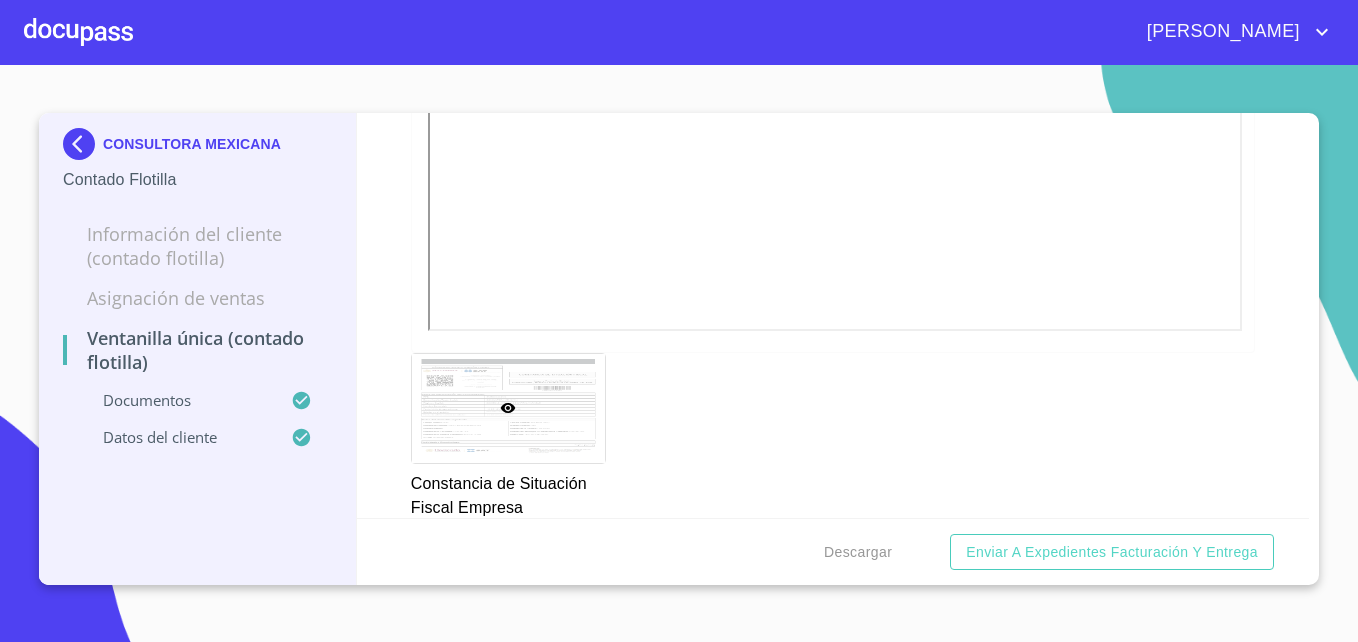 scroll, scrollTop: 2129, scrollLeft: 0, axis: vertical 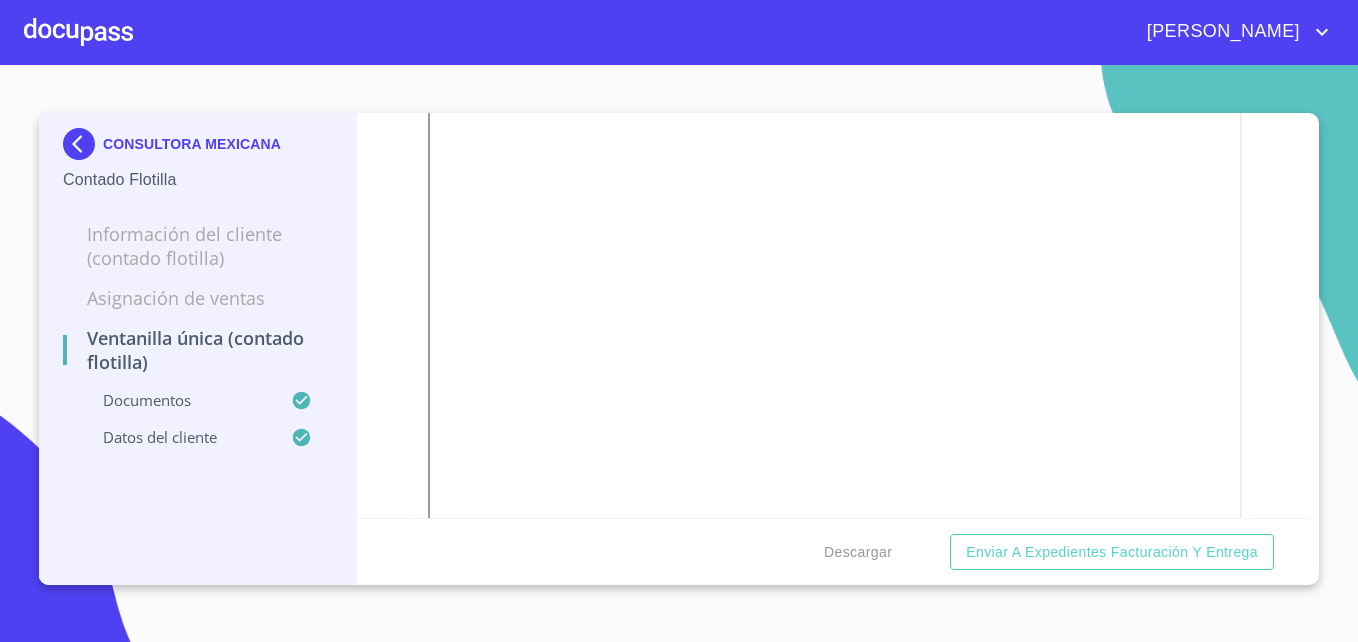 click at bounding box center (83, 144) 